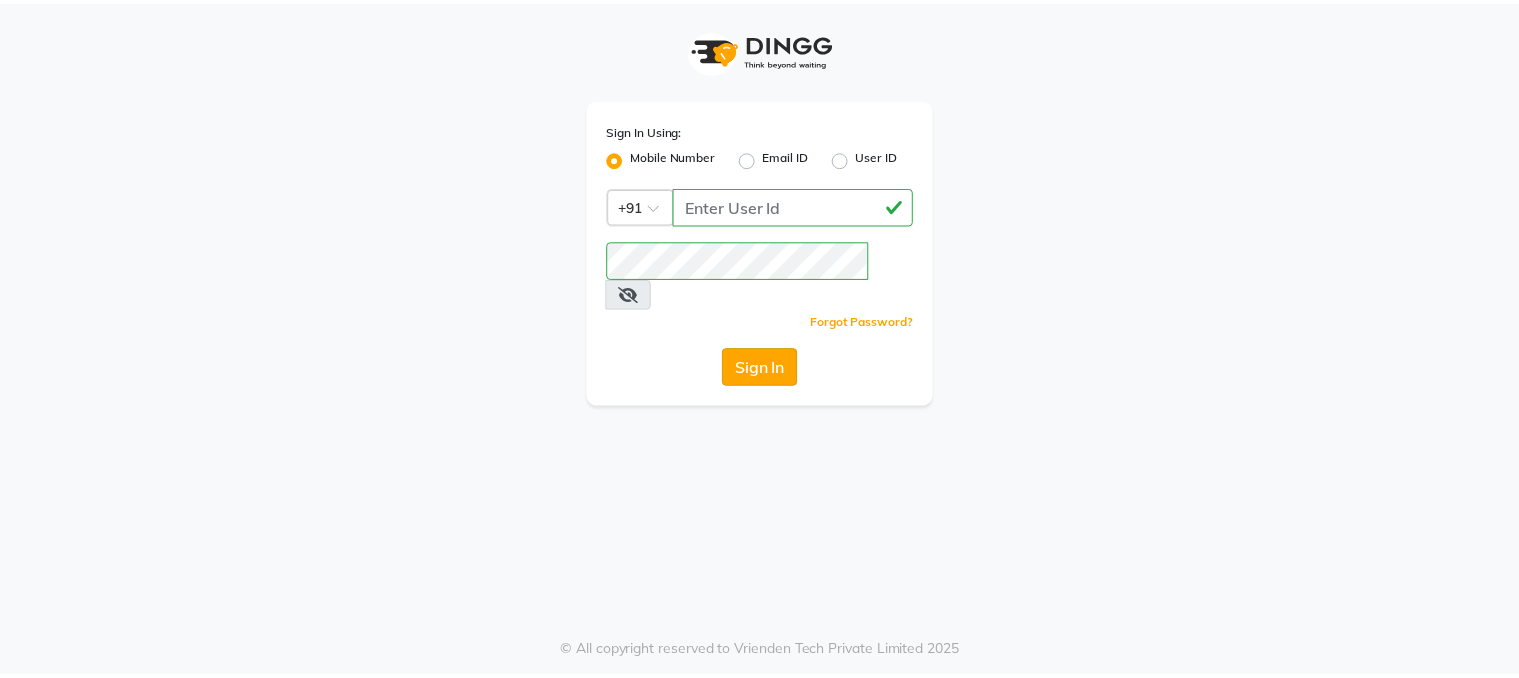 scroll, scrollTop: 0, scrollLeft: 0, axis: both 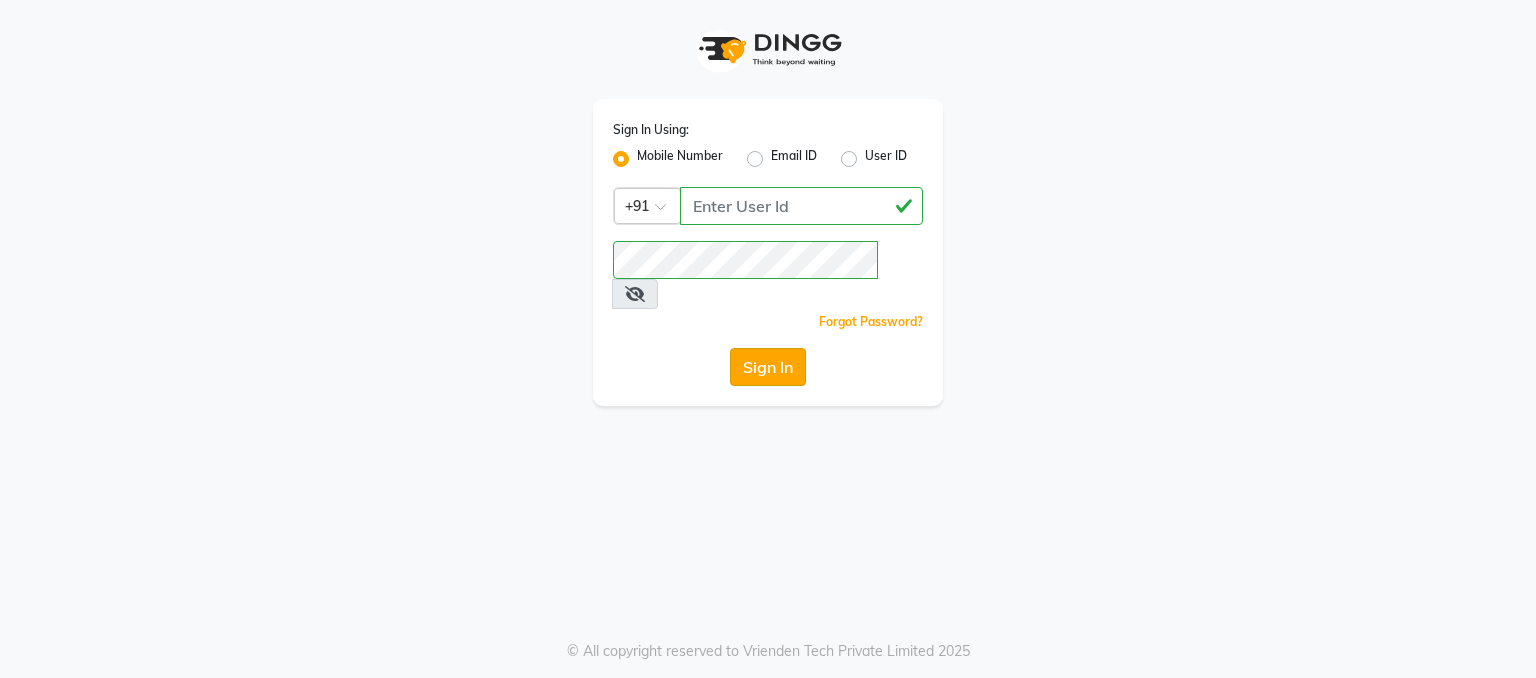 click on "Sign In" 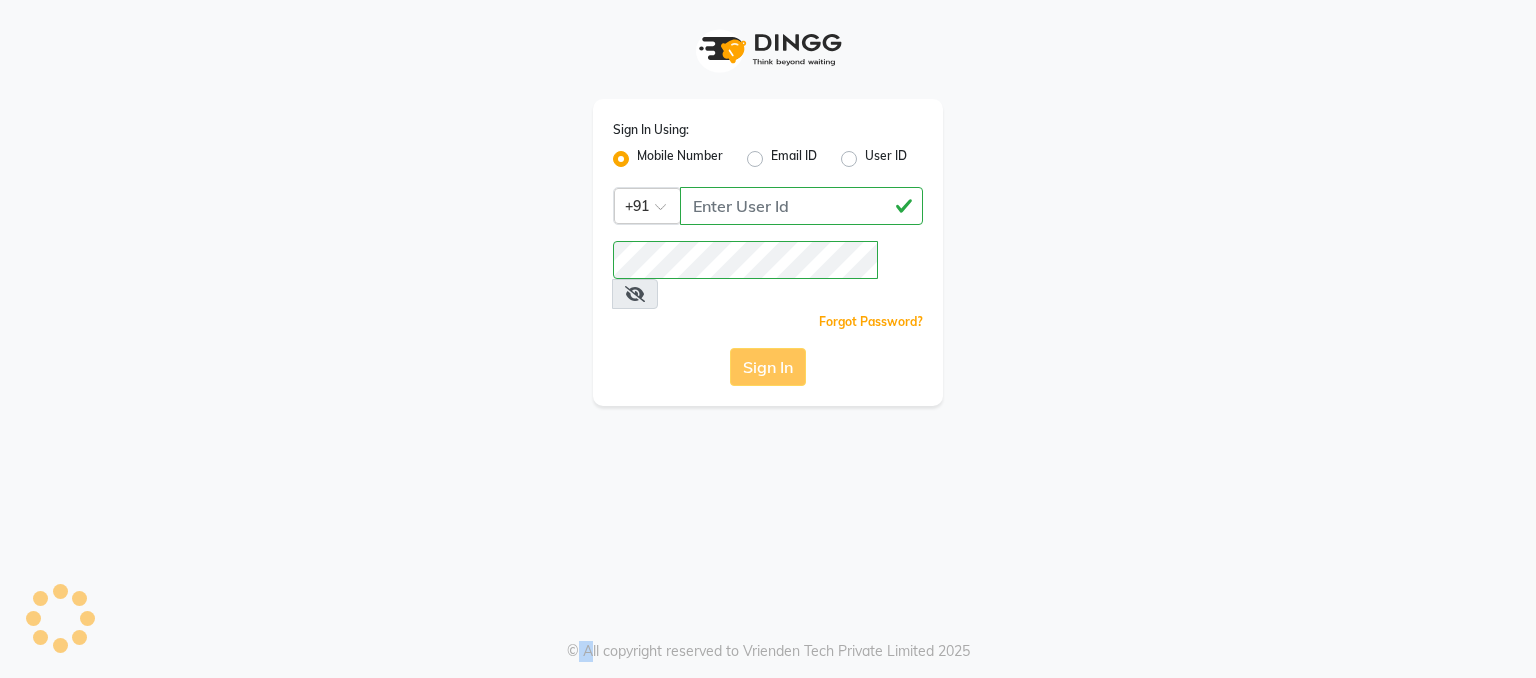 click on "Sign In" 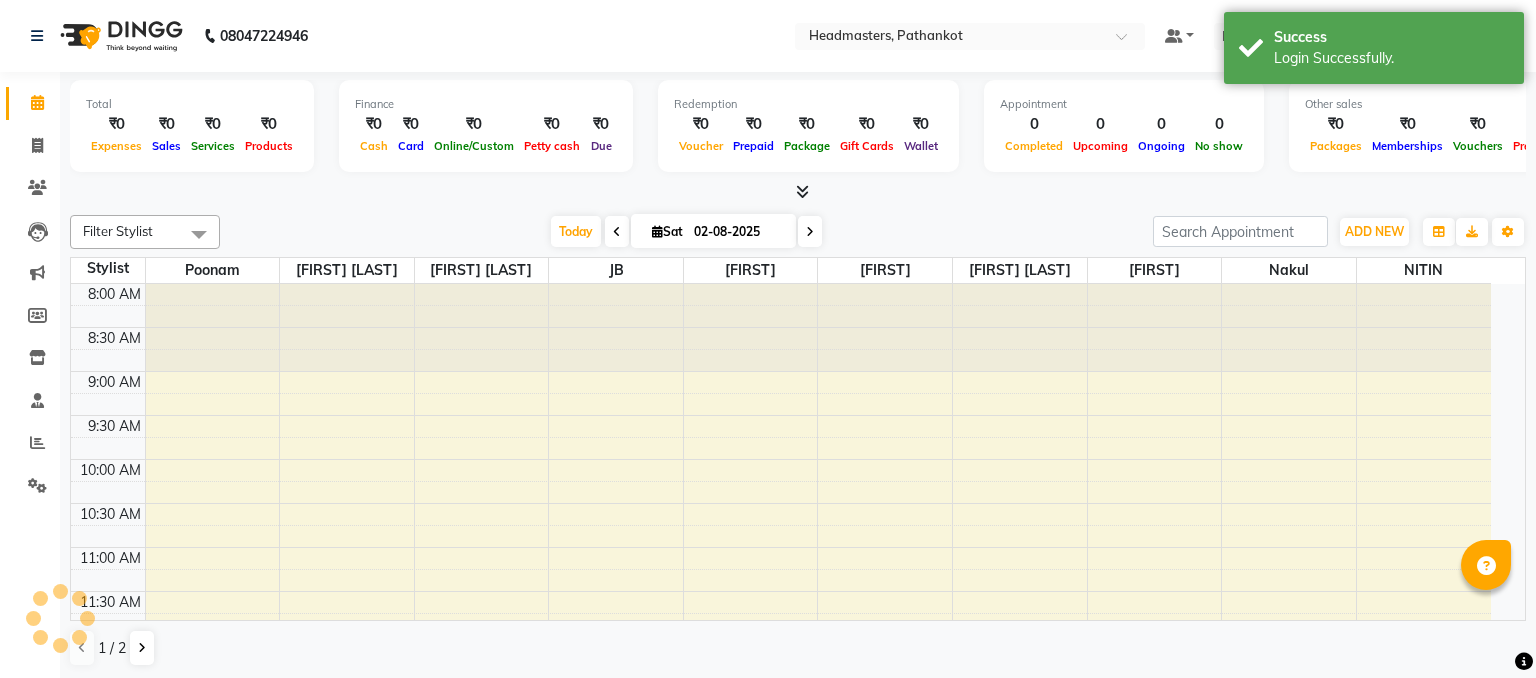 select on "en" 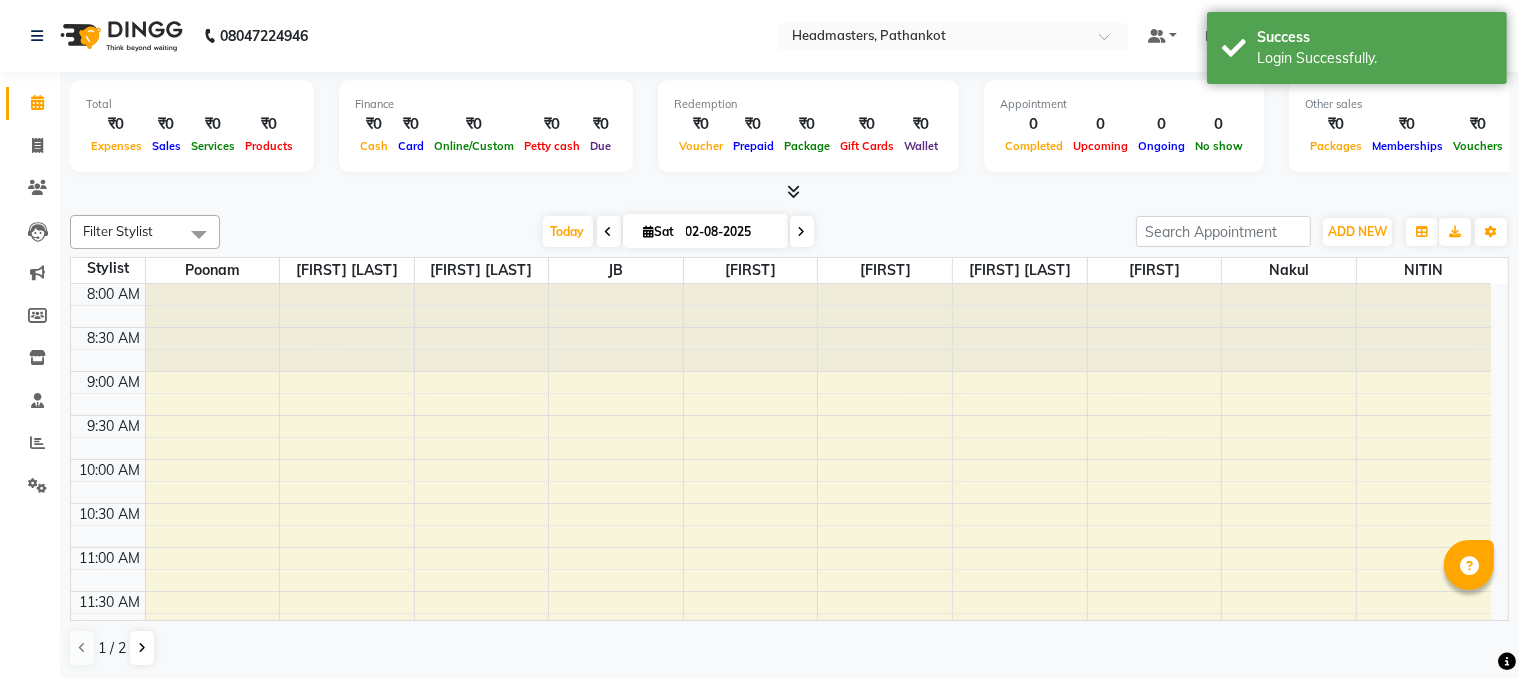 scroll, scrollTop: 0, scrollLeft: 0, axis: both 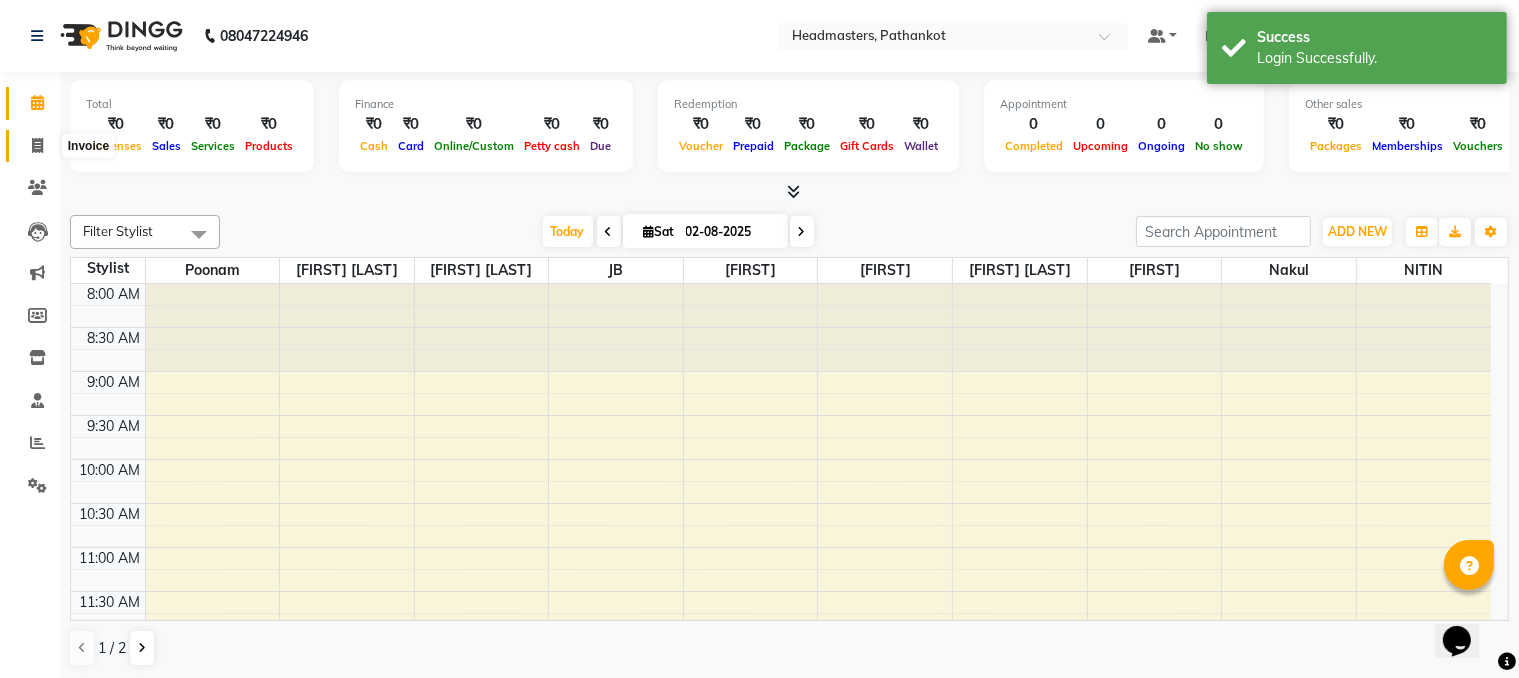 click 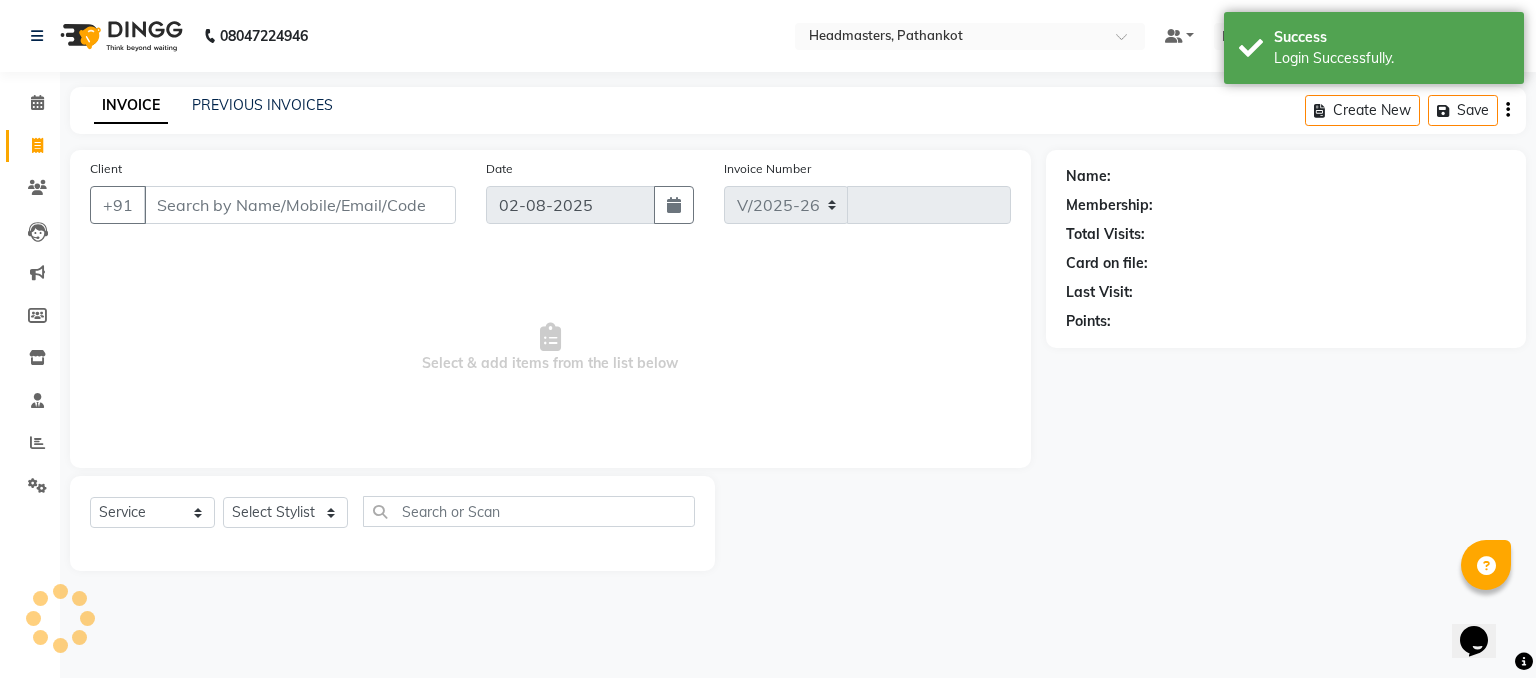 select on "7530" 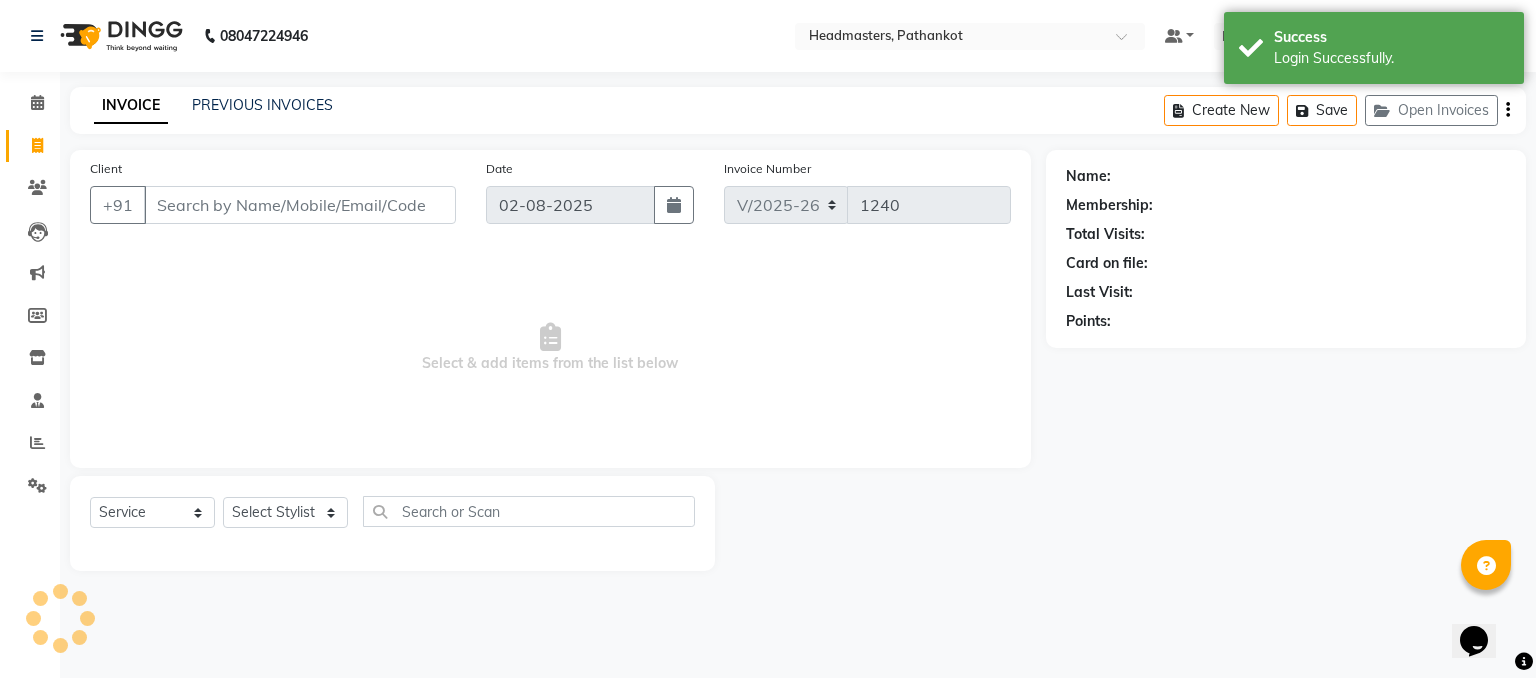 select on "66904" 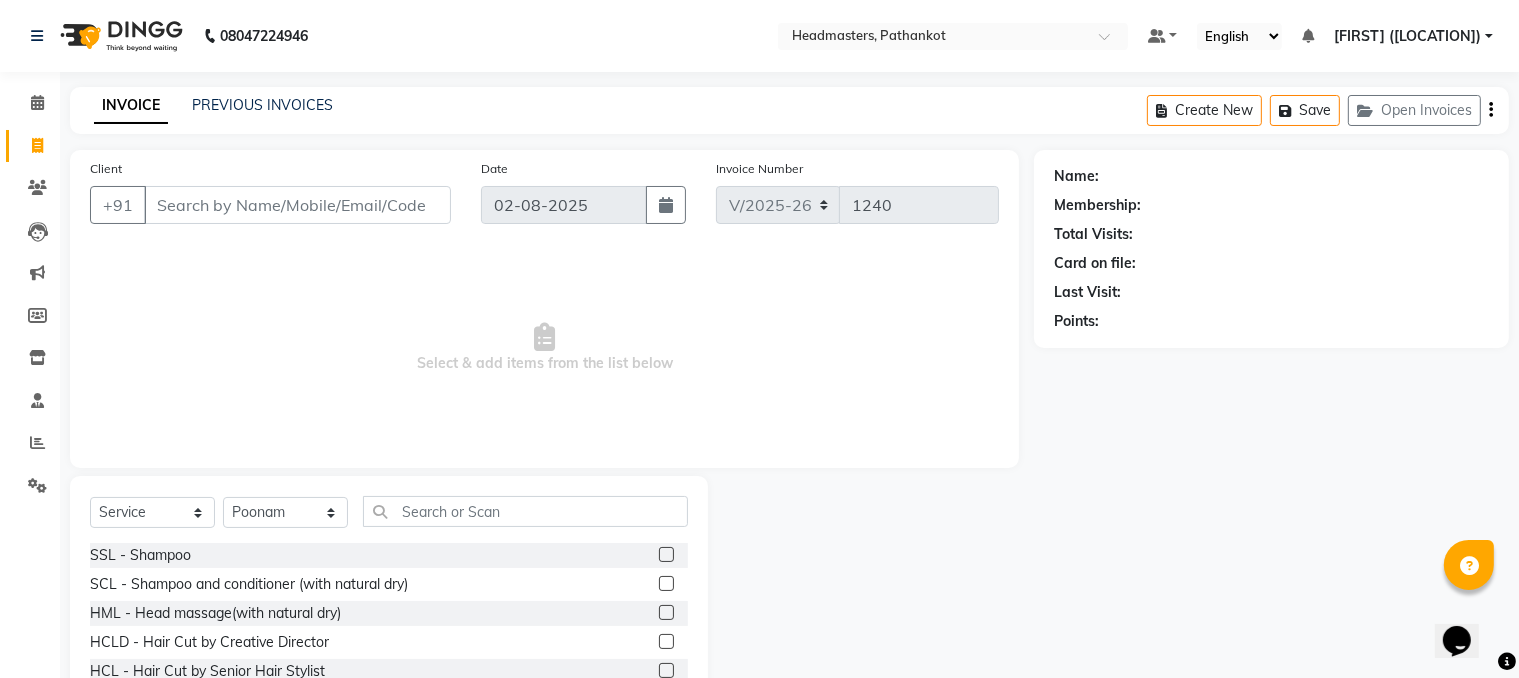 click on "Client" at bounding box center [297, 205] 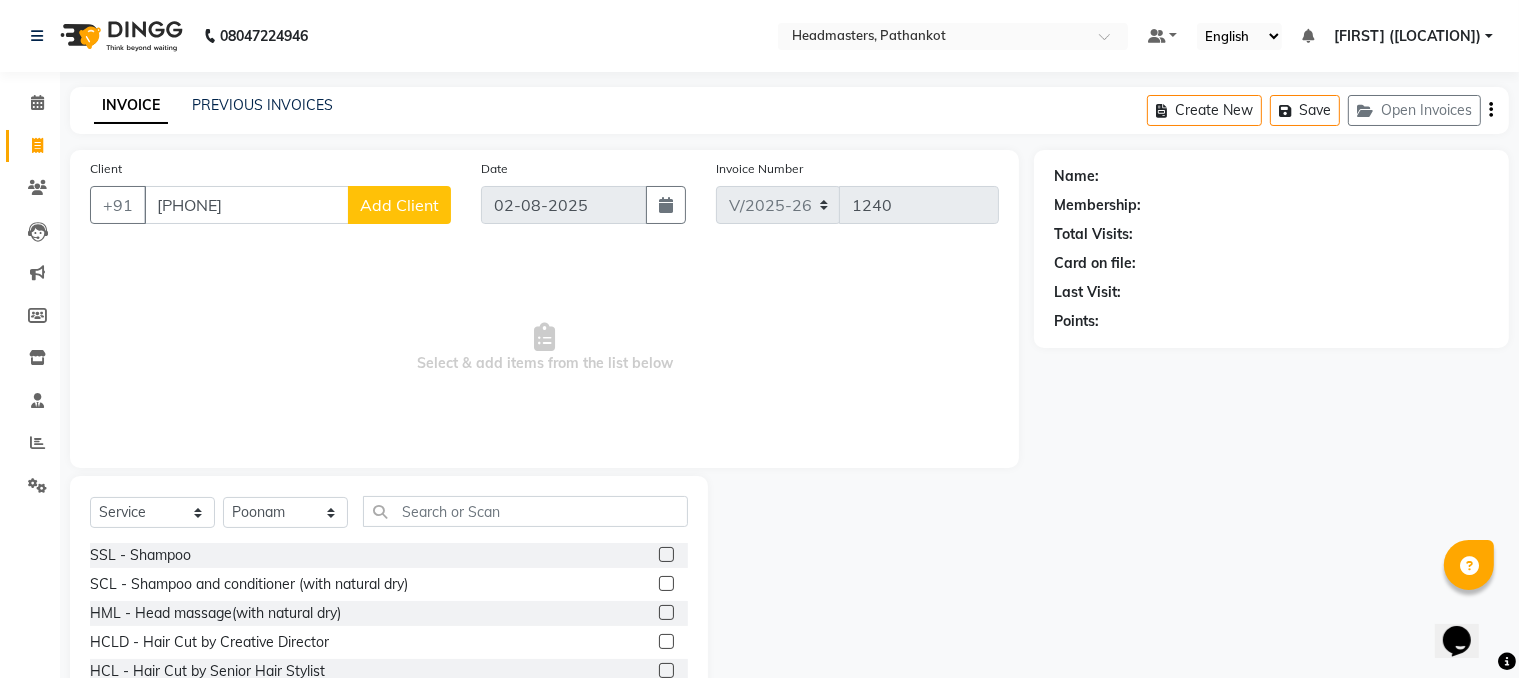type on "[PHONE]" 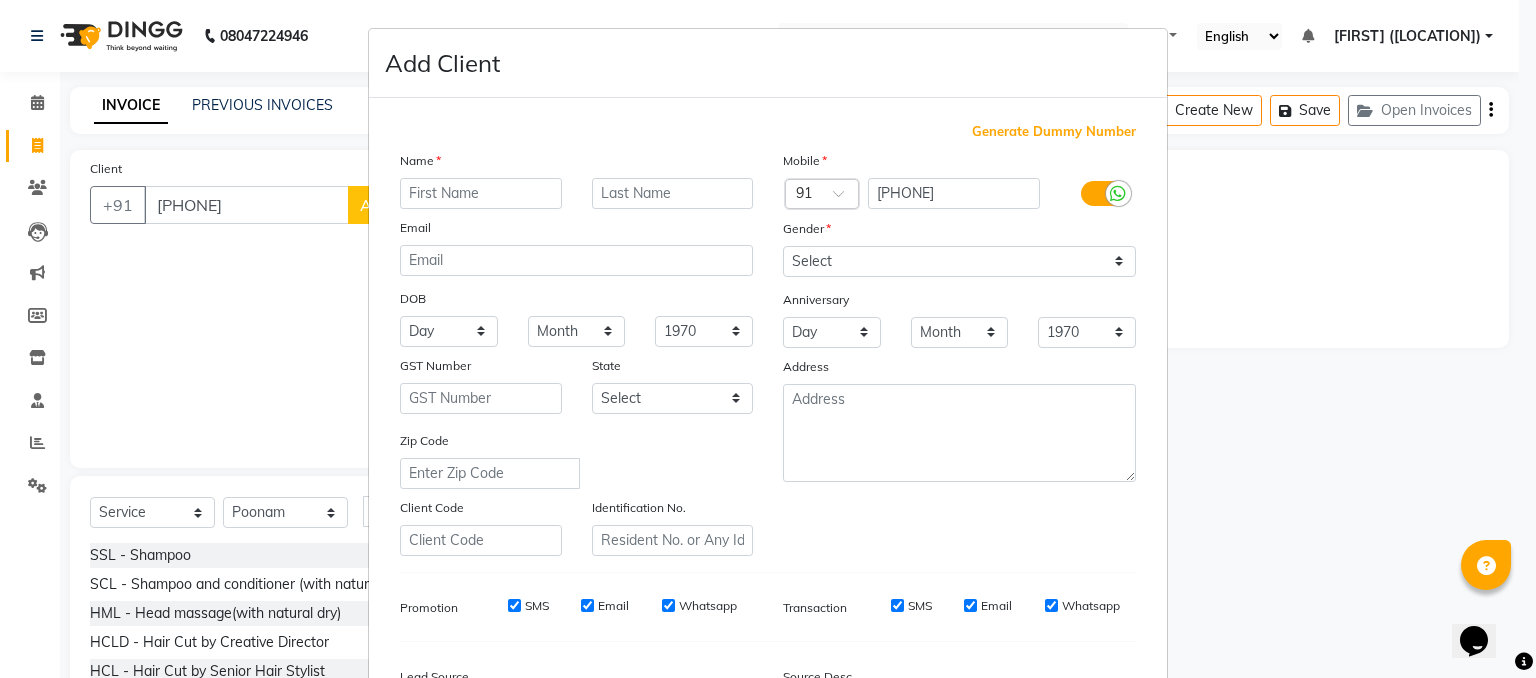 click at bounding box center [481, 193] 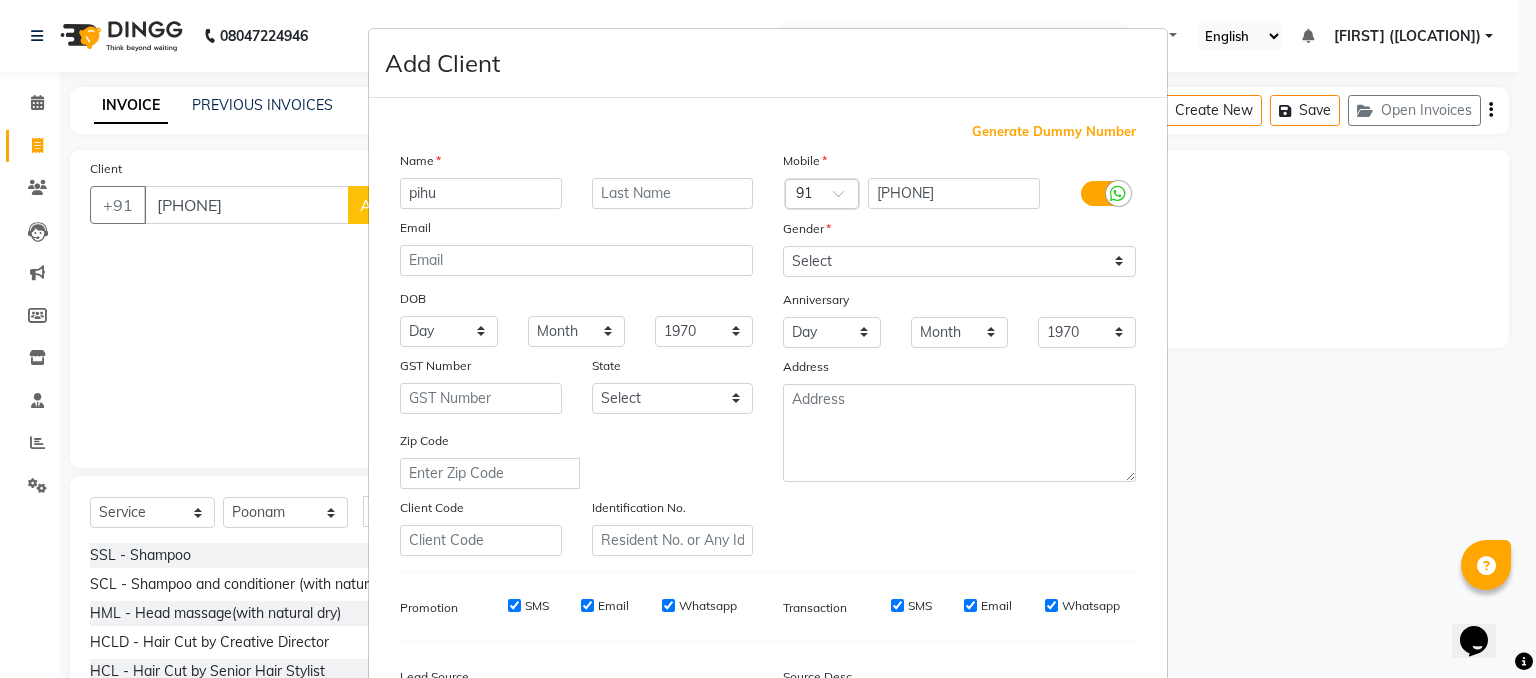 type on "pihu" 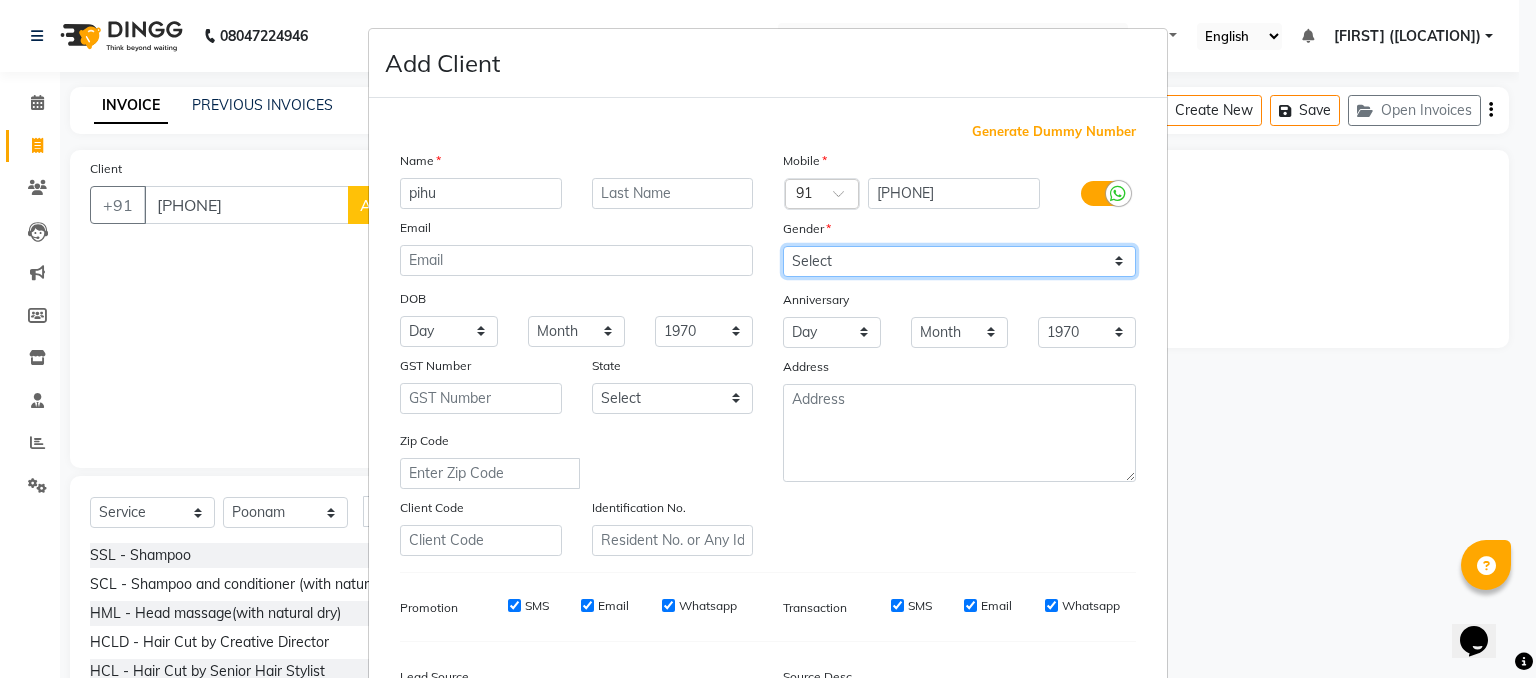 click on "Select Male Female Other Prefer Not To Say" at bounding box center (959, 261) 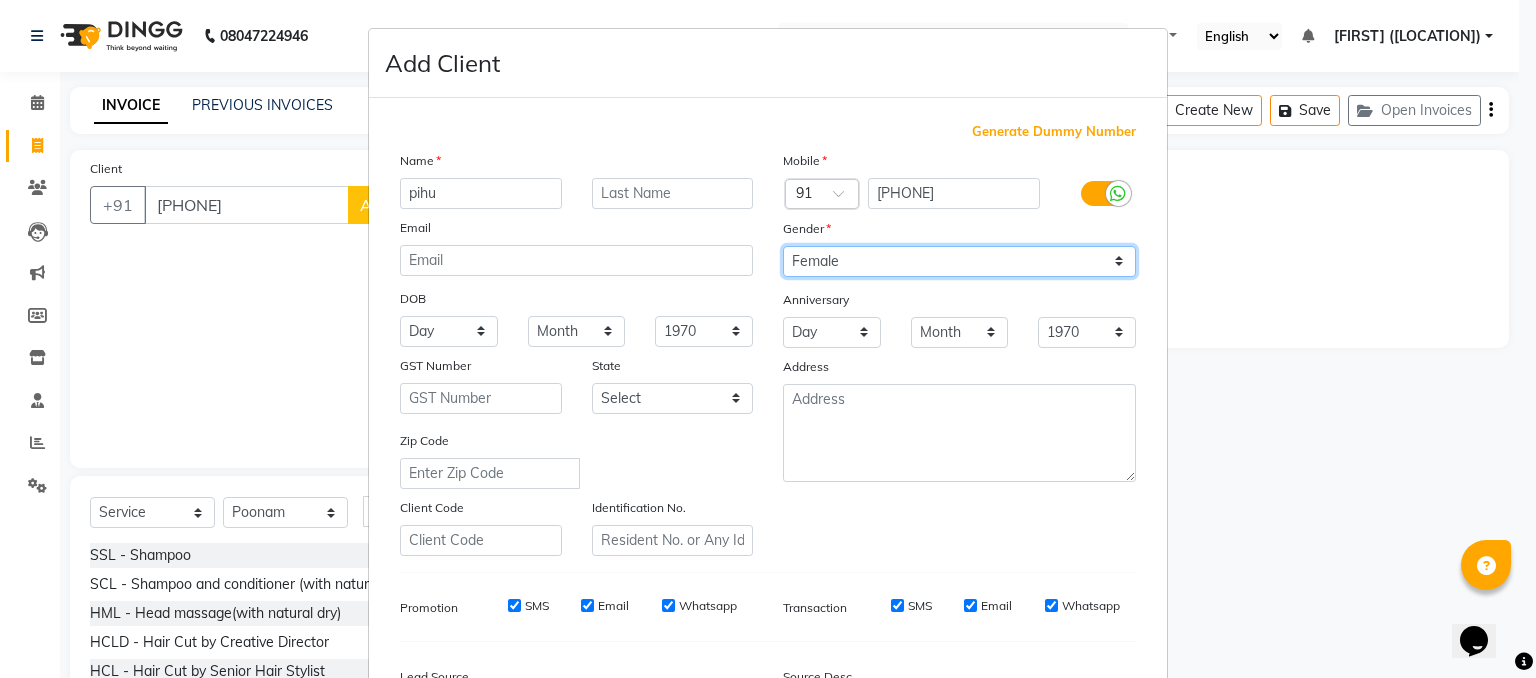 click on "Select Male Female Other Prefer Not To Say" at bounding box center [959, 261] 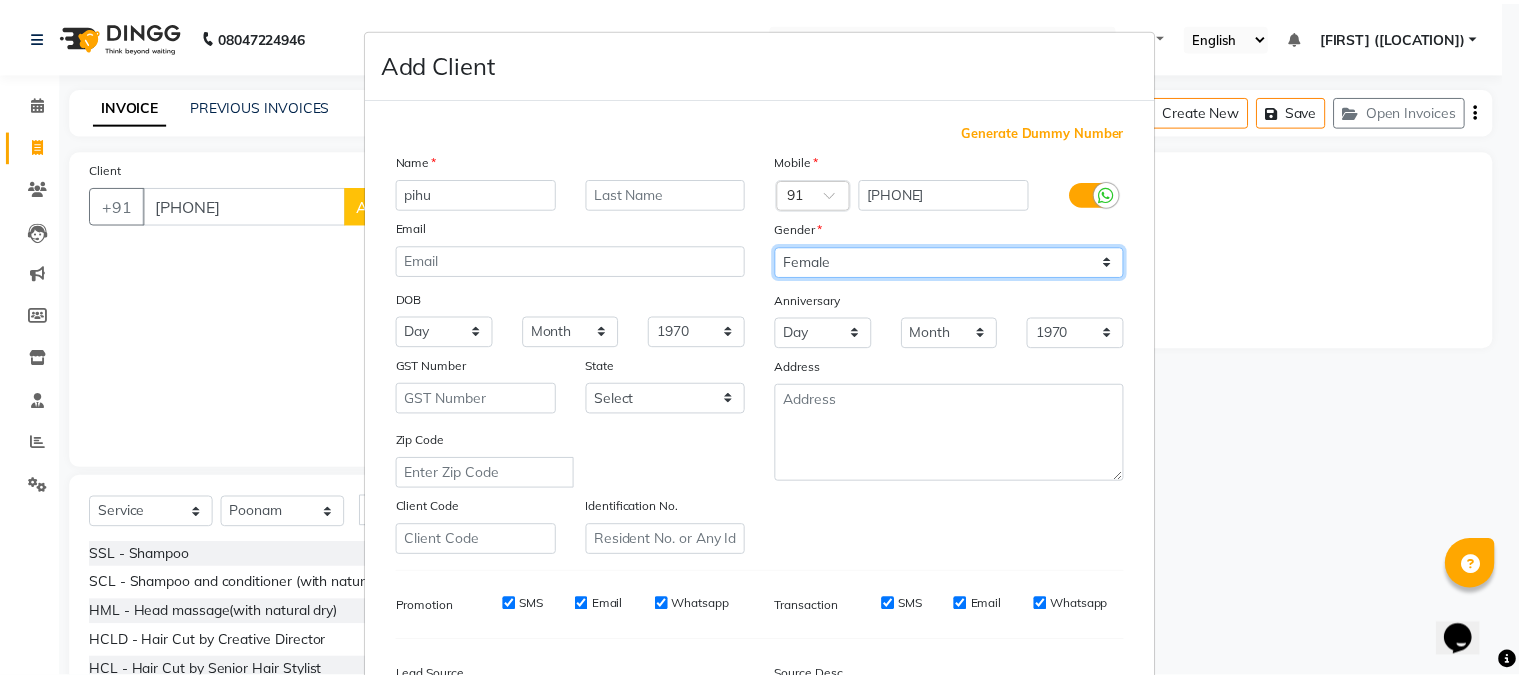 scroll, scrollTop: 254, scrollLeft: 0, axis: vertical 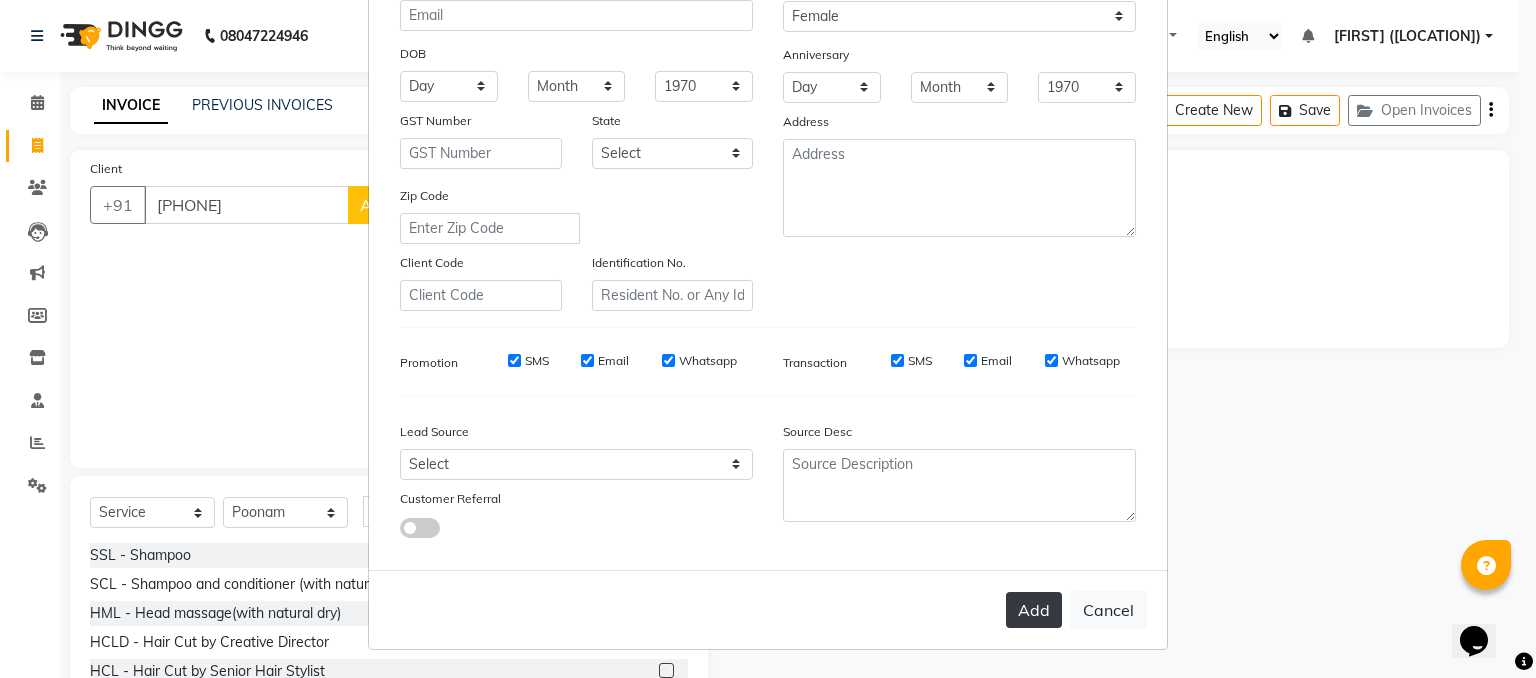 click on "Add" at bounding box center (1034, 610) 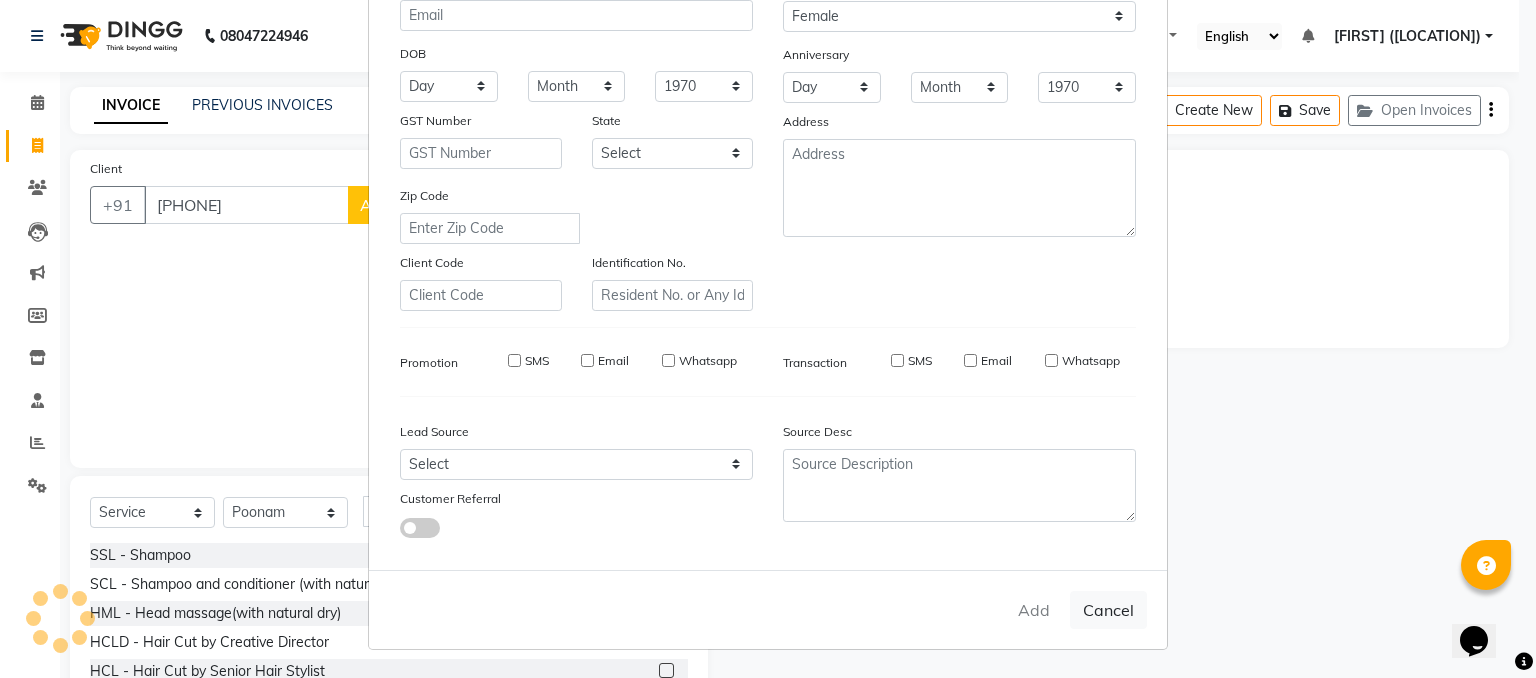 type 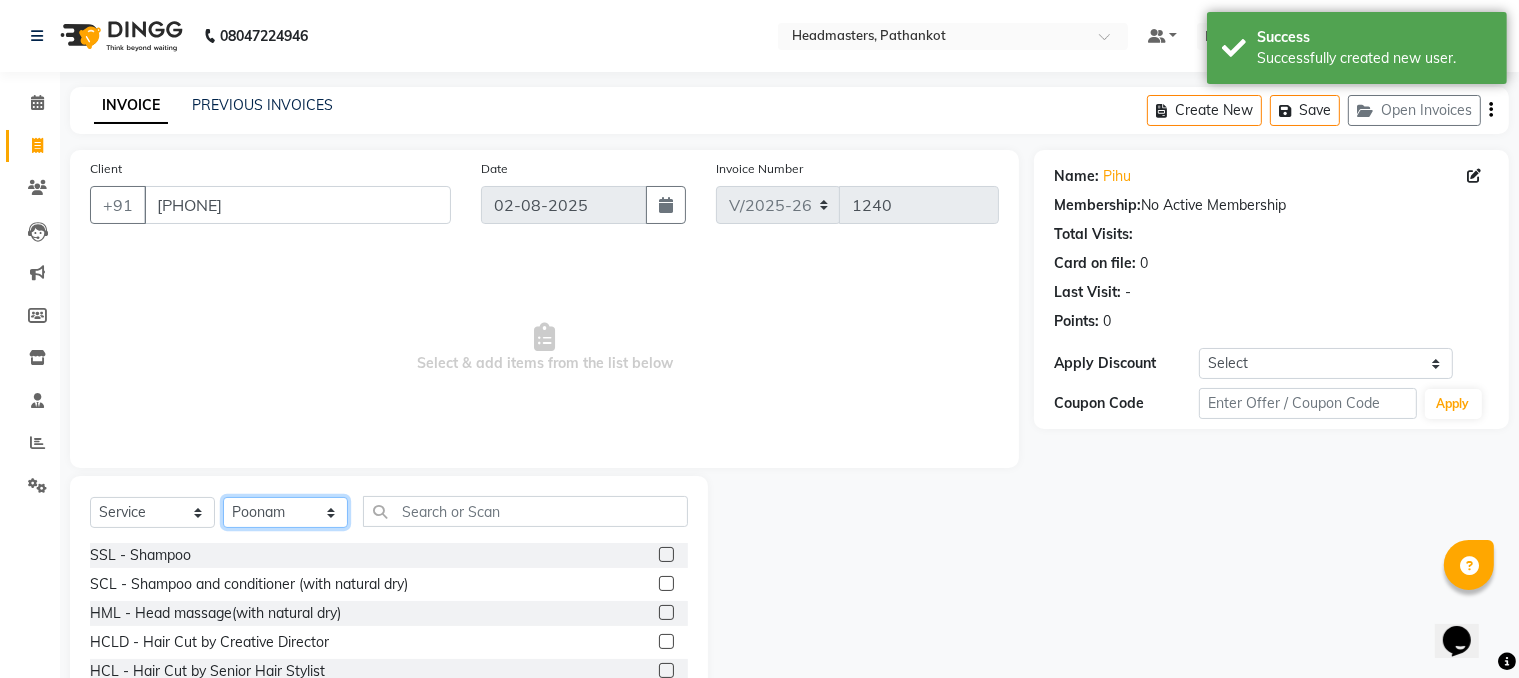 click on "Select Stylist [FIRST] [LAST] HEAD MASTERS jassi jasvir [LAST] JB Joel Monika [LAST] Monika [LAST] nakul NITIN Poonam puja roop Sumit Teji" 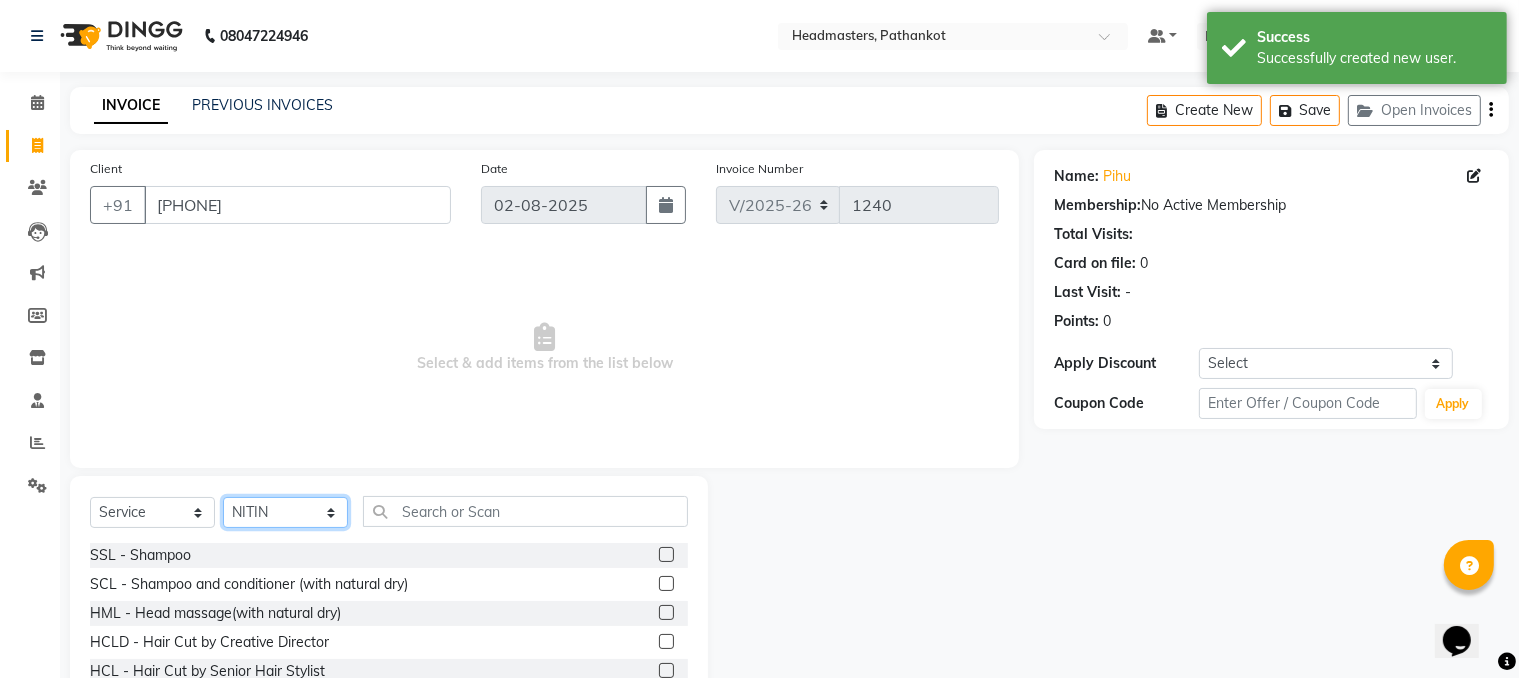click on "Select Stylist [FIRST] [LAST] HEAD MASTERS jassi jasvir [LAST] JB Joel Monika [LAST] Monika [LAST] nakul NITIN Poonam puja roop Sumit Teji" 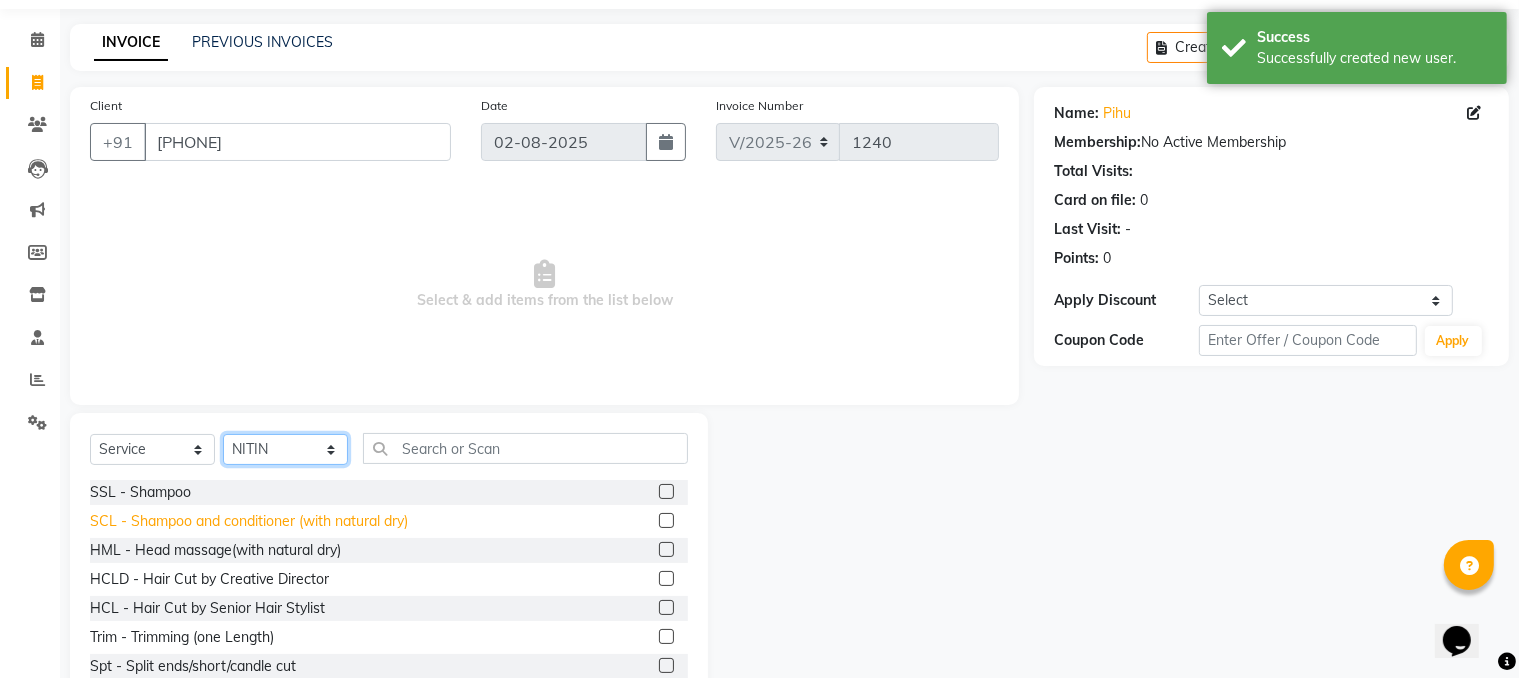 scroll, scrollTop: 123, scrollLeft: 0, axis: vertical 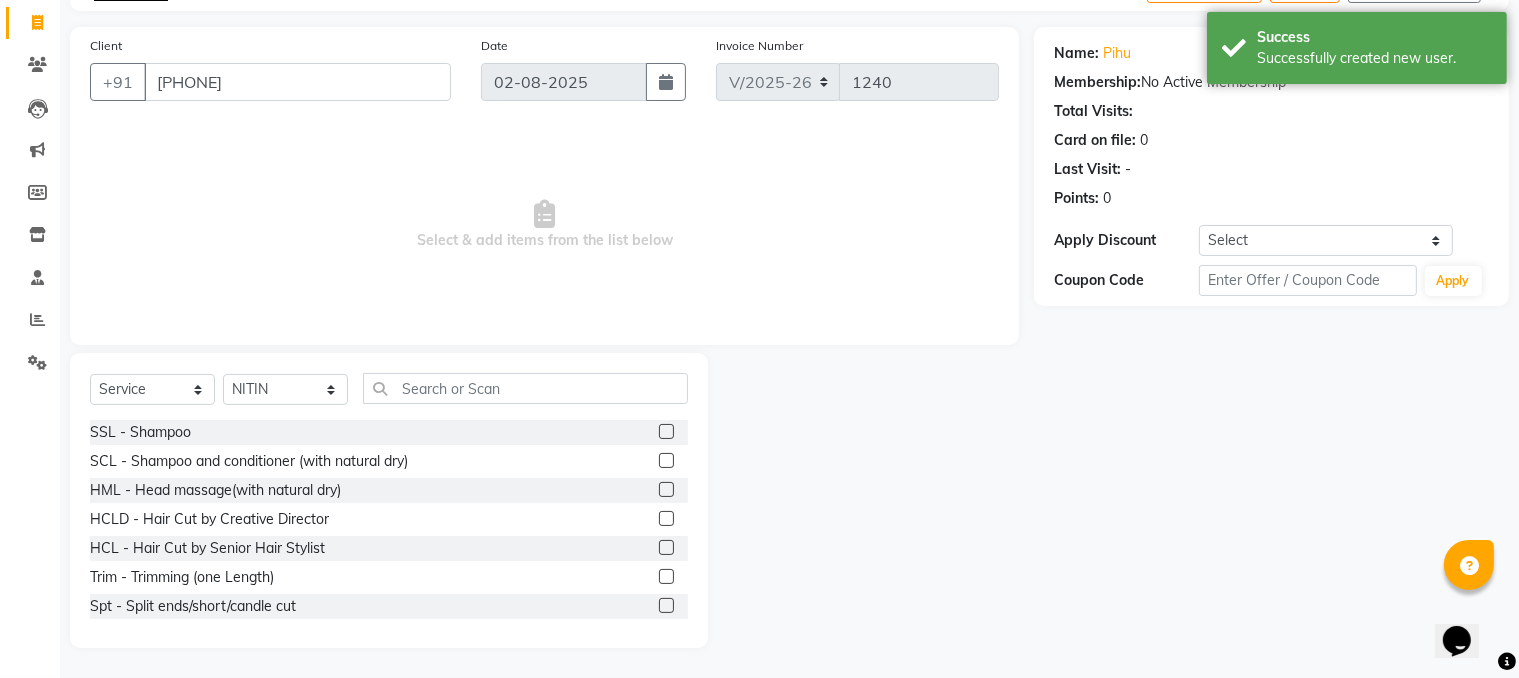 click 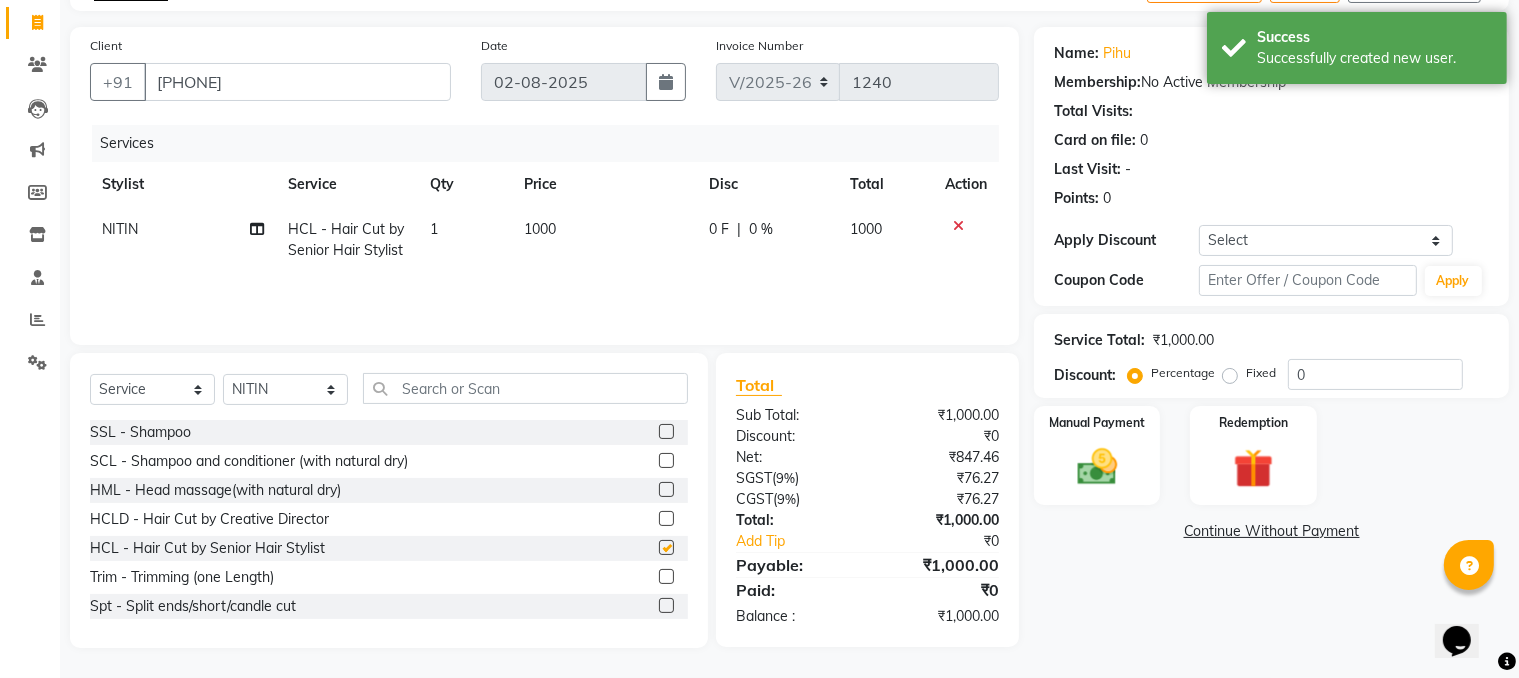 checkbox on "false" 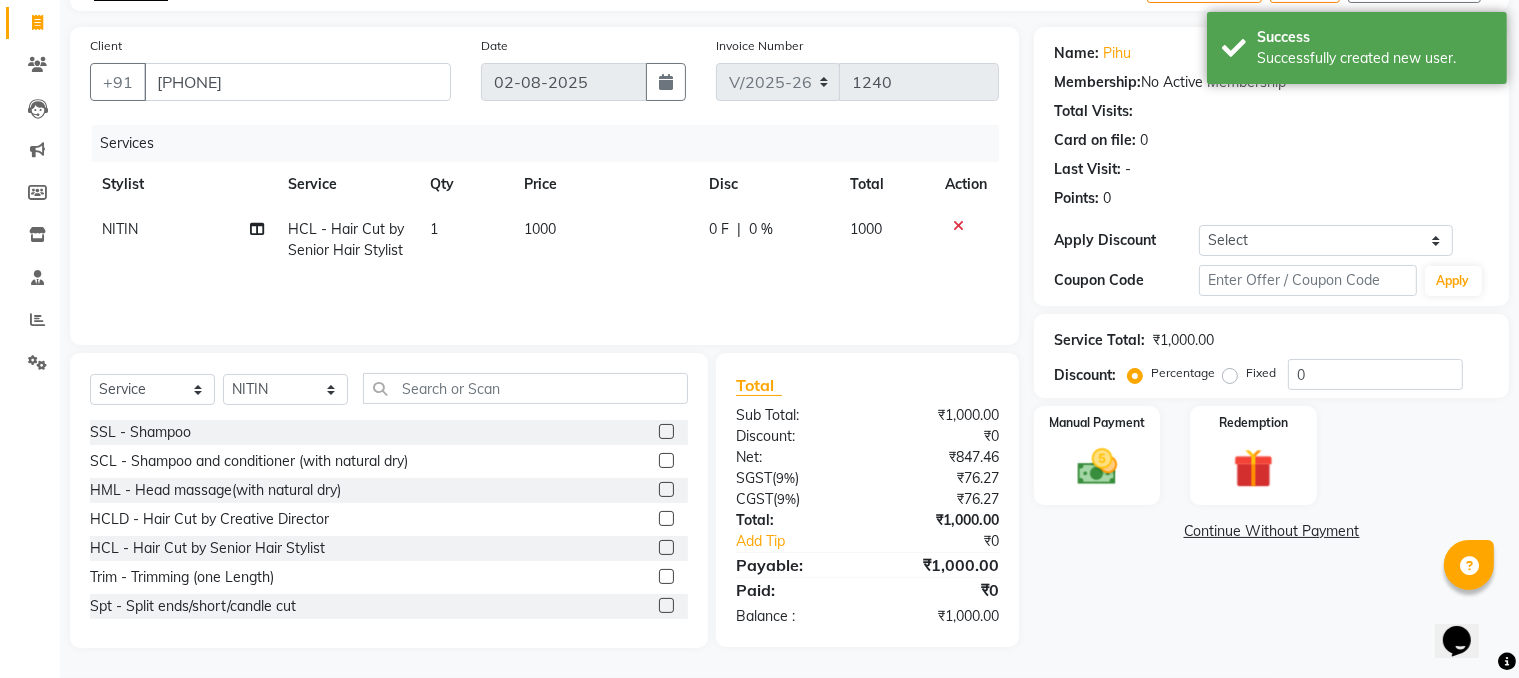 click on "1000" 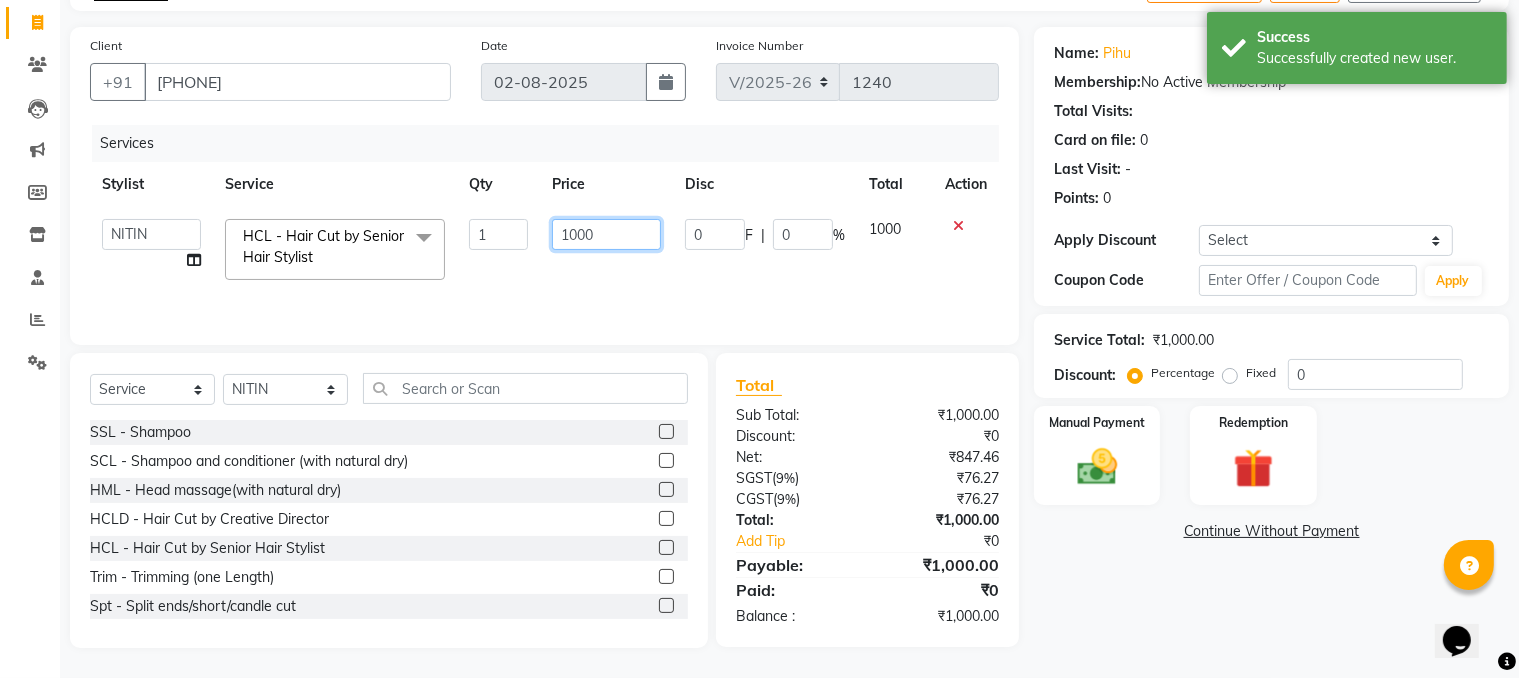 click on "1000" 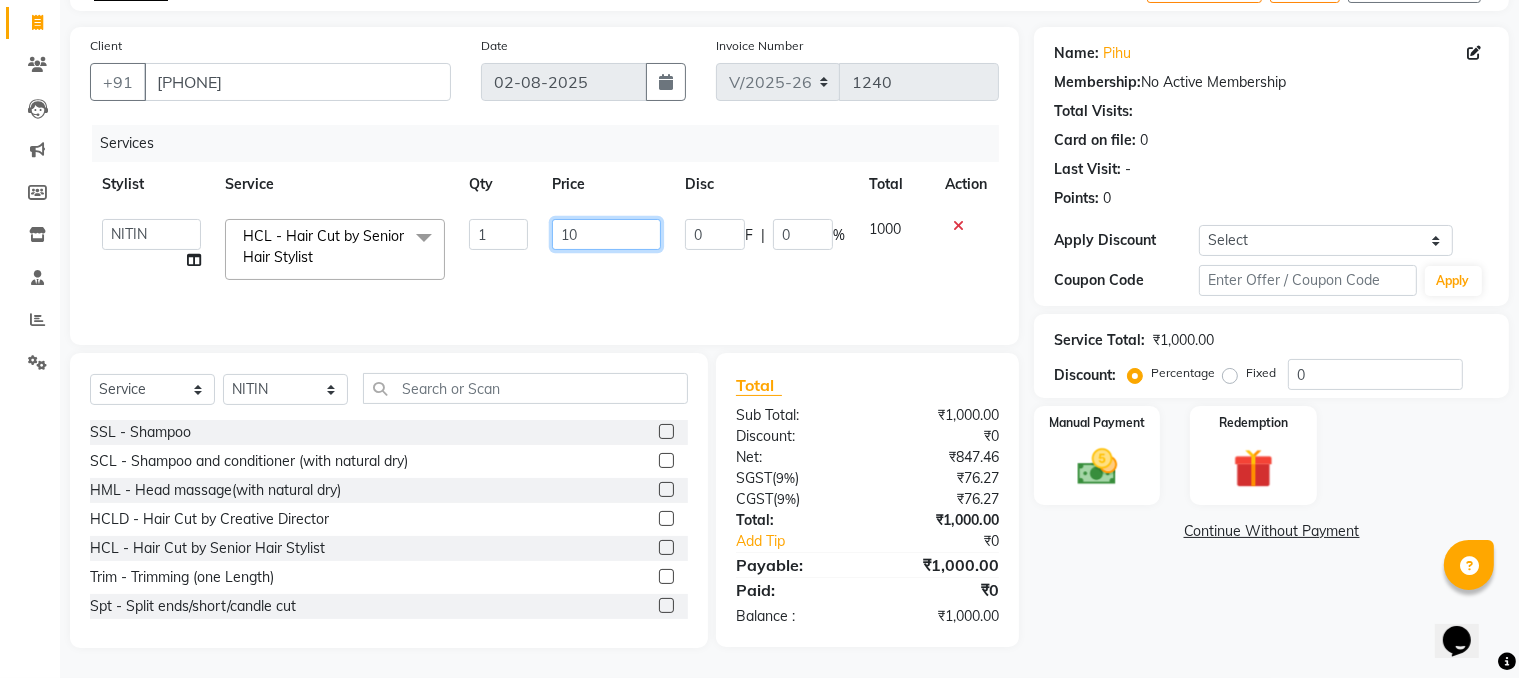 type on "1" 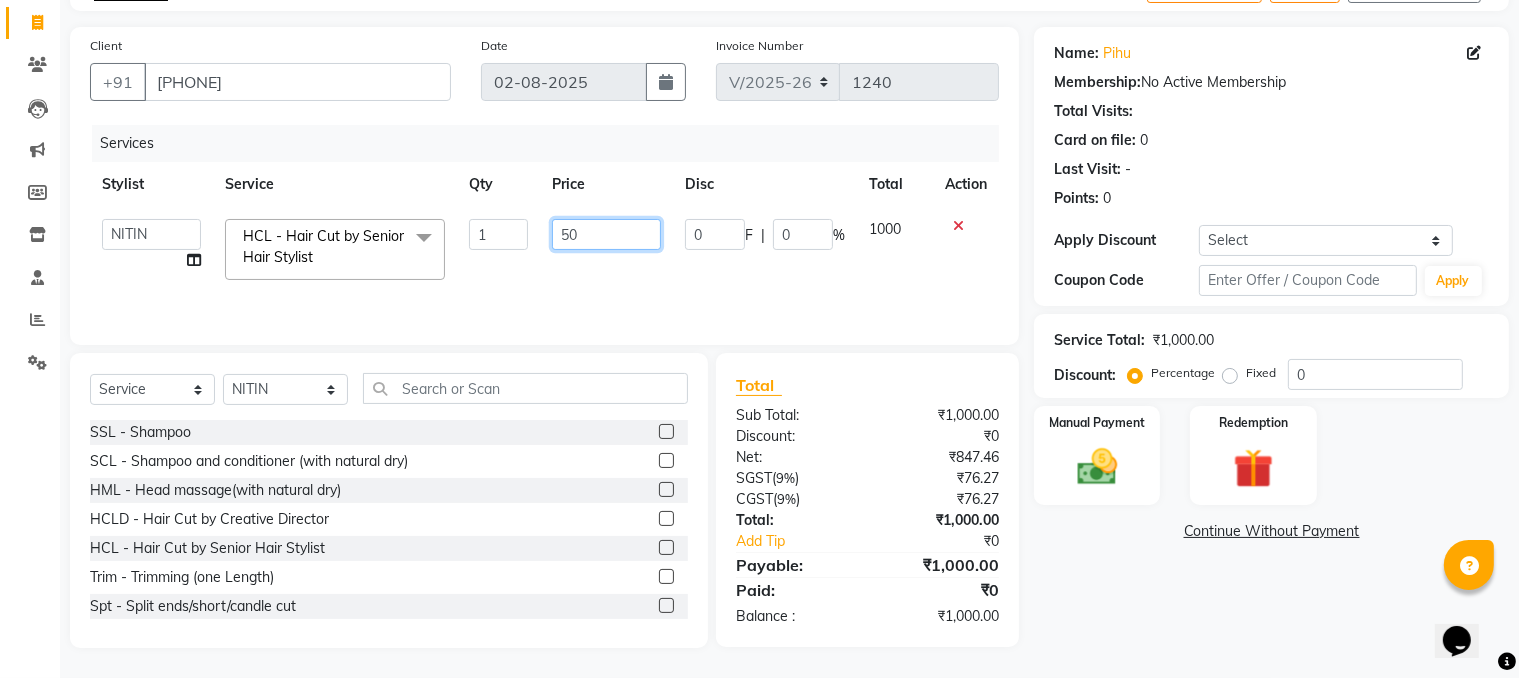 type on "500" 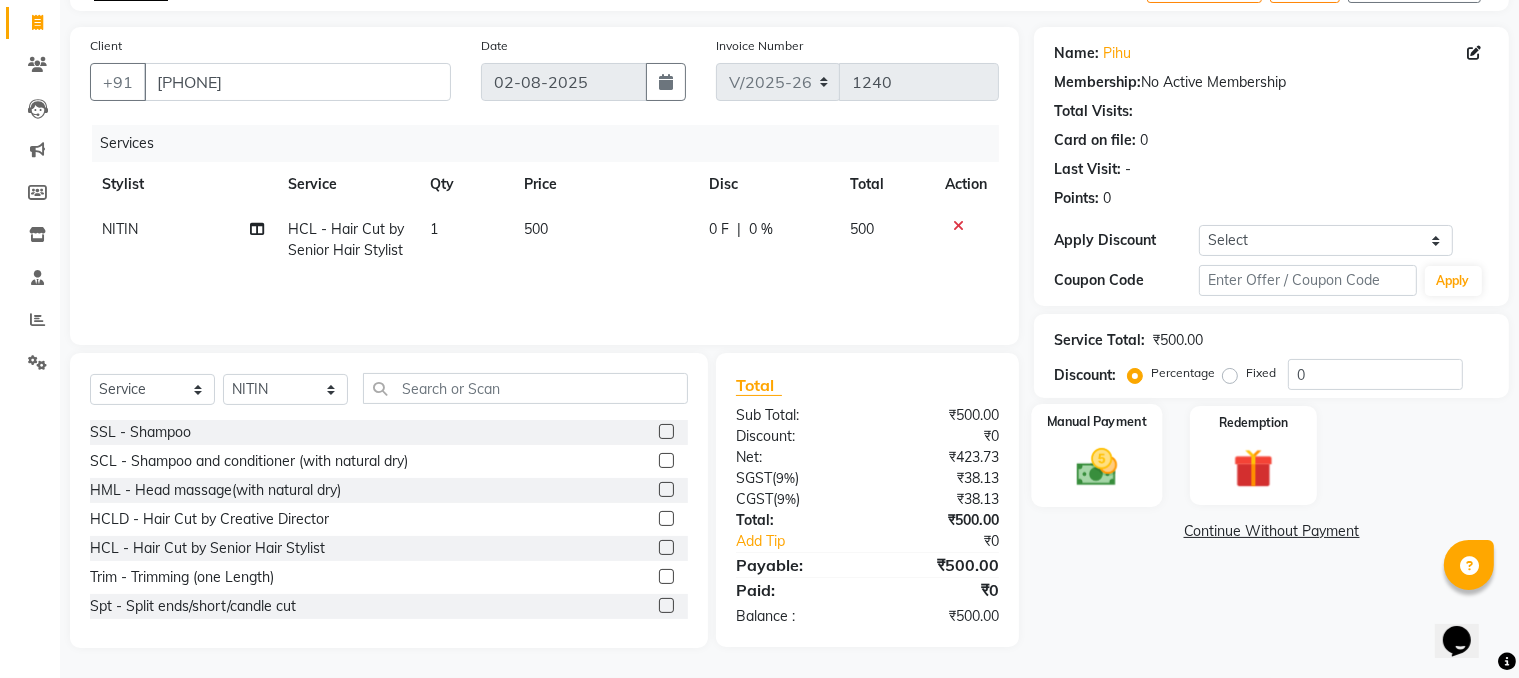 click on "Manual Payment" 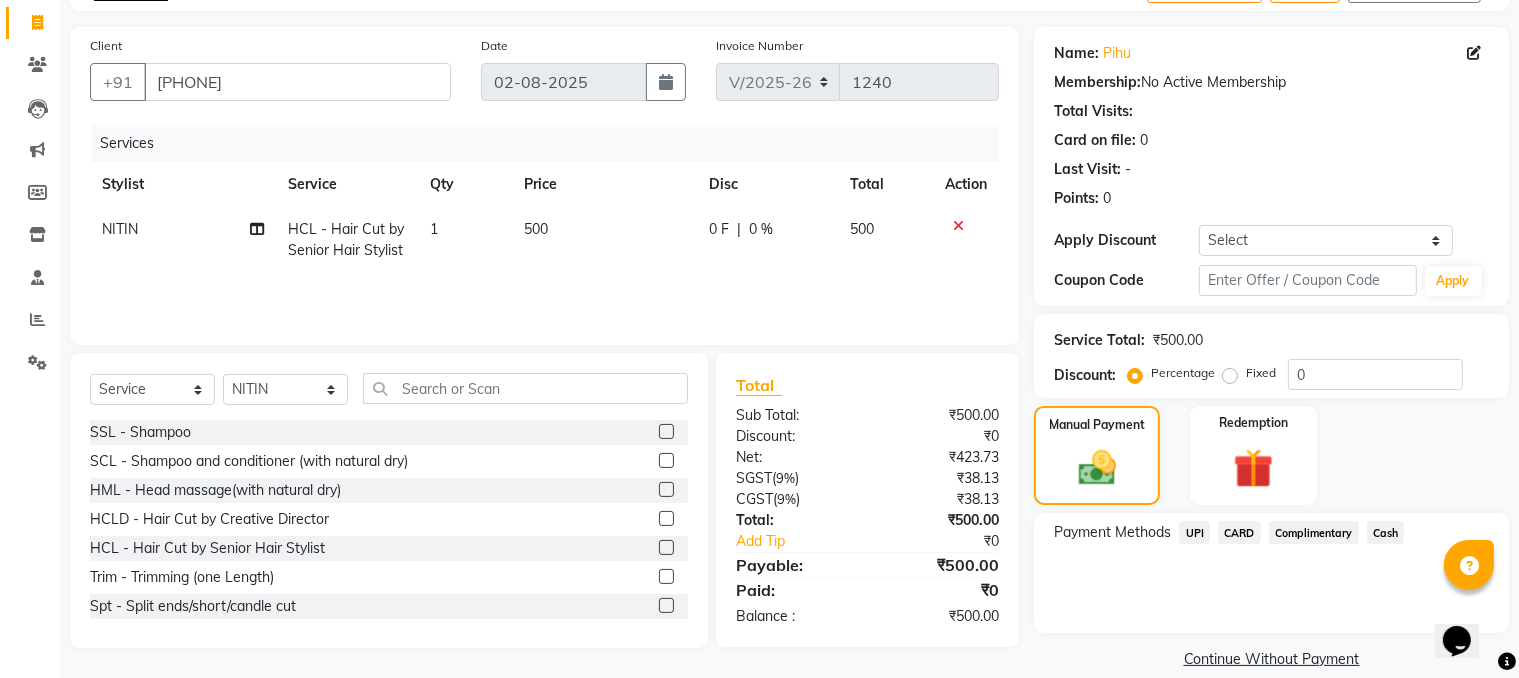 click on "UPI" 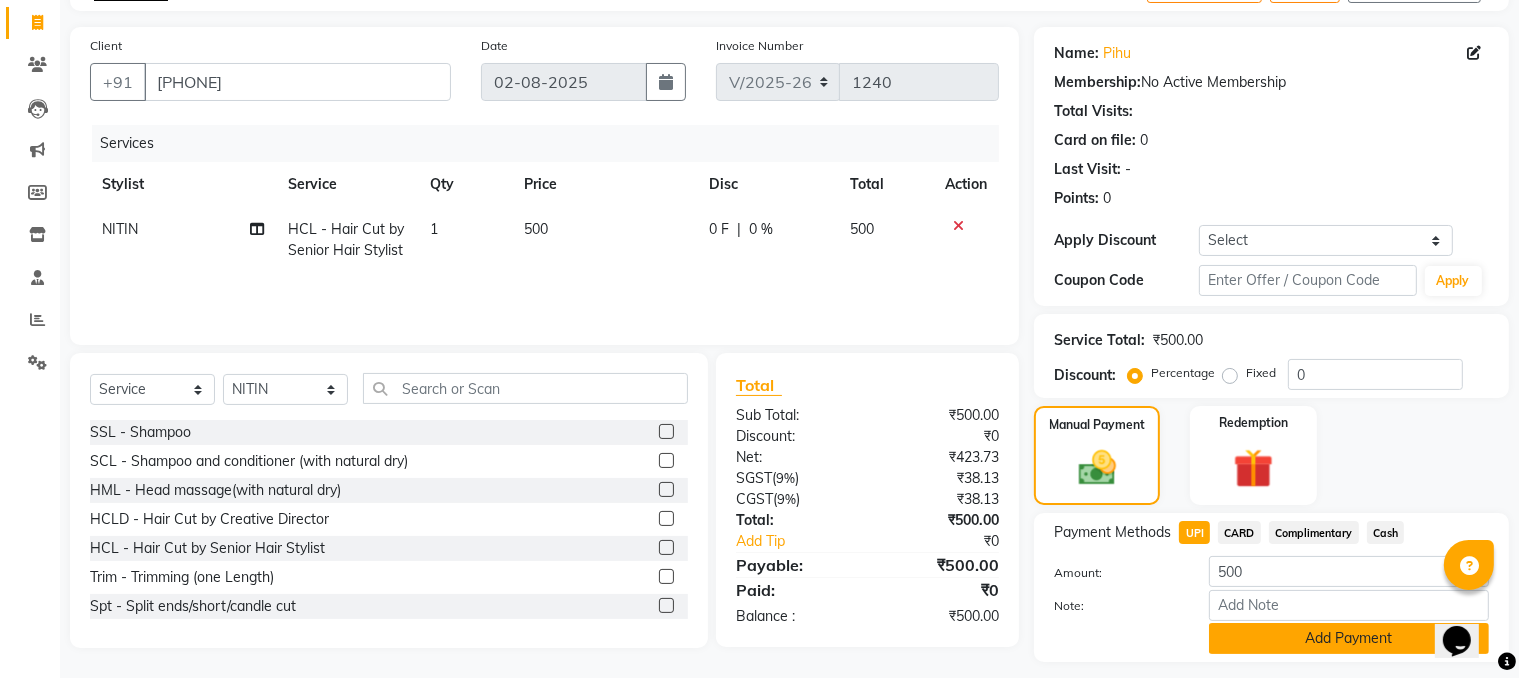 click on "Add Payment" 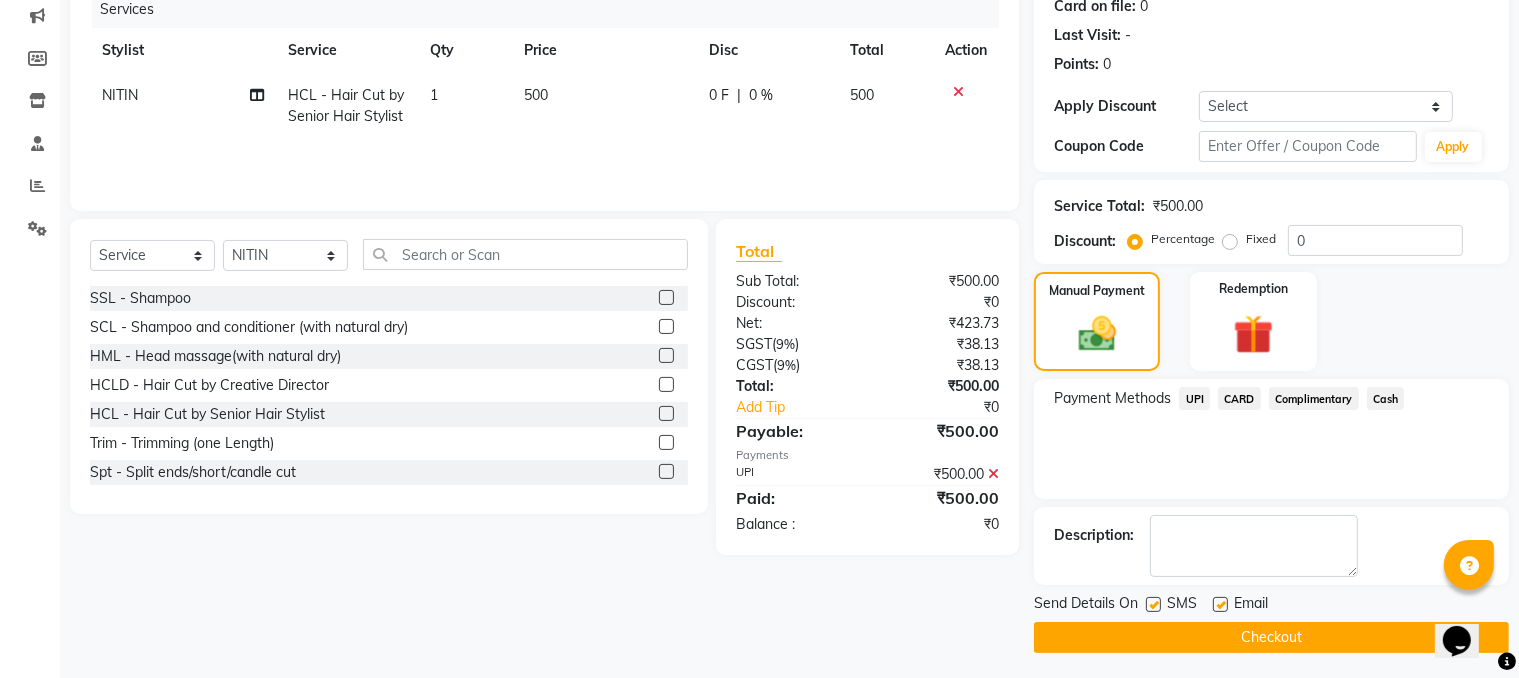 scroll, scrollTop: 260, scrollLeft: 0, axis: vertical 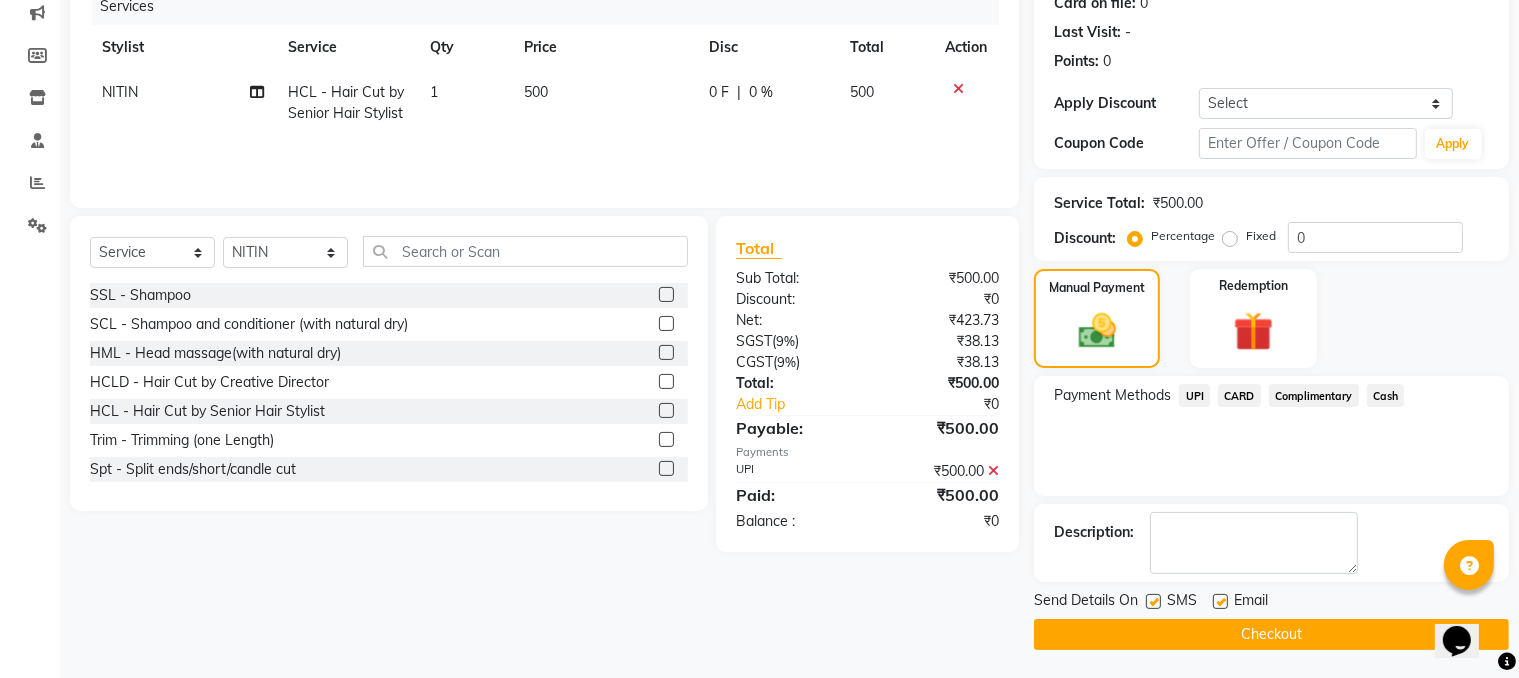 click on "Checkout" 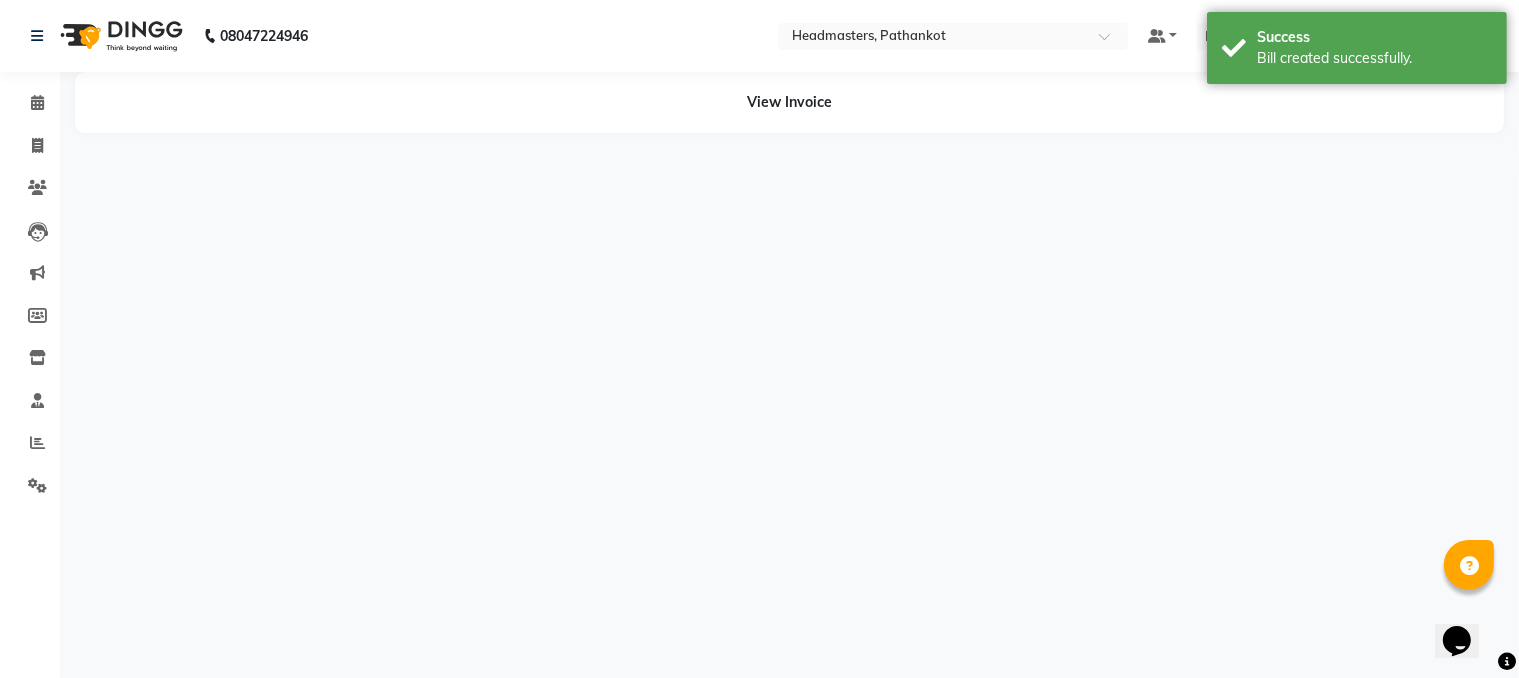 scroll, scrollTop: 0, scrollLeft: 0, axis: both 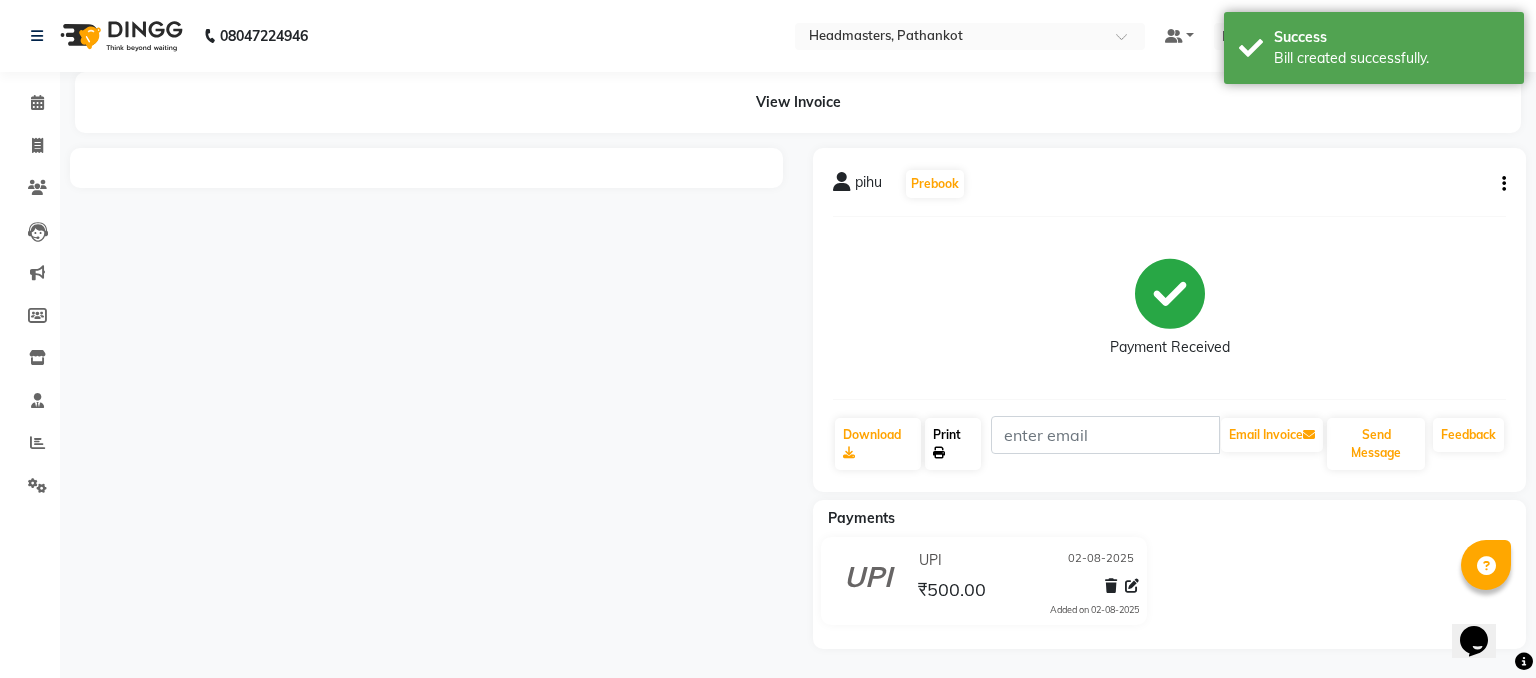 click on "Print" 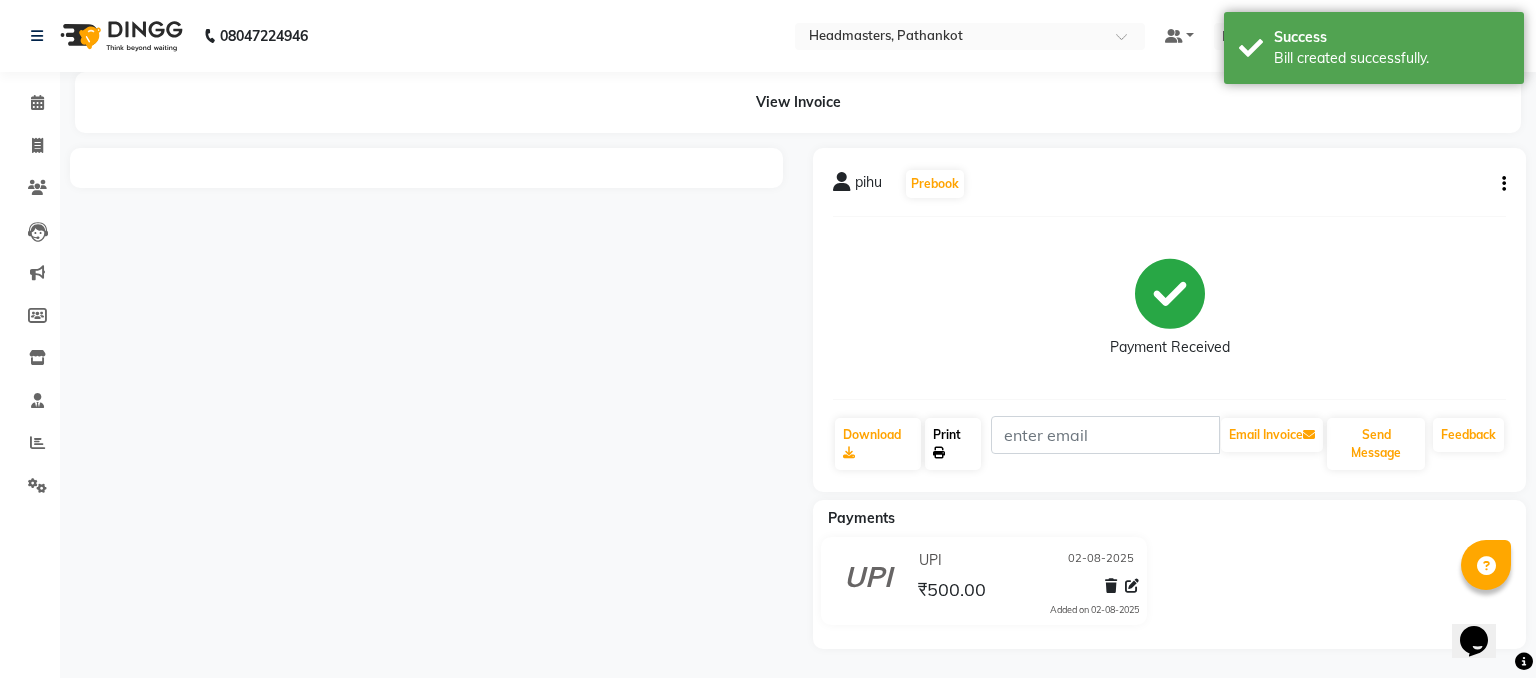 click on "Print" 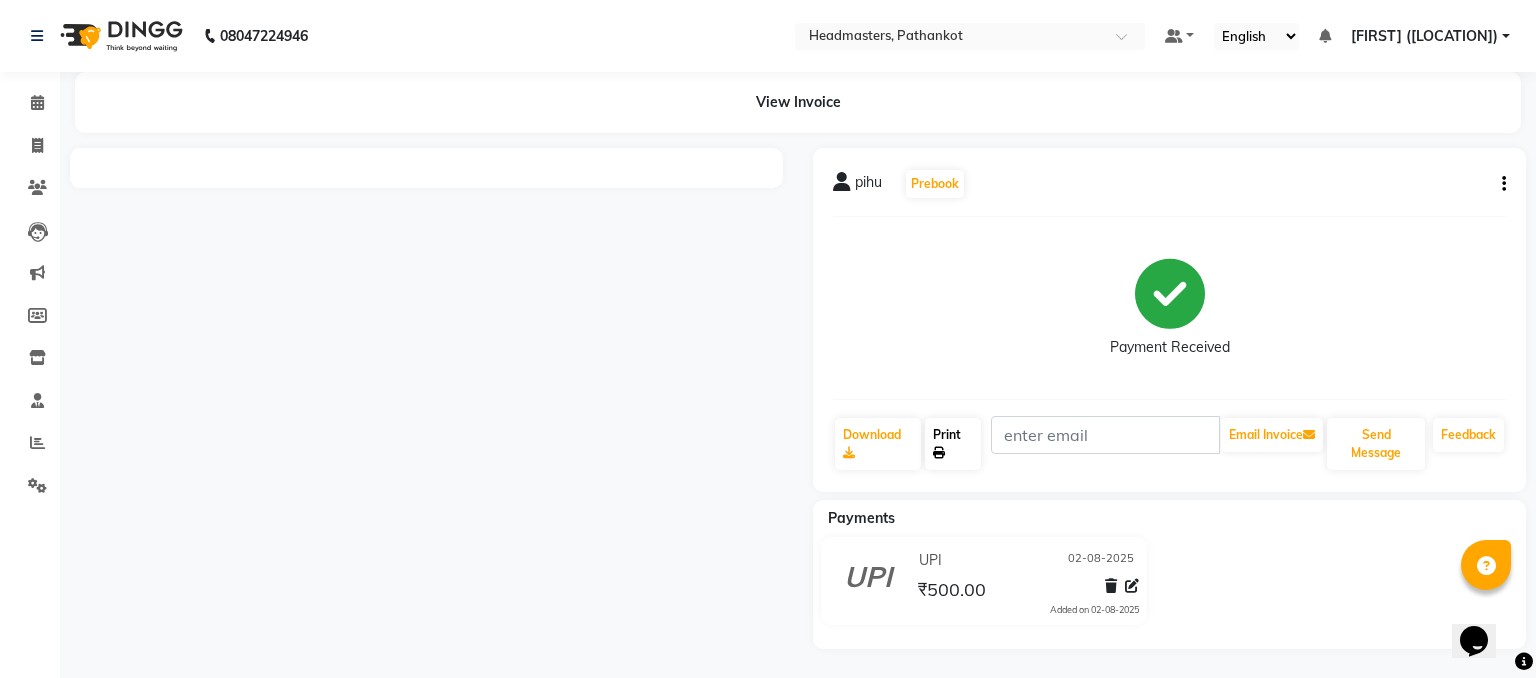 click on "Print" 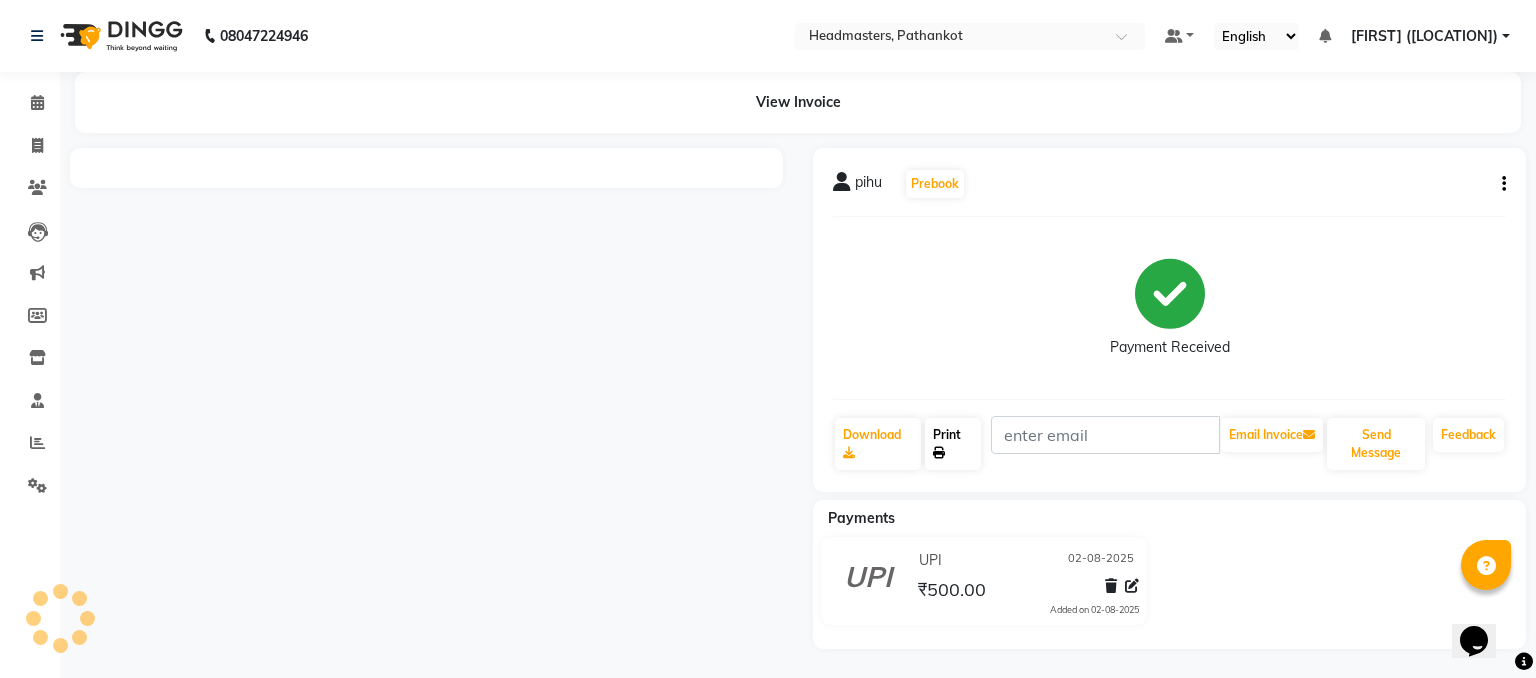 click on "Print" 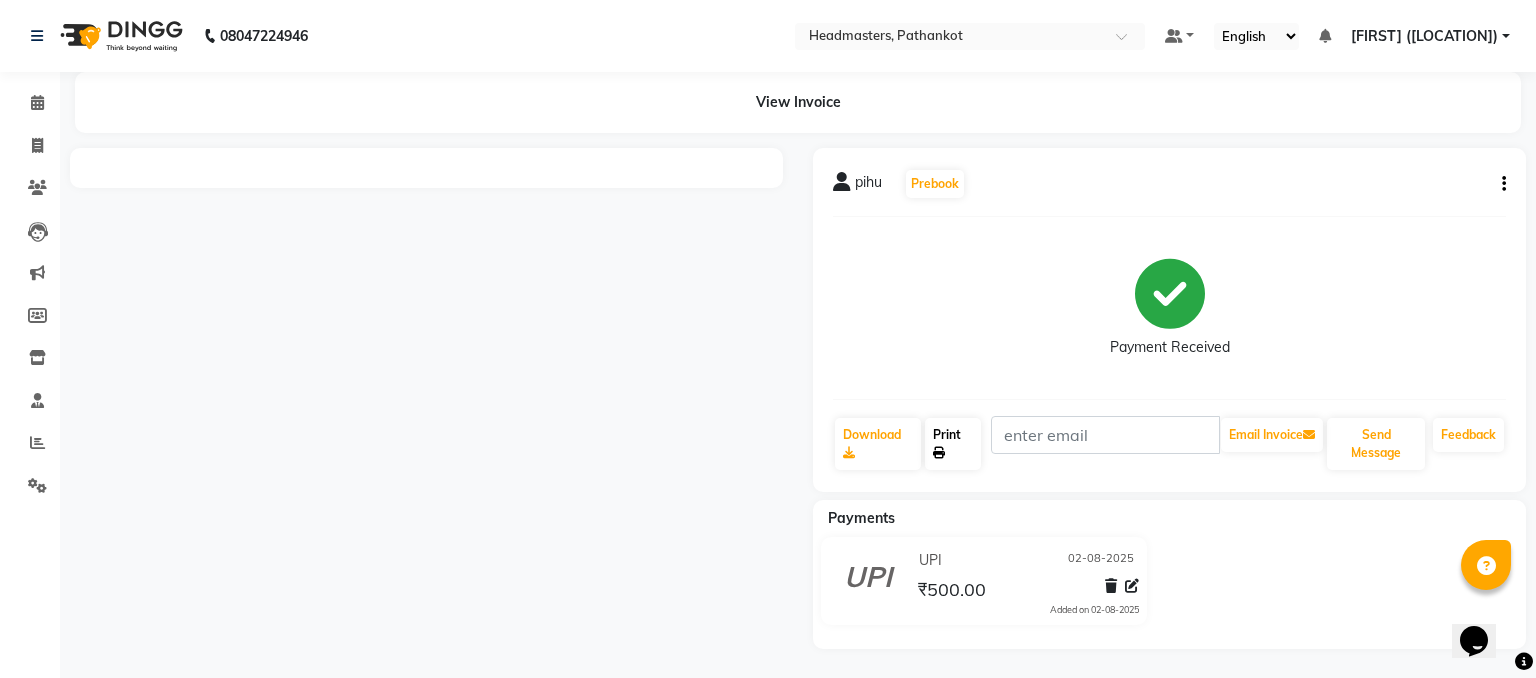 click on "Print" 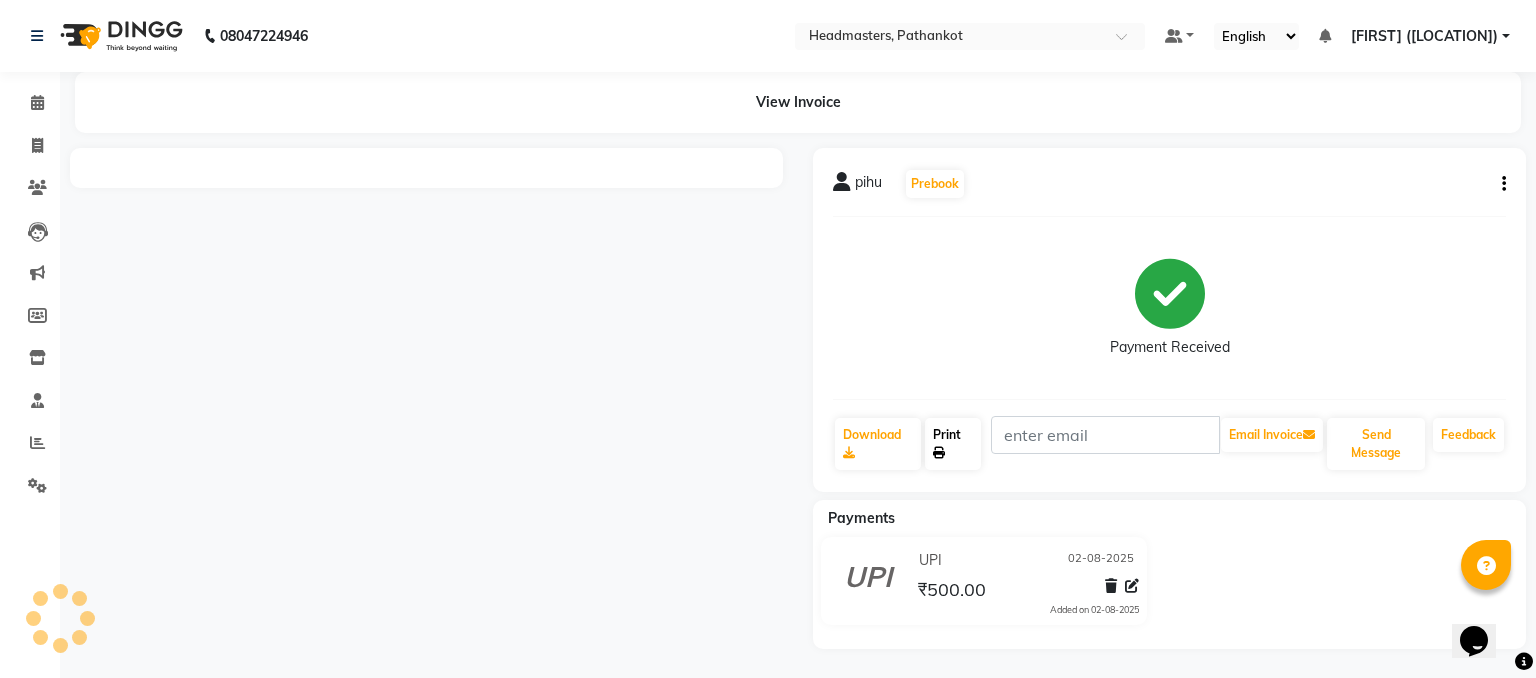 click on "Print" 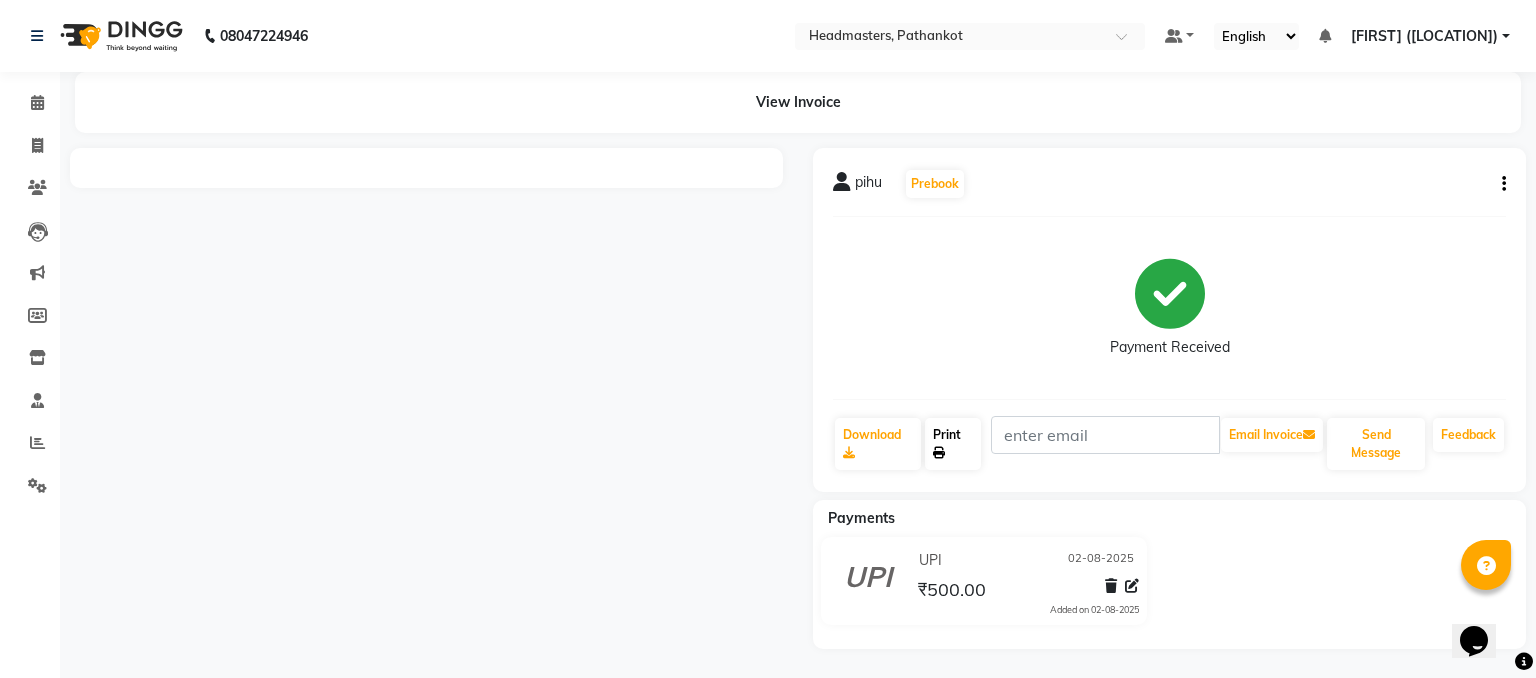 click on "Print" 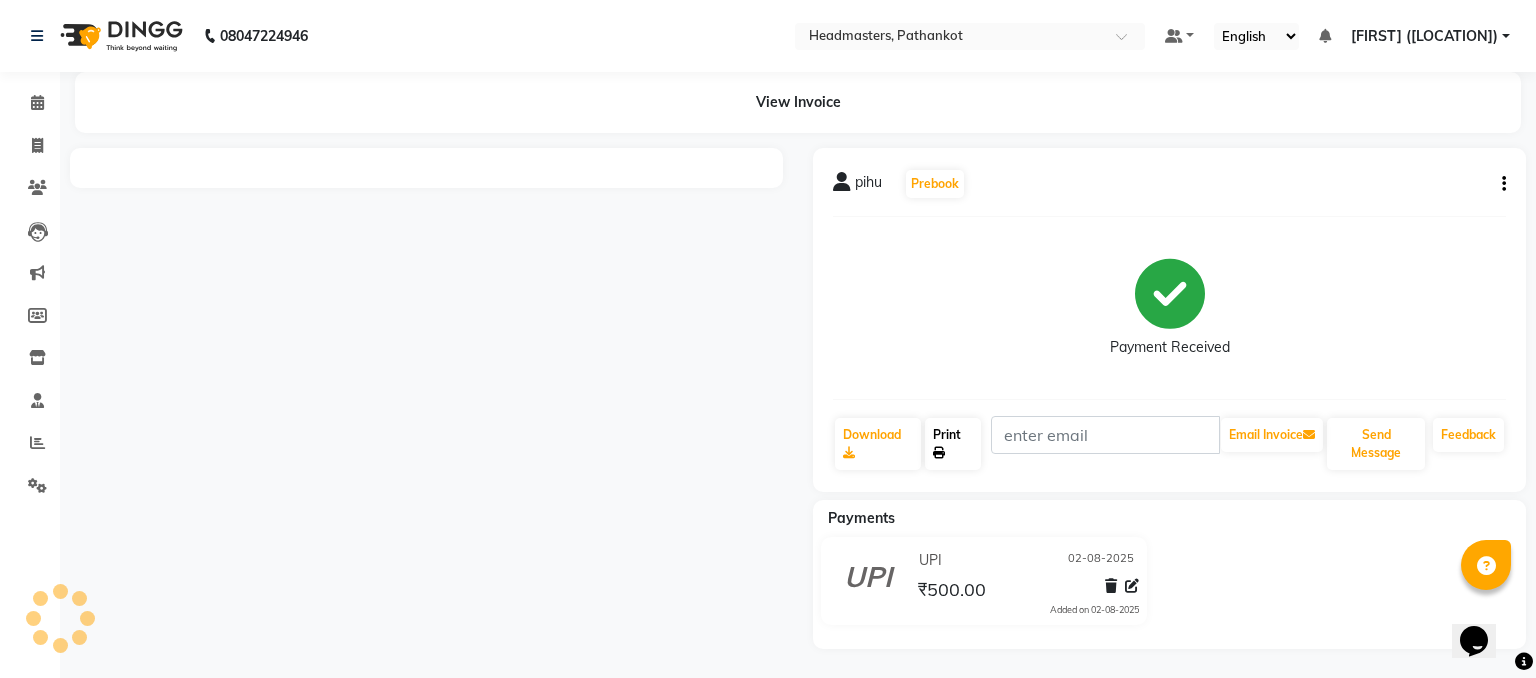 click on "Print" 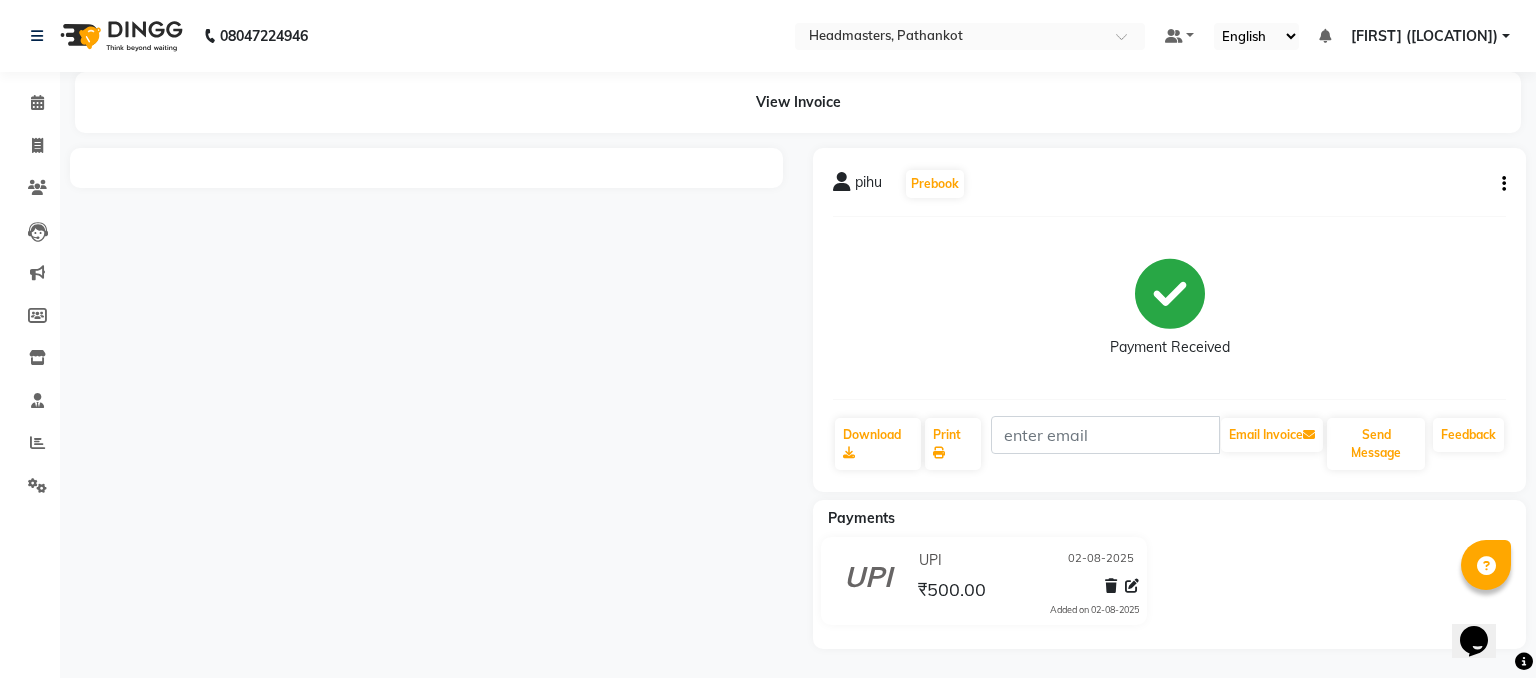 click at bounding box center (426, 398) 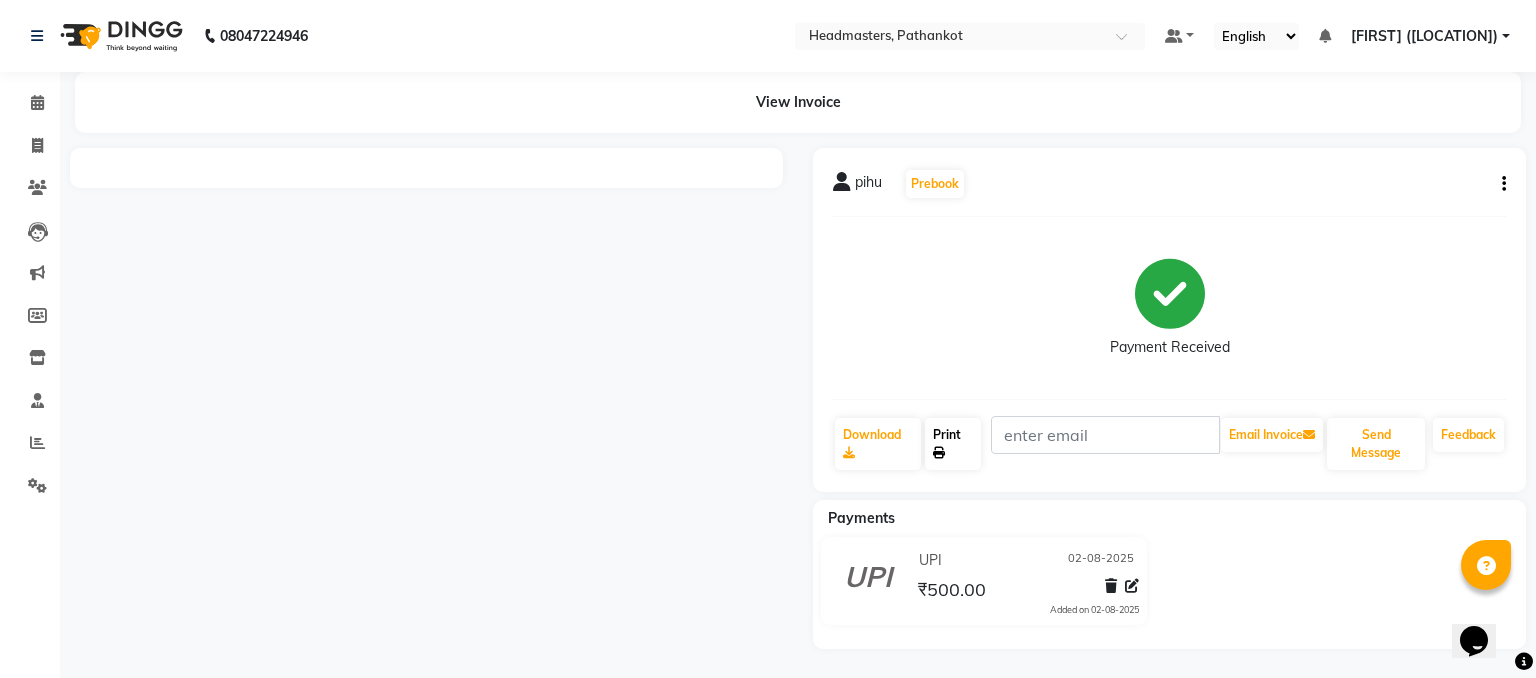 click on "Print" 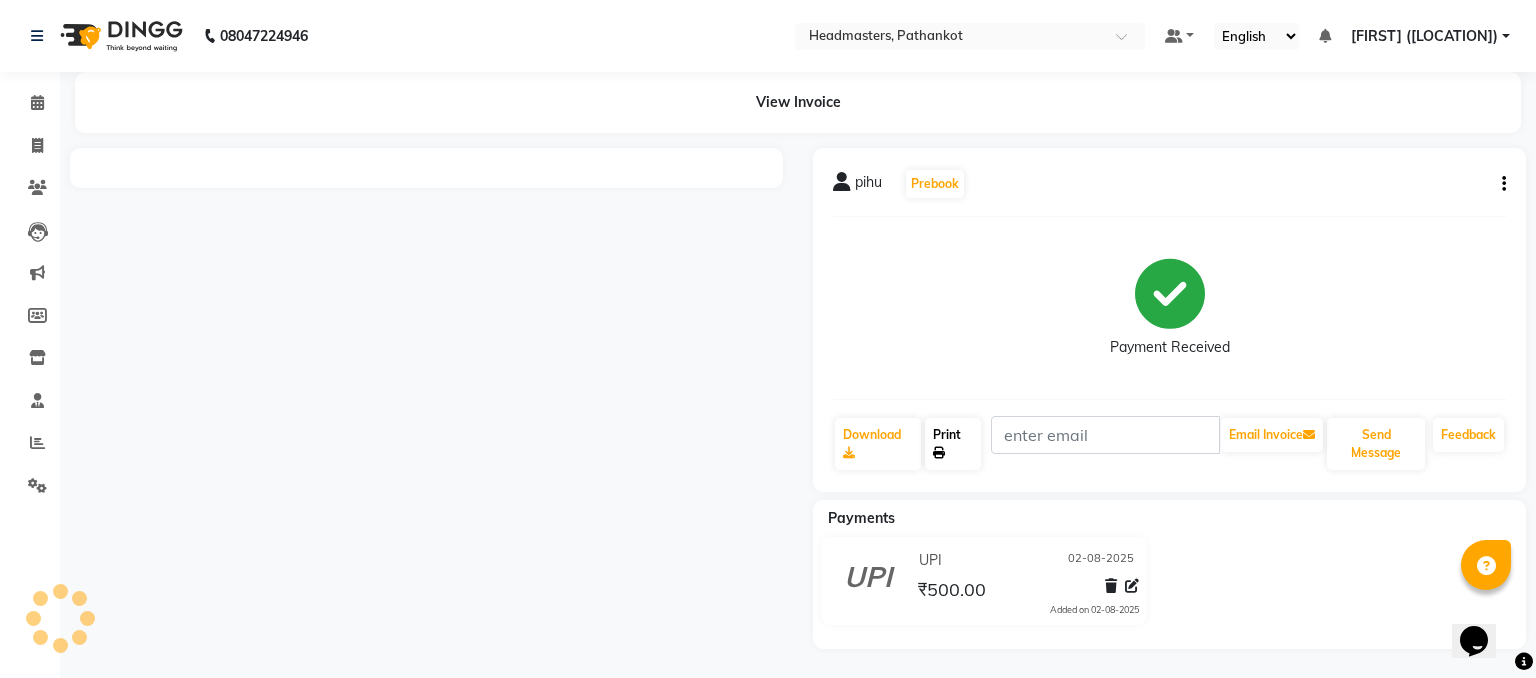 click on "Print" 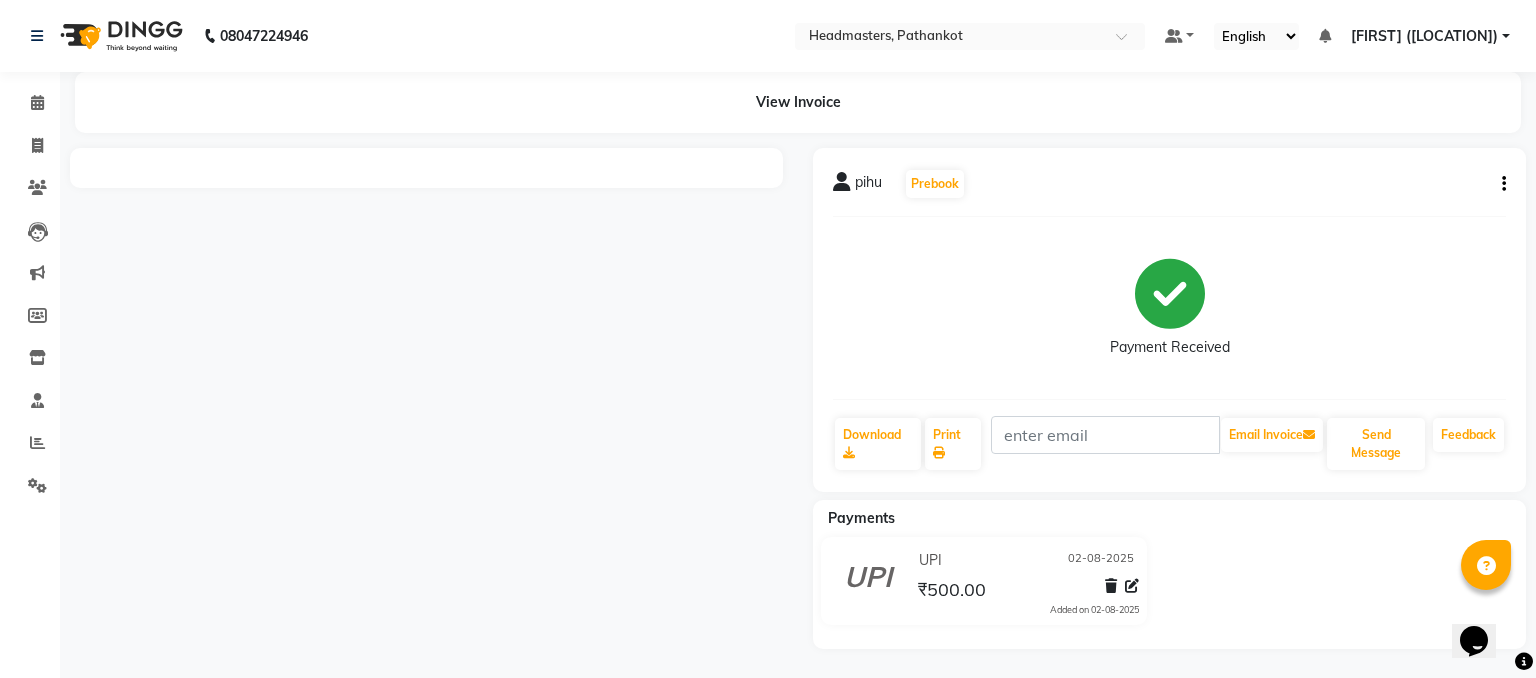 click on "Payment Received" 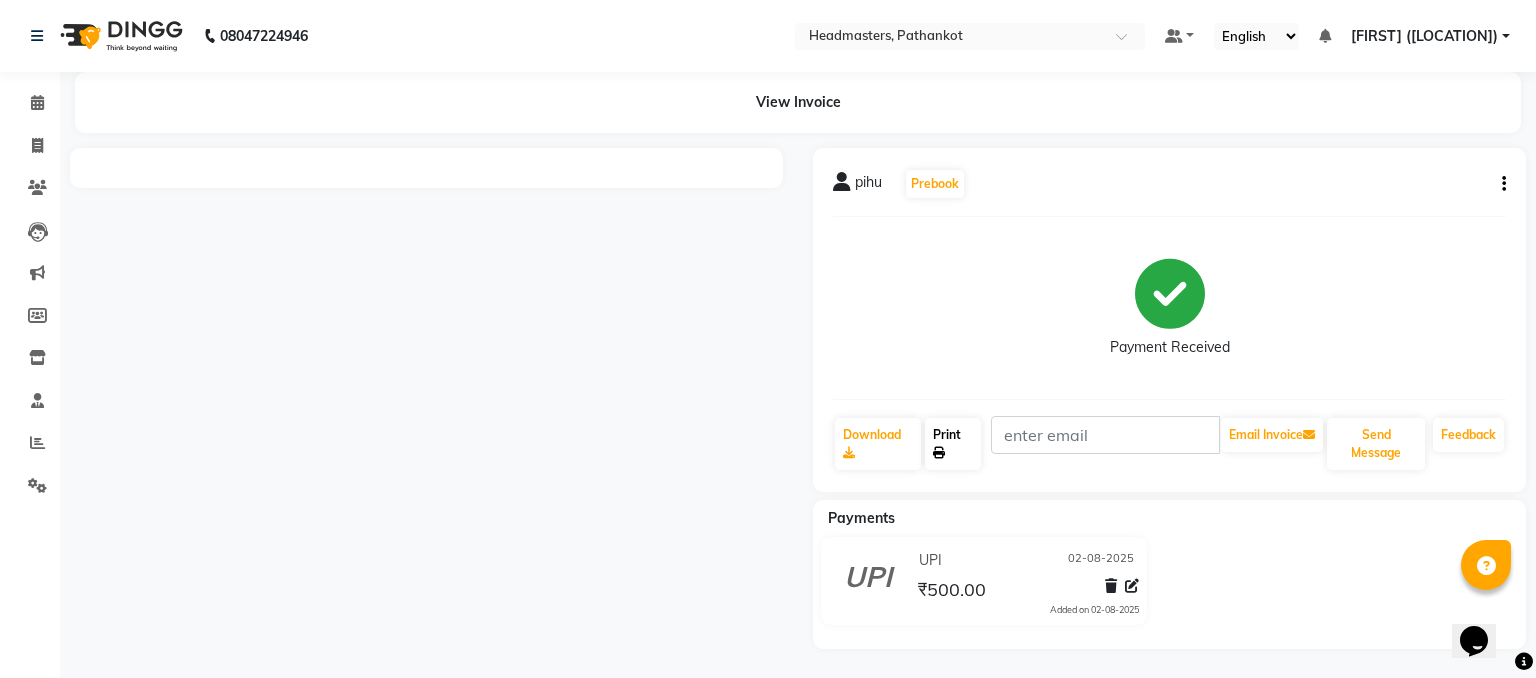 click on "Print" 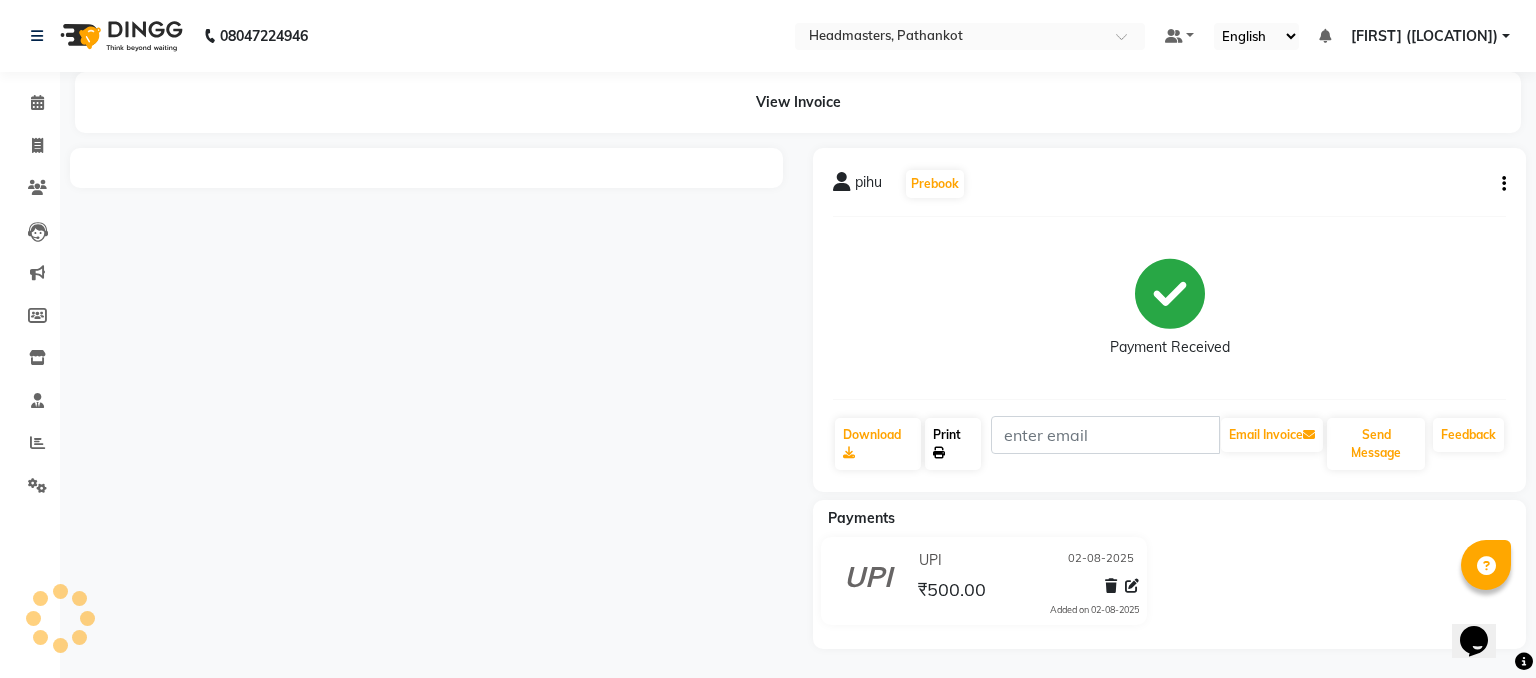 click on "Print" 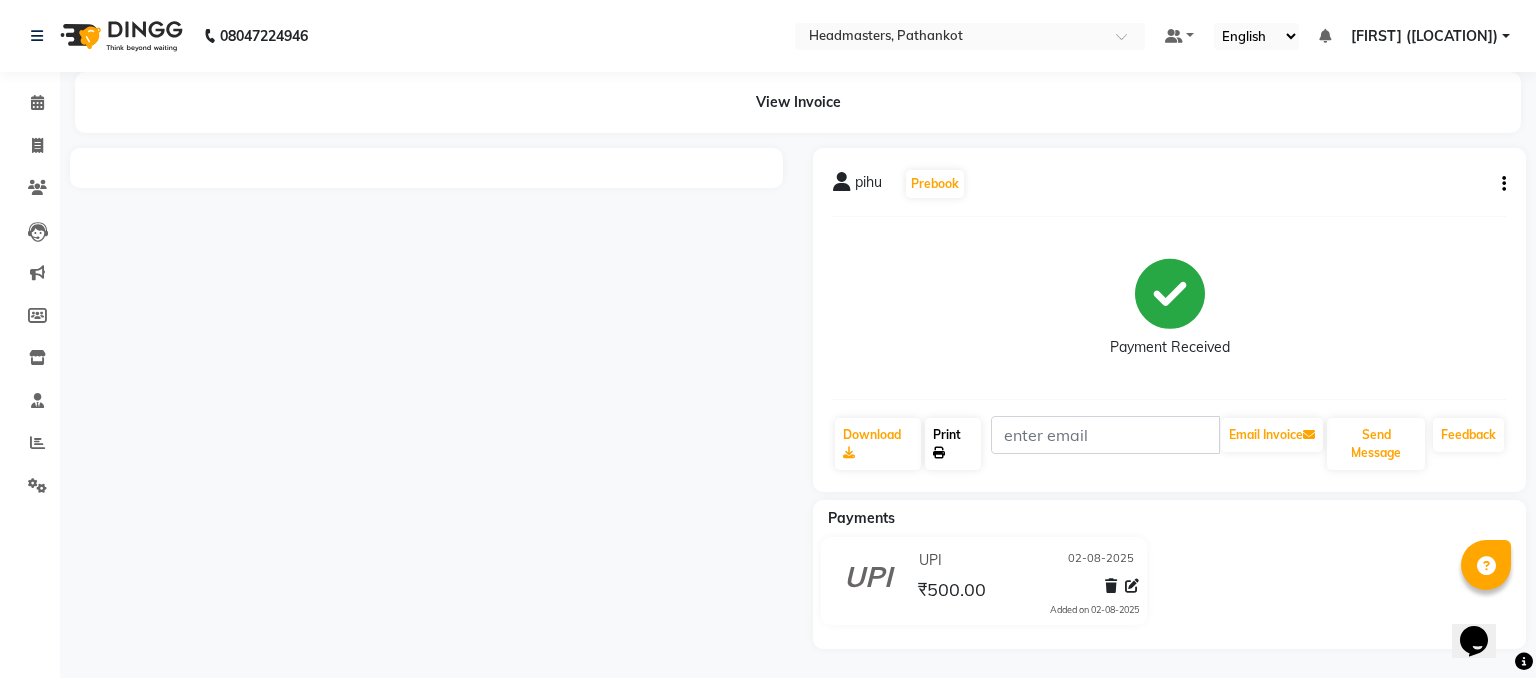 click on "Print" 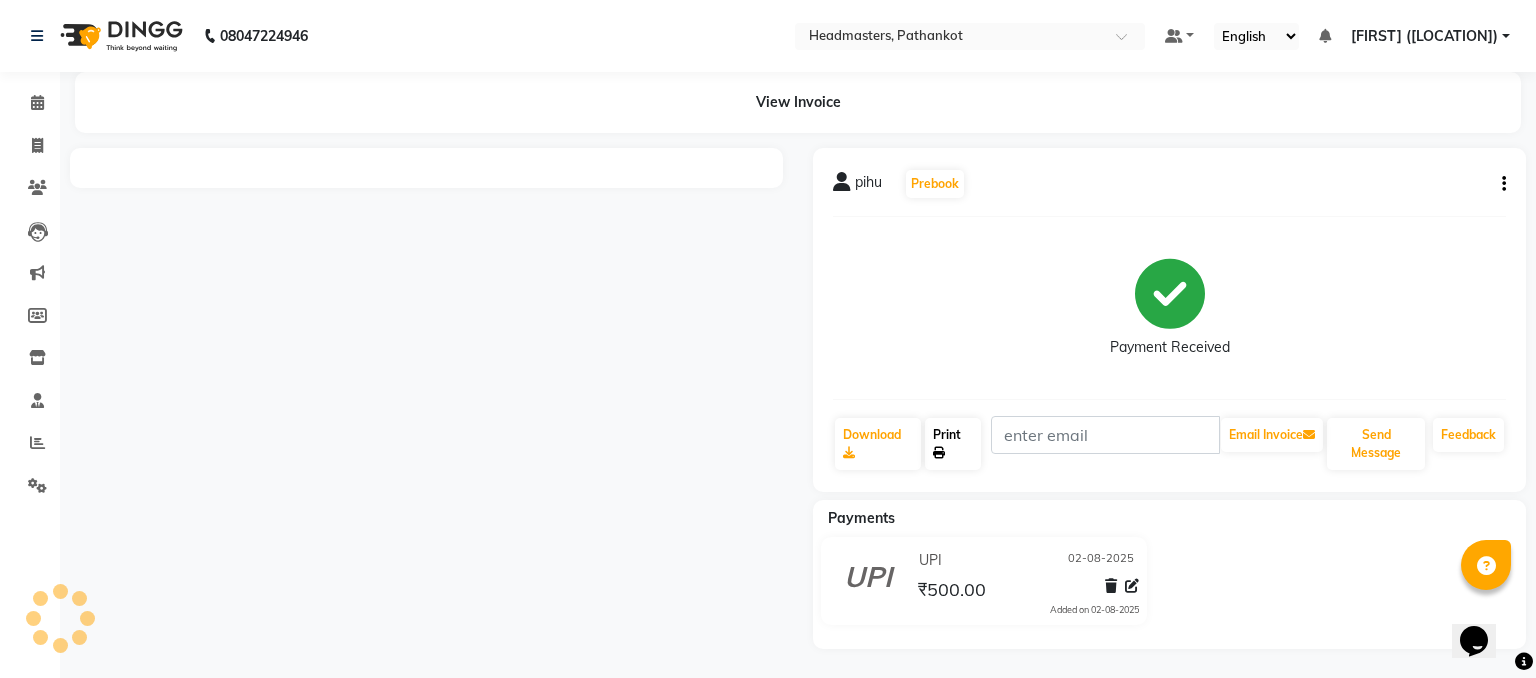 click on "Print" 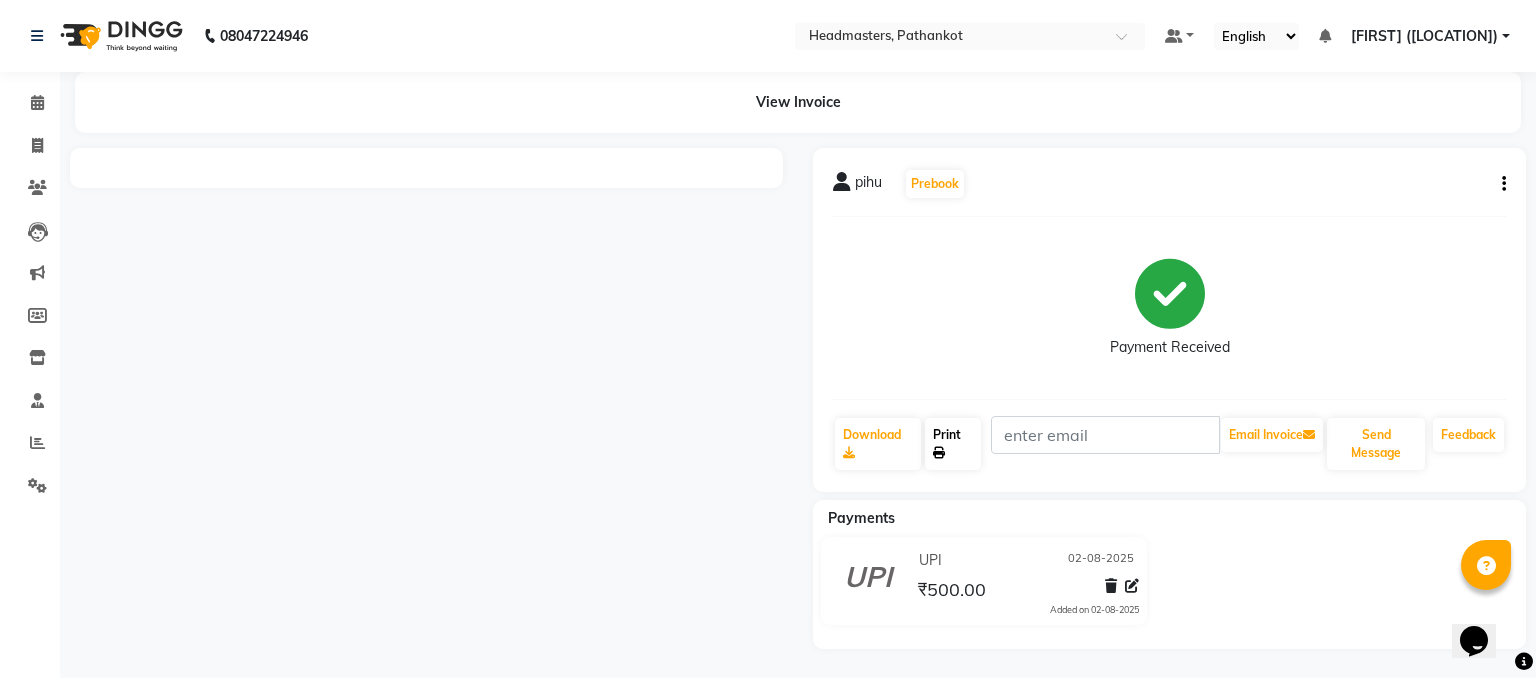 click on "Print" 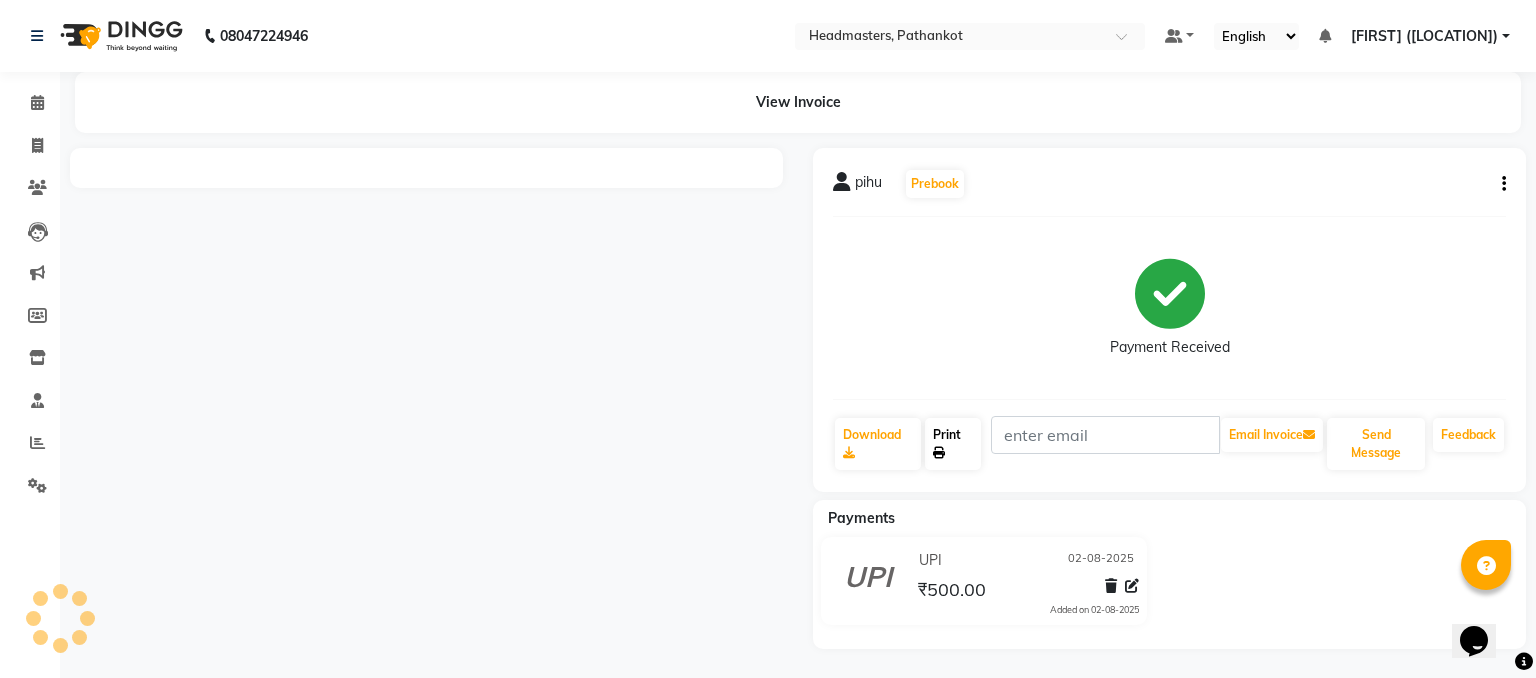 click on "Print" 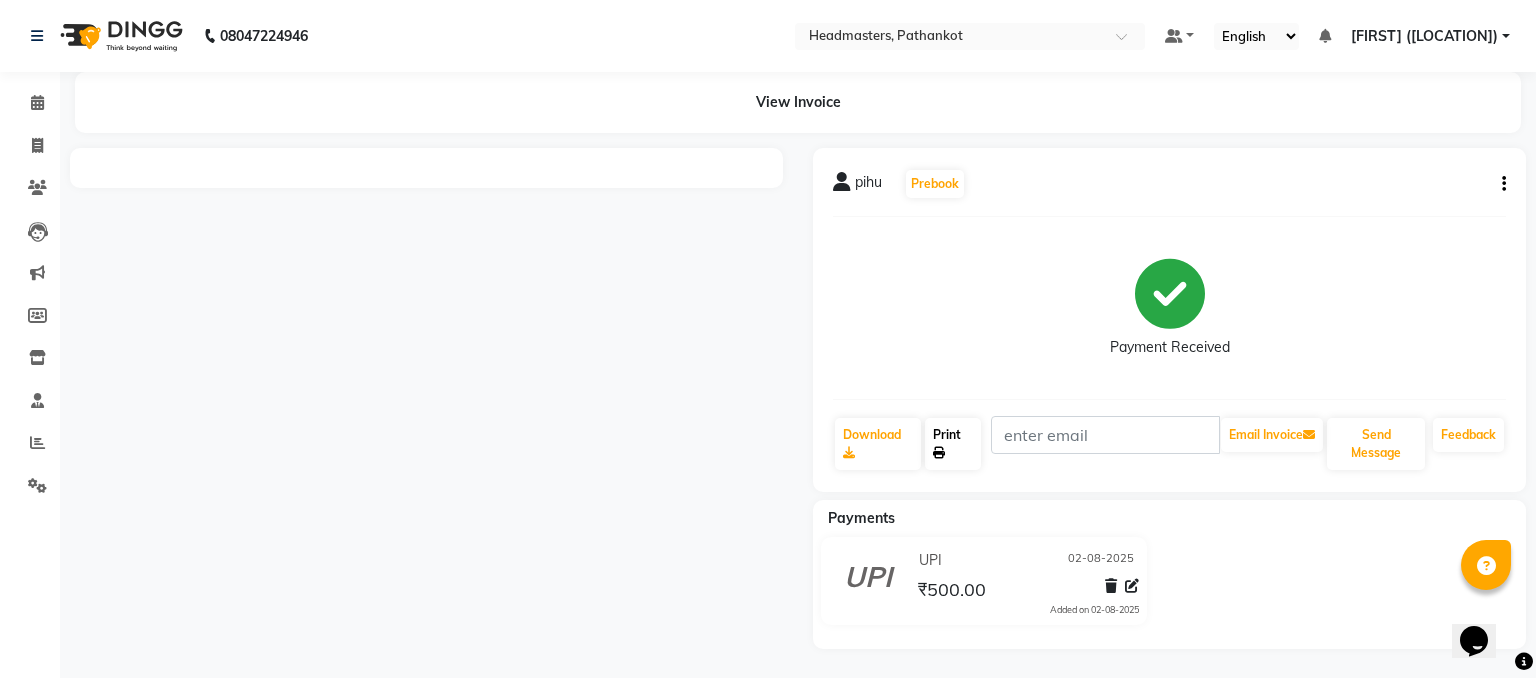 click on "Print" 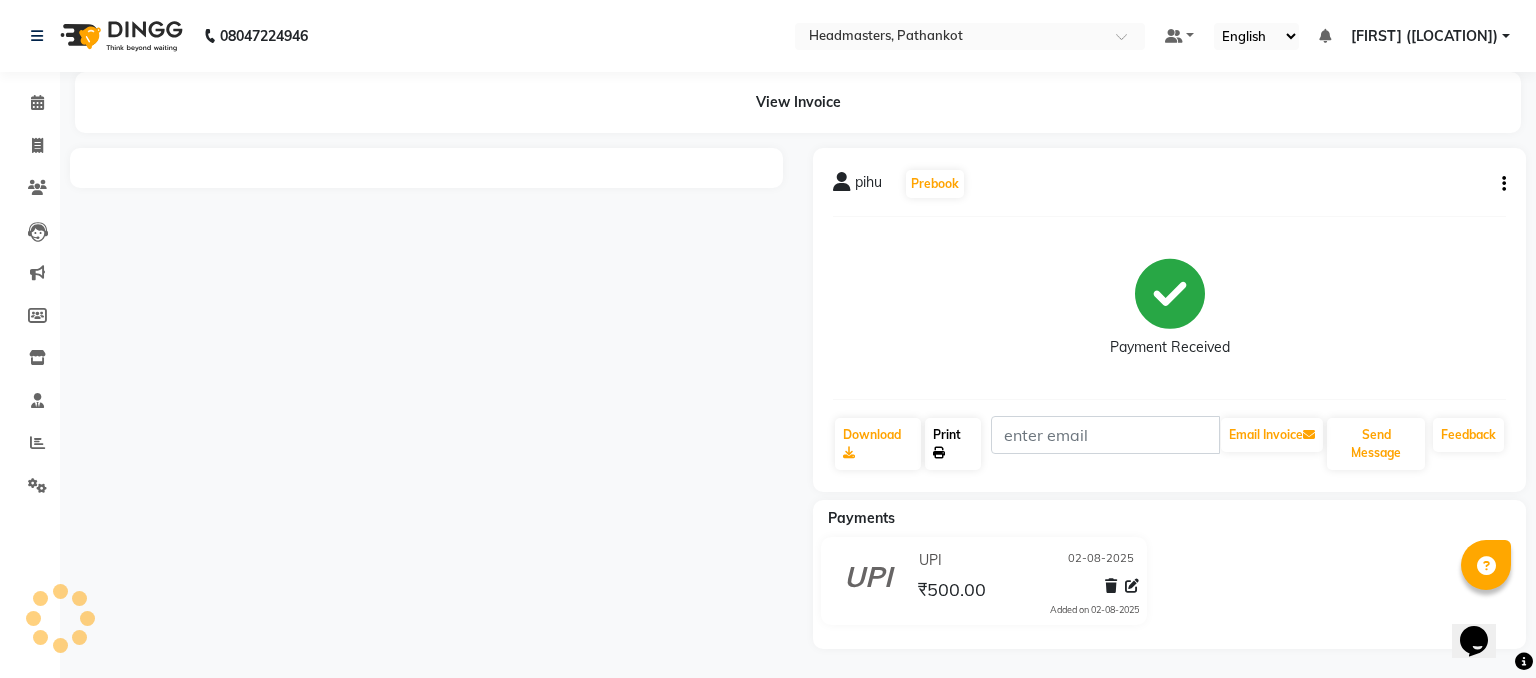 click on "Print" 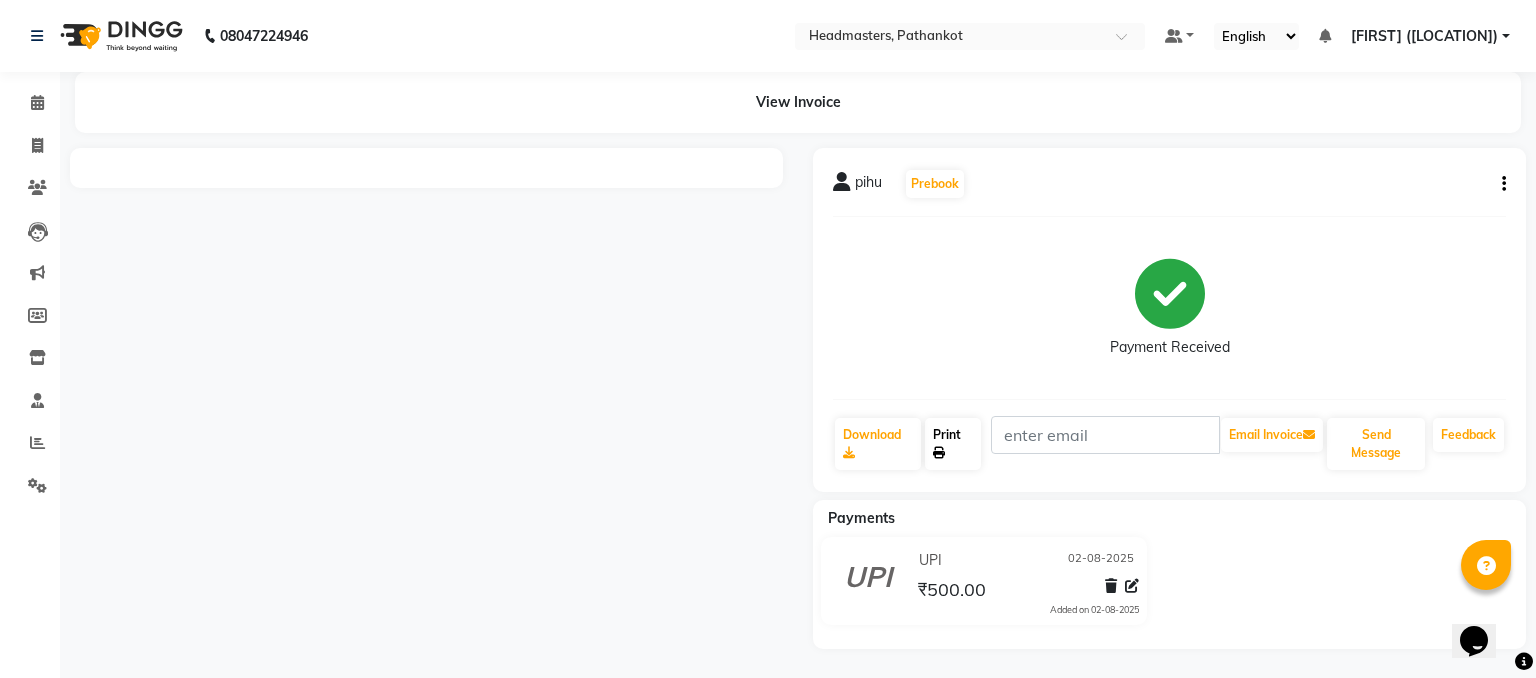 click on "Print" 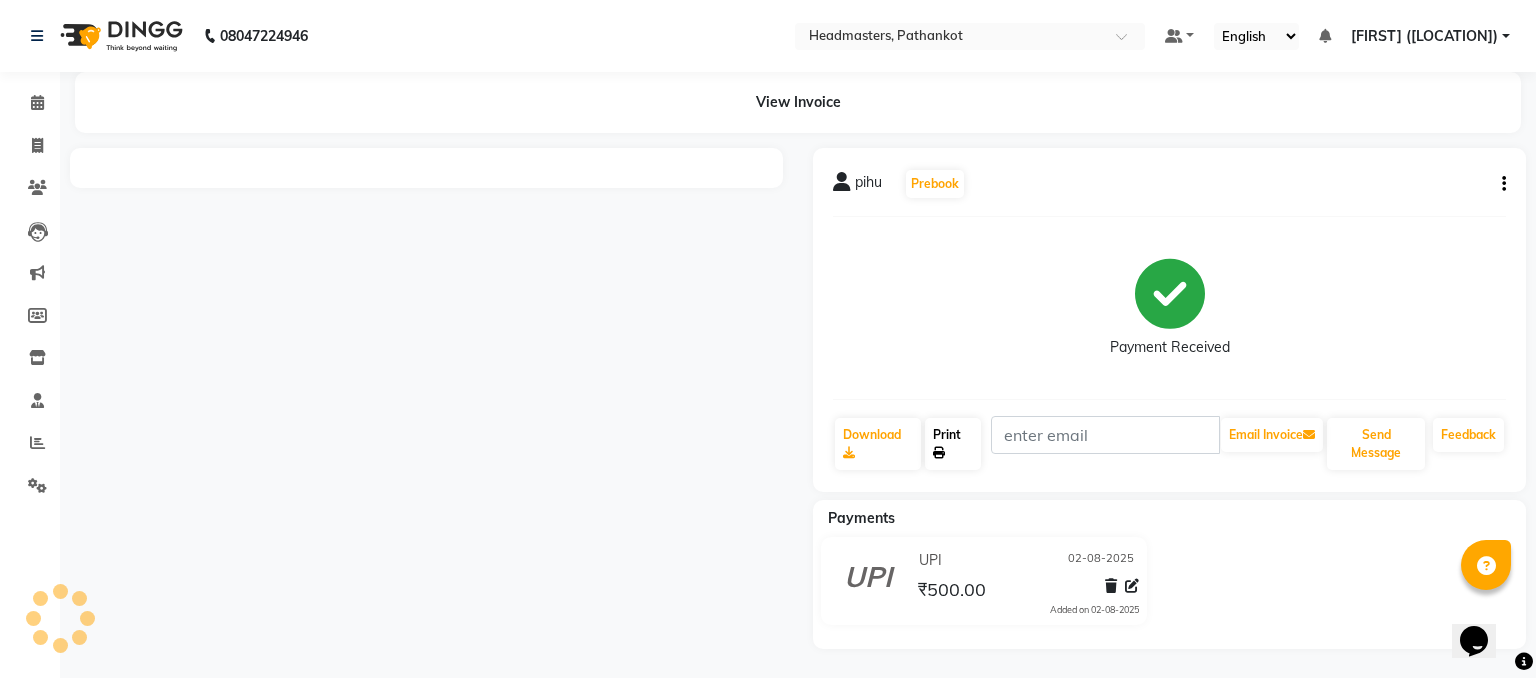 click on "Print" 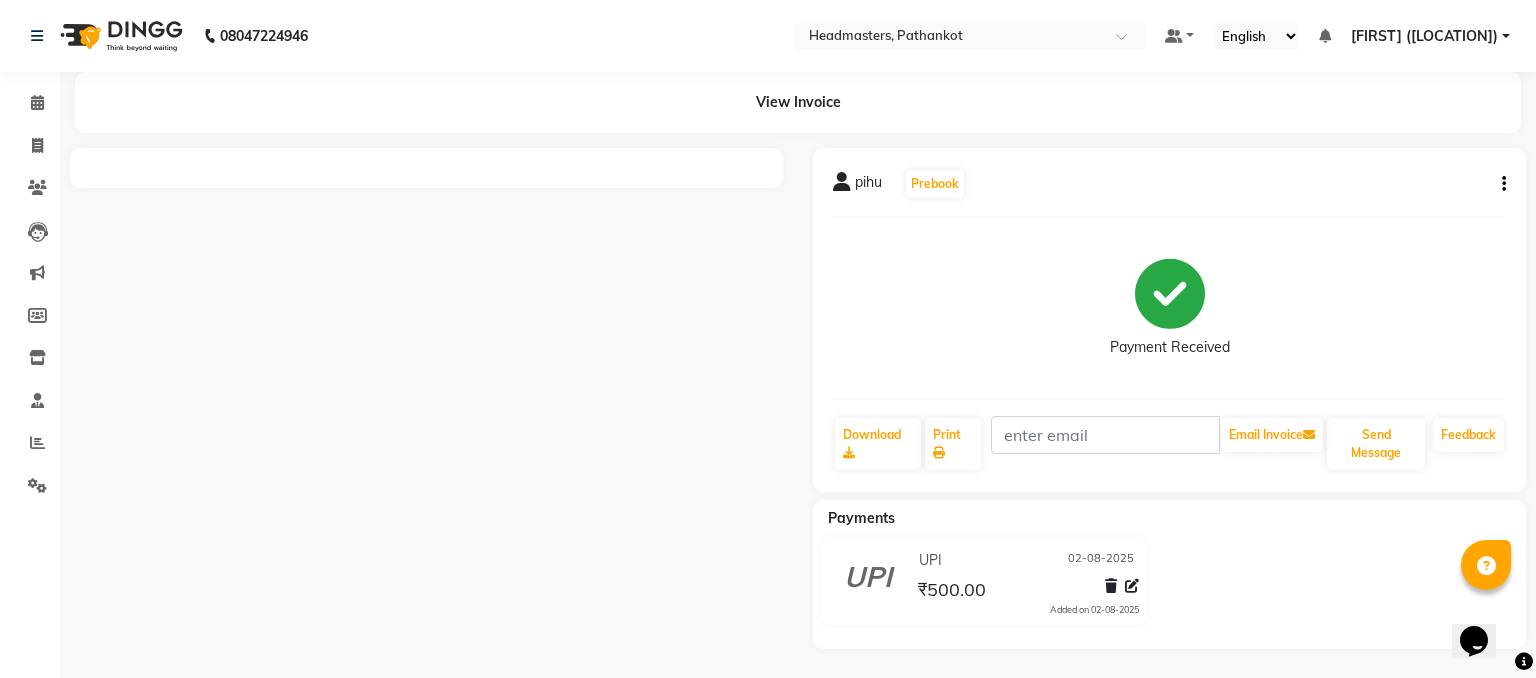 drag, startPoint x: 952, startPoint y: 445, endPoint x: 945, endPoint y: 374, distance: 71.34424 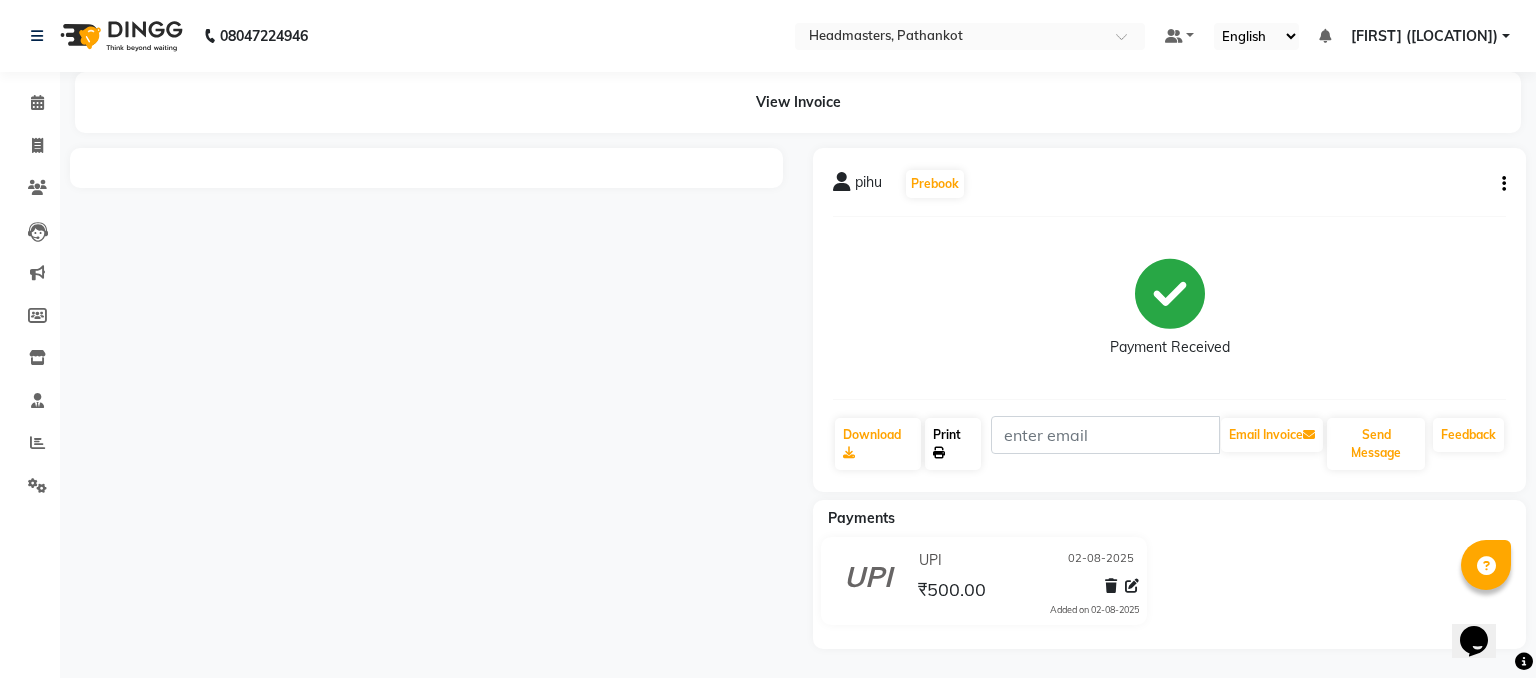 click on "Print" 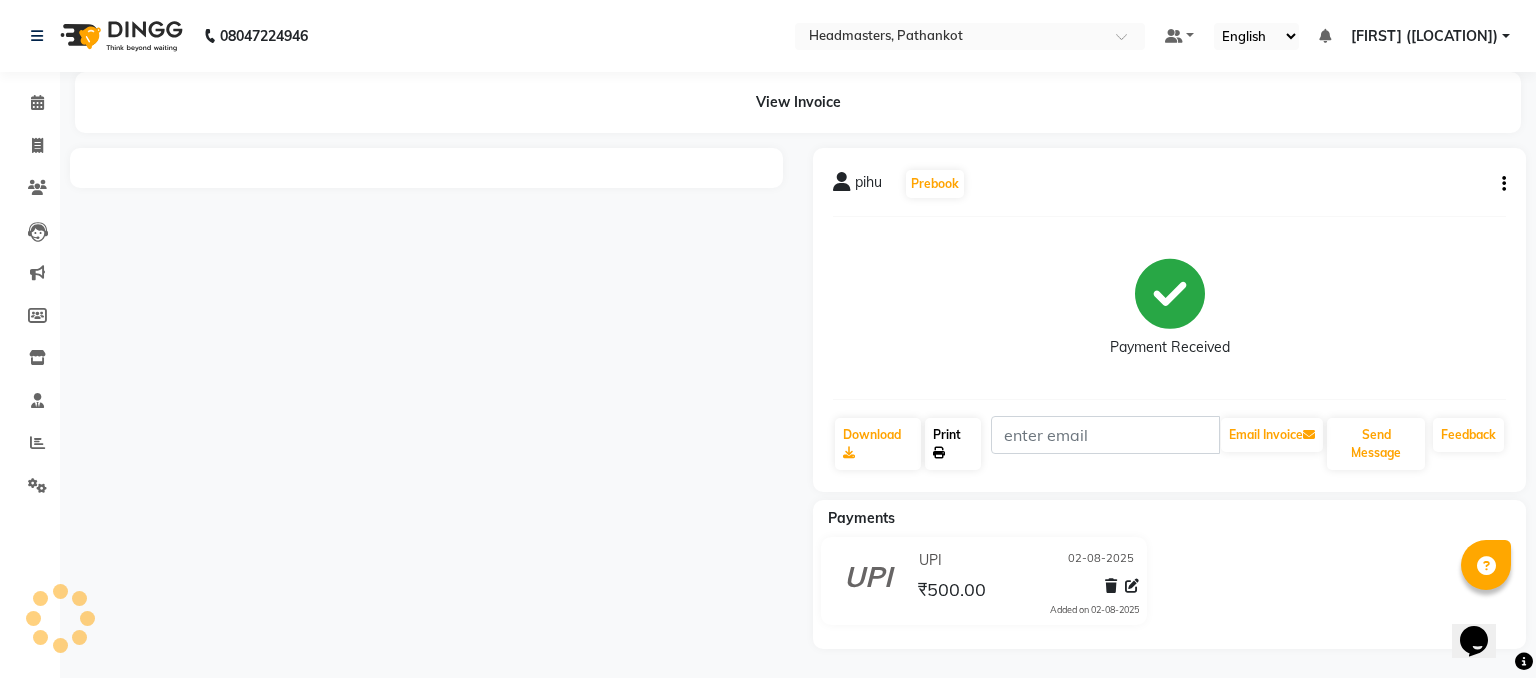 click on "Print" 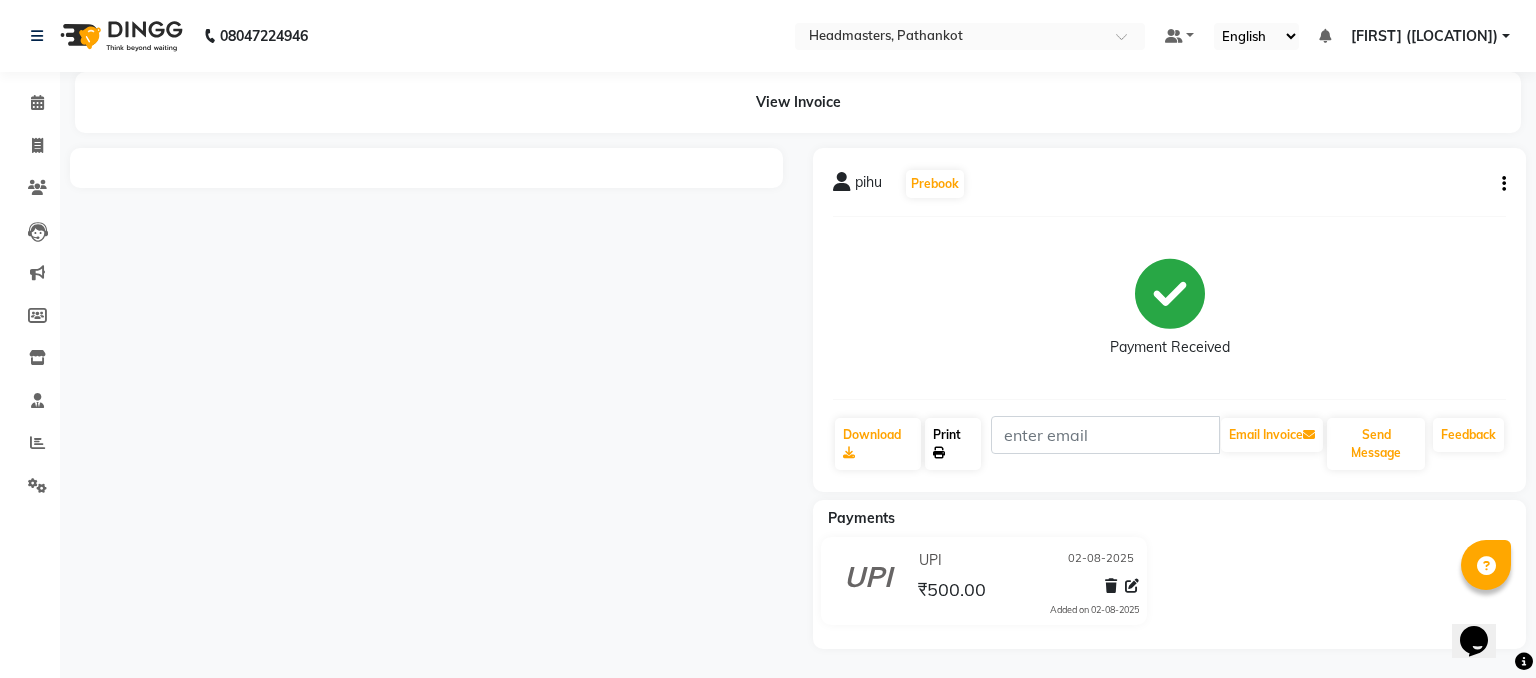 click on "Print" 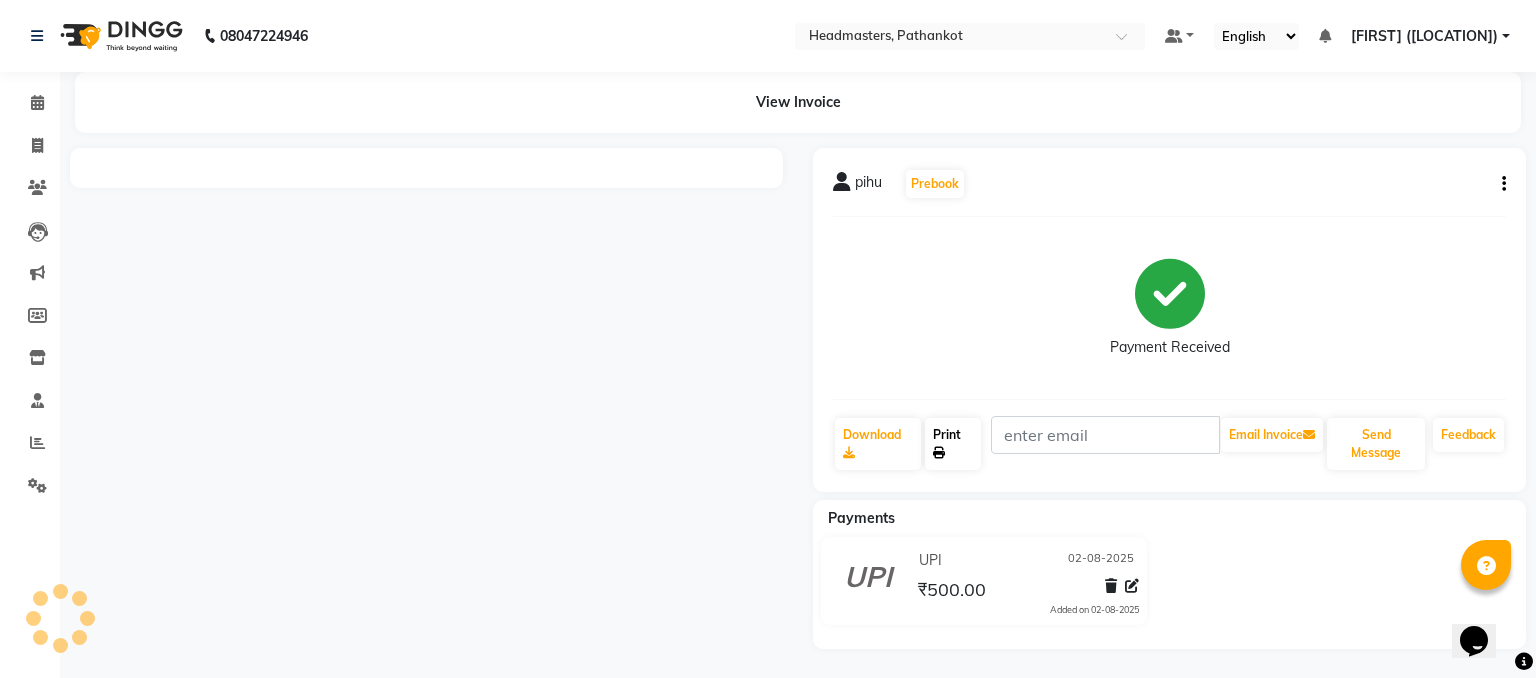 click on "Print" 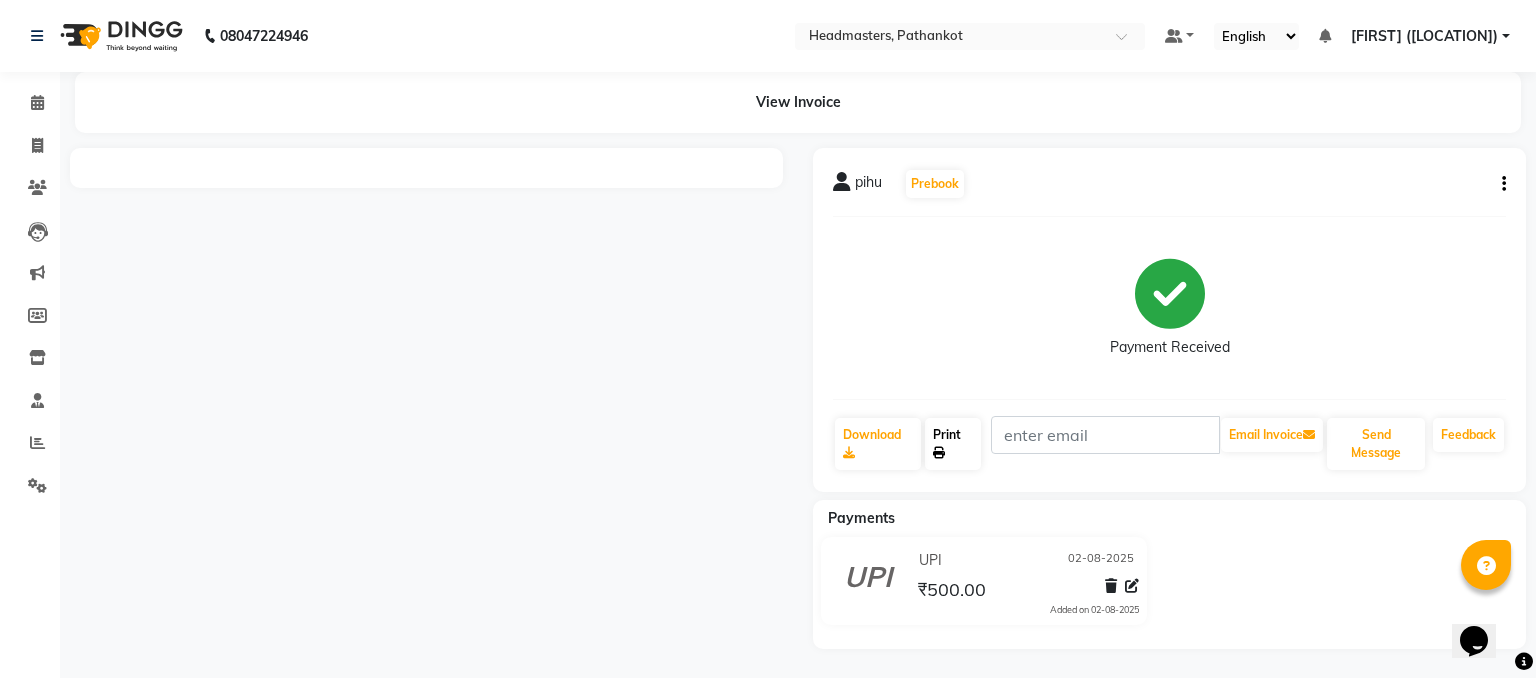 click 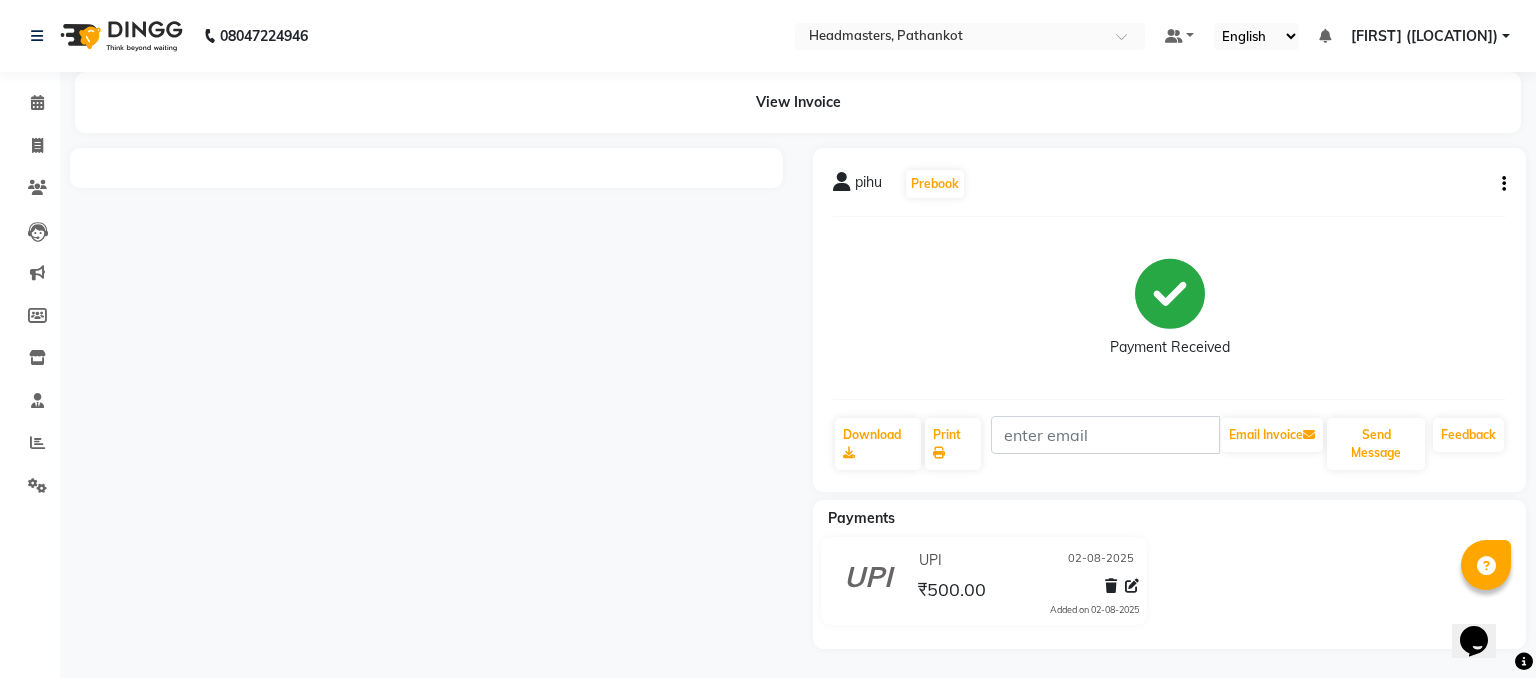 click on "Payment Received" 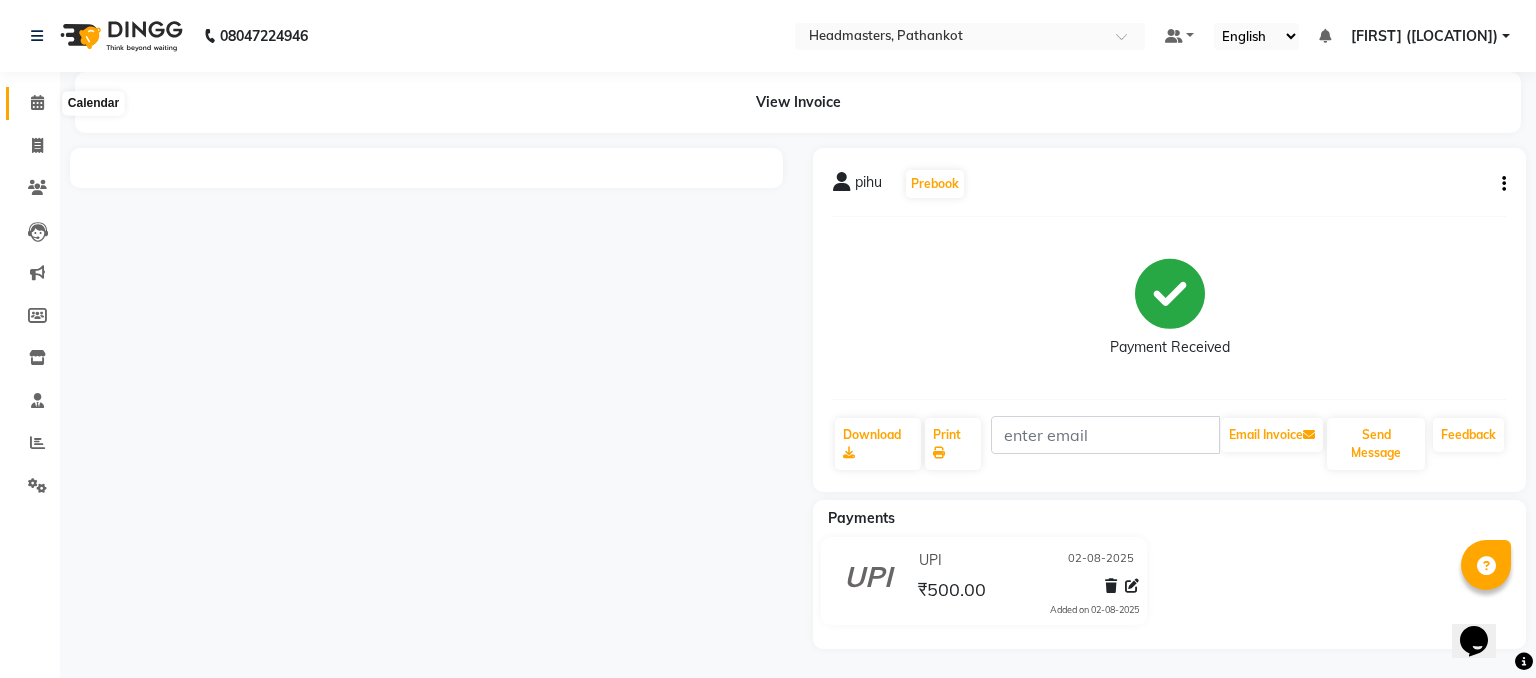 click 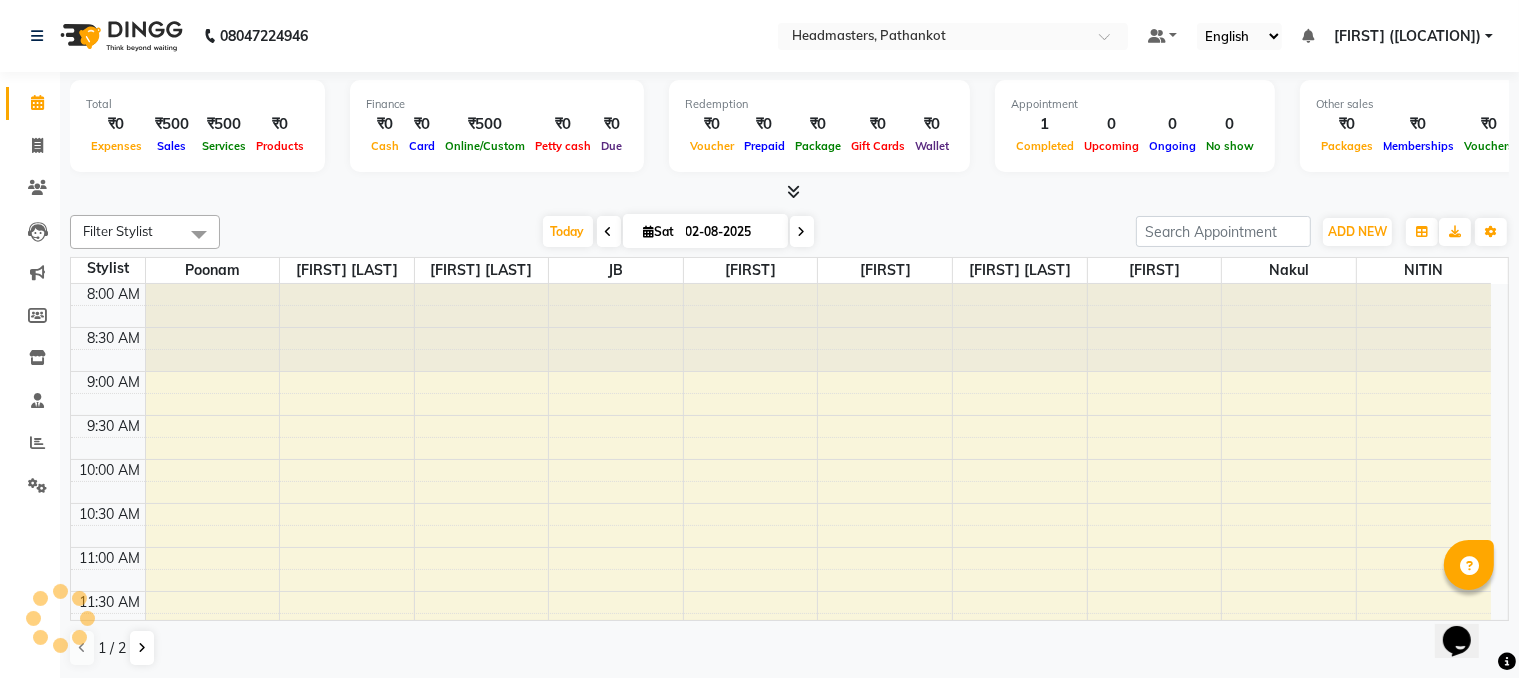 scroll, scrollTop: 0, scrollLeft: 0, axis: both 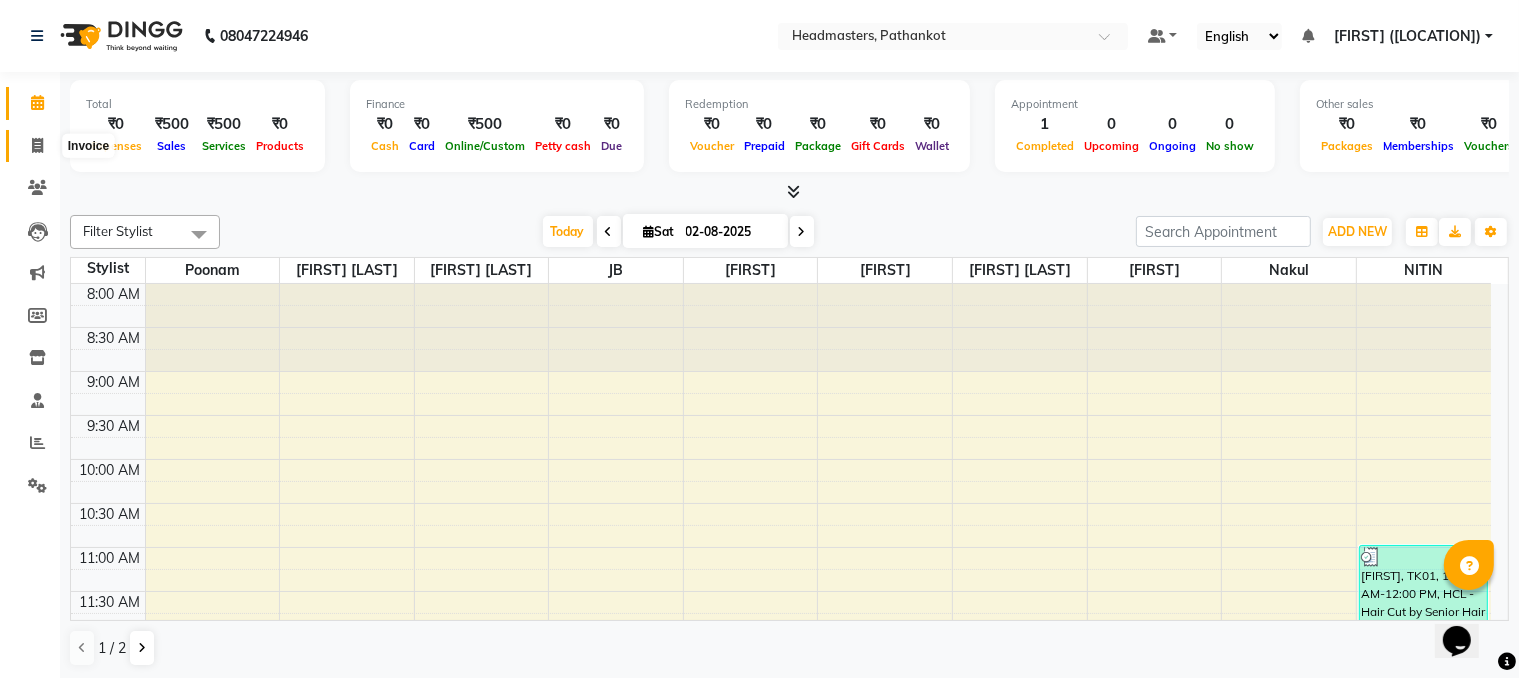 click 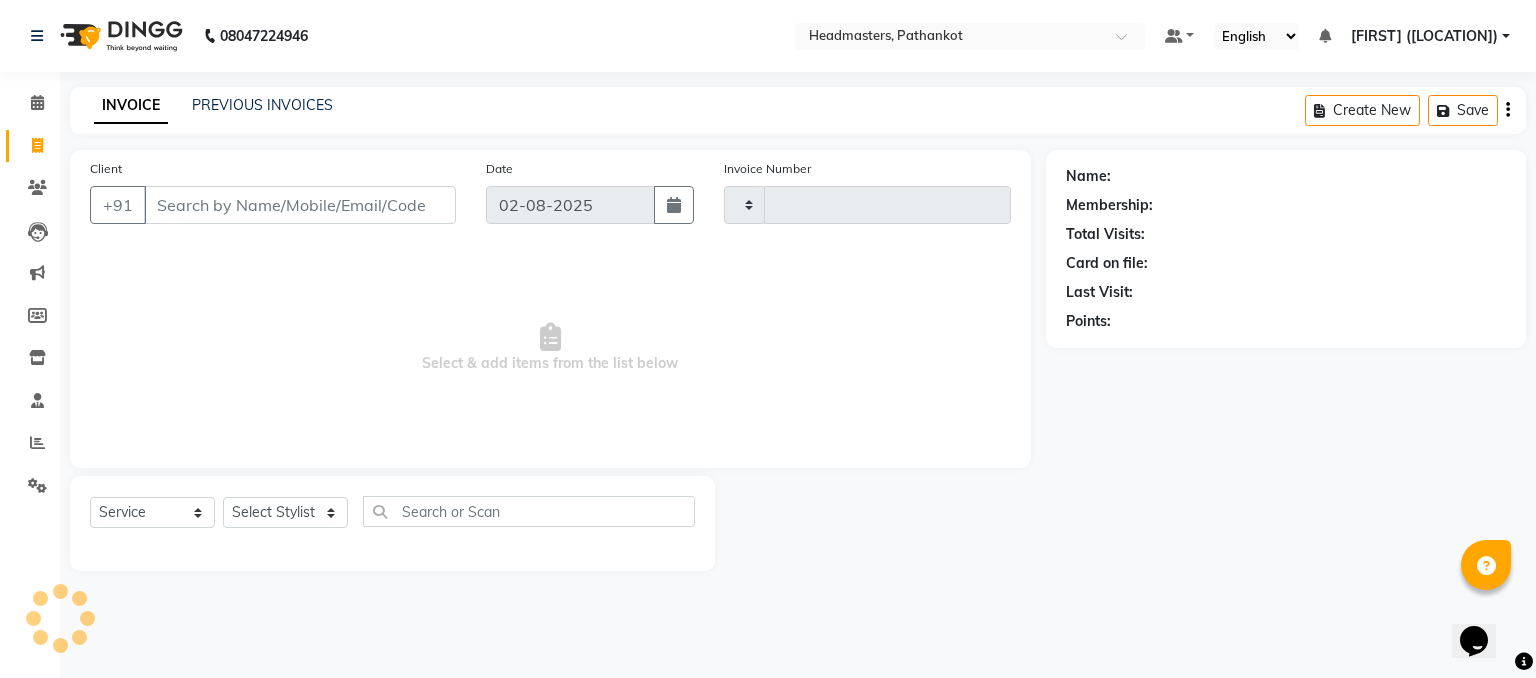 type on "1241" 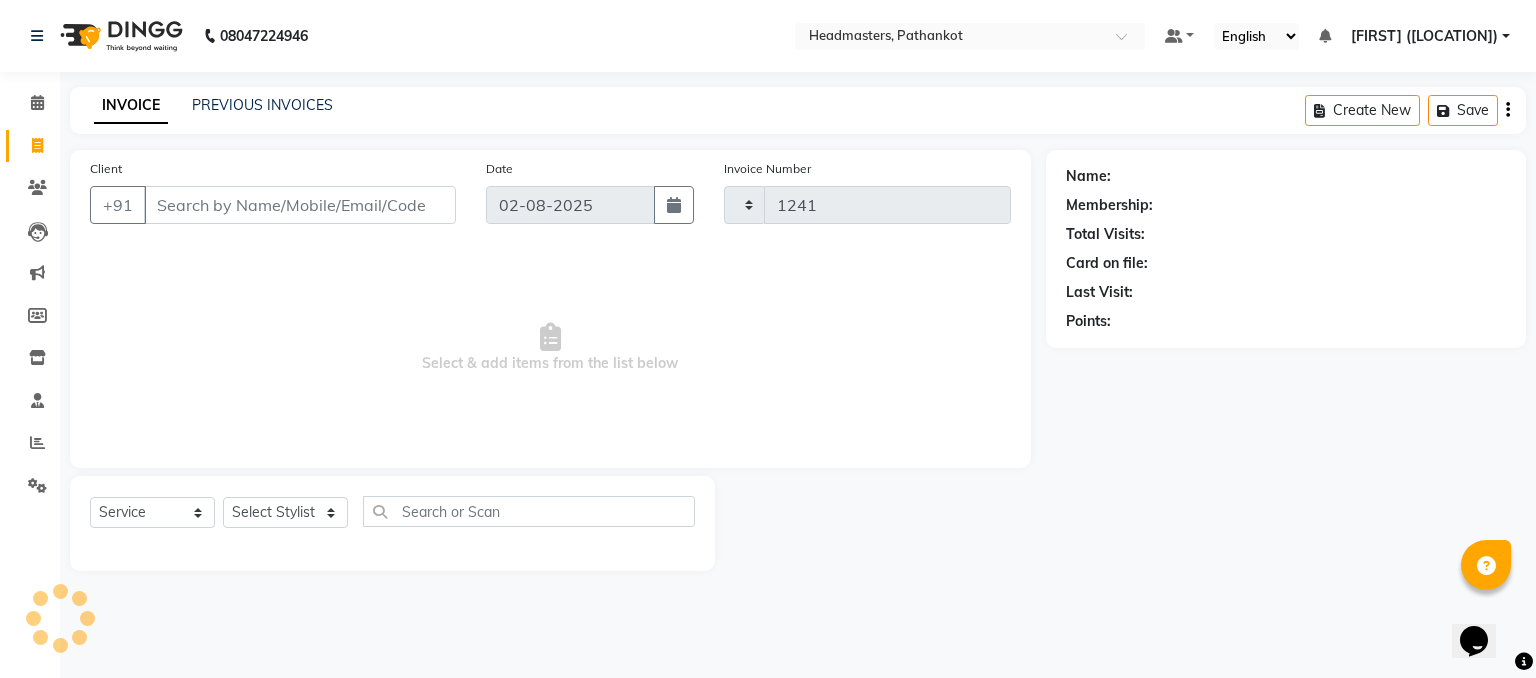 select on "7530" 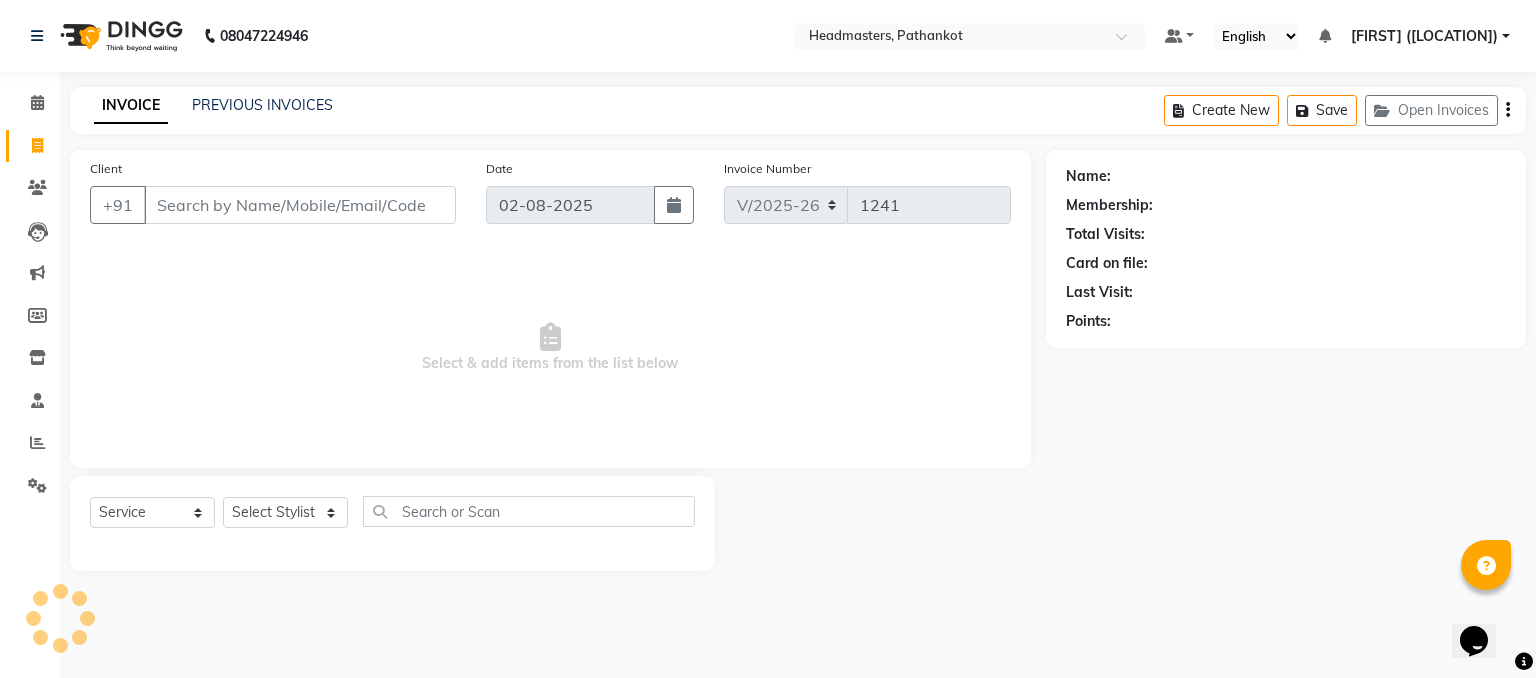 select on "66904" 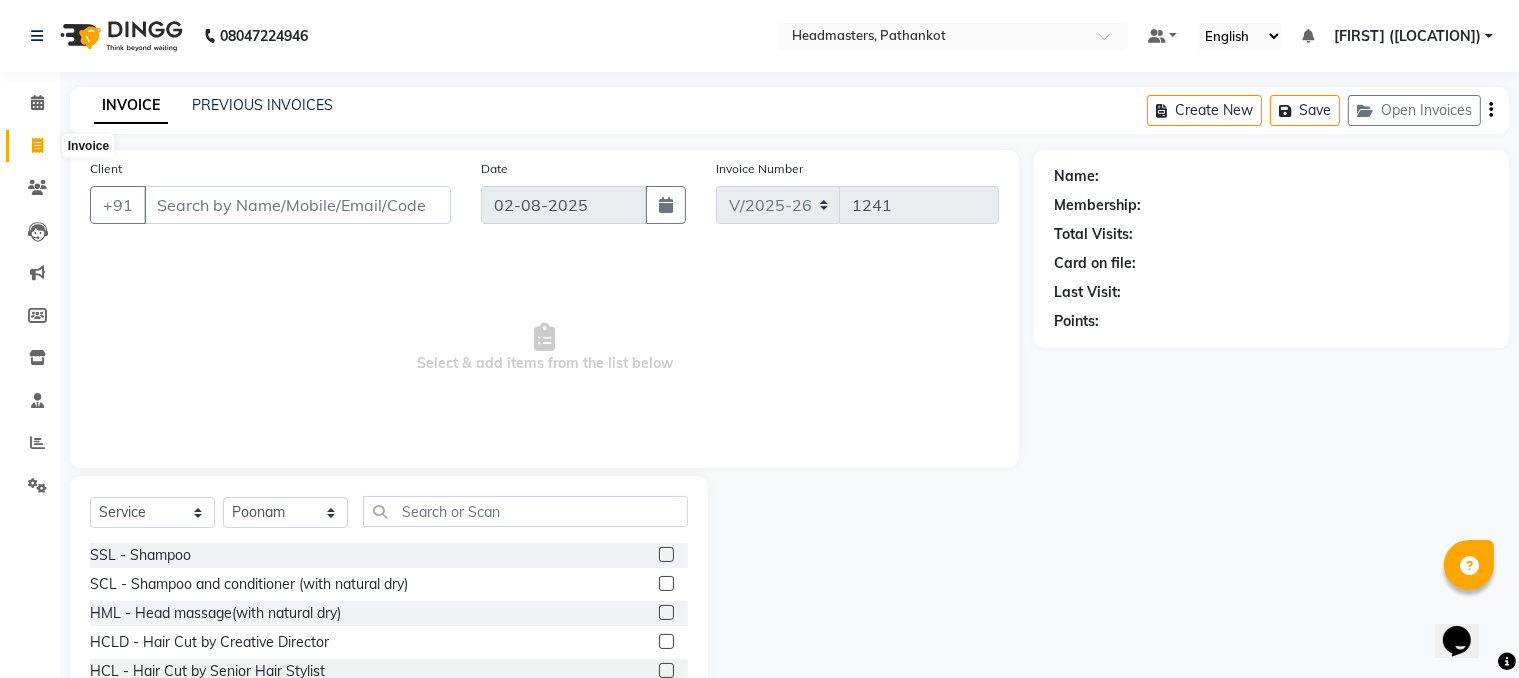 click 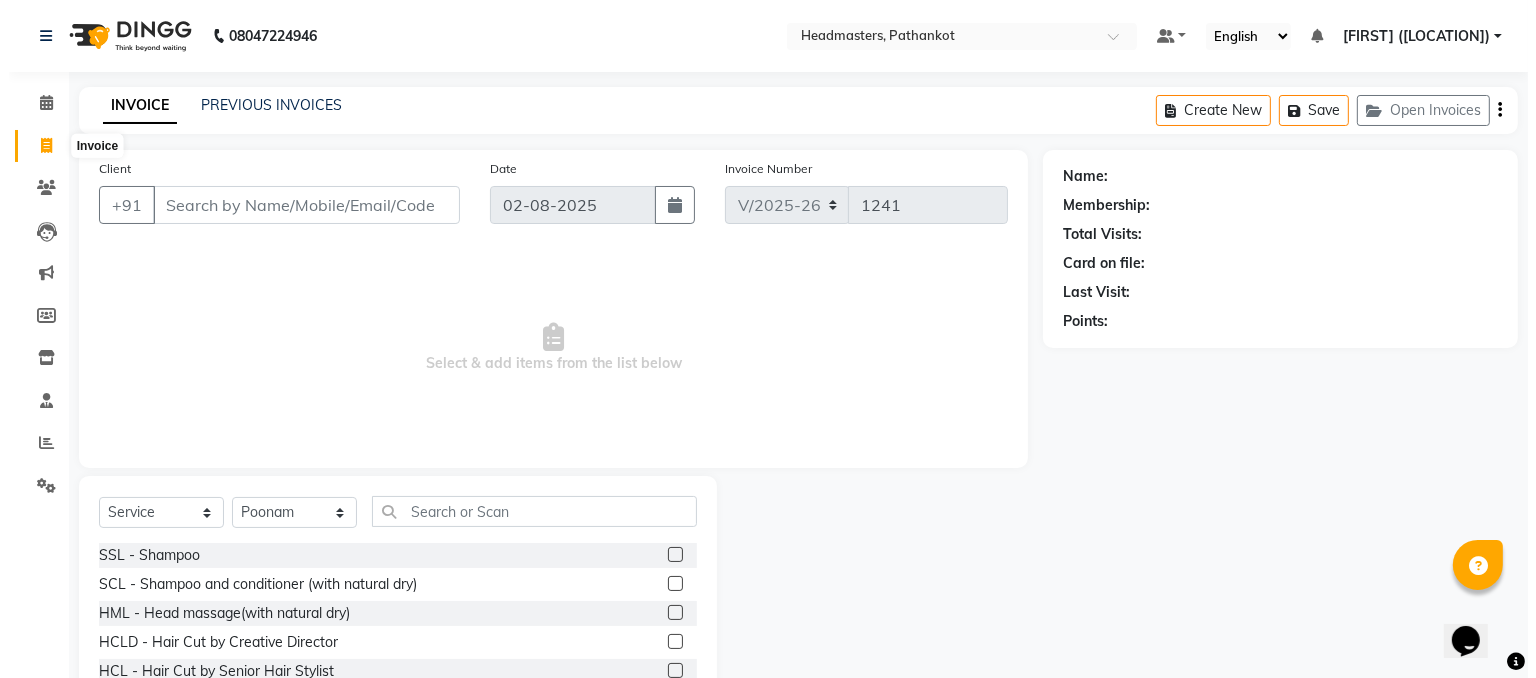 select on "service" 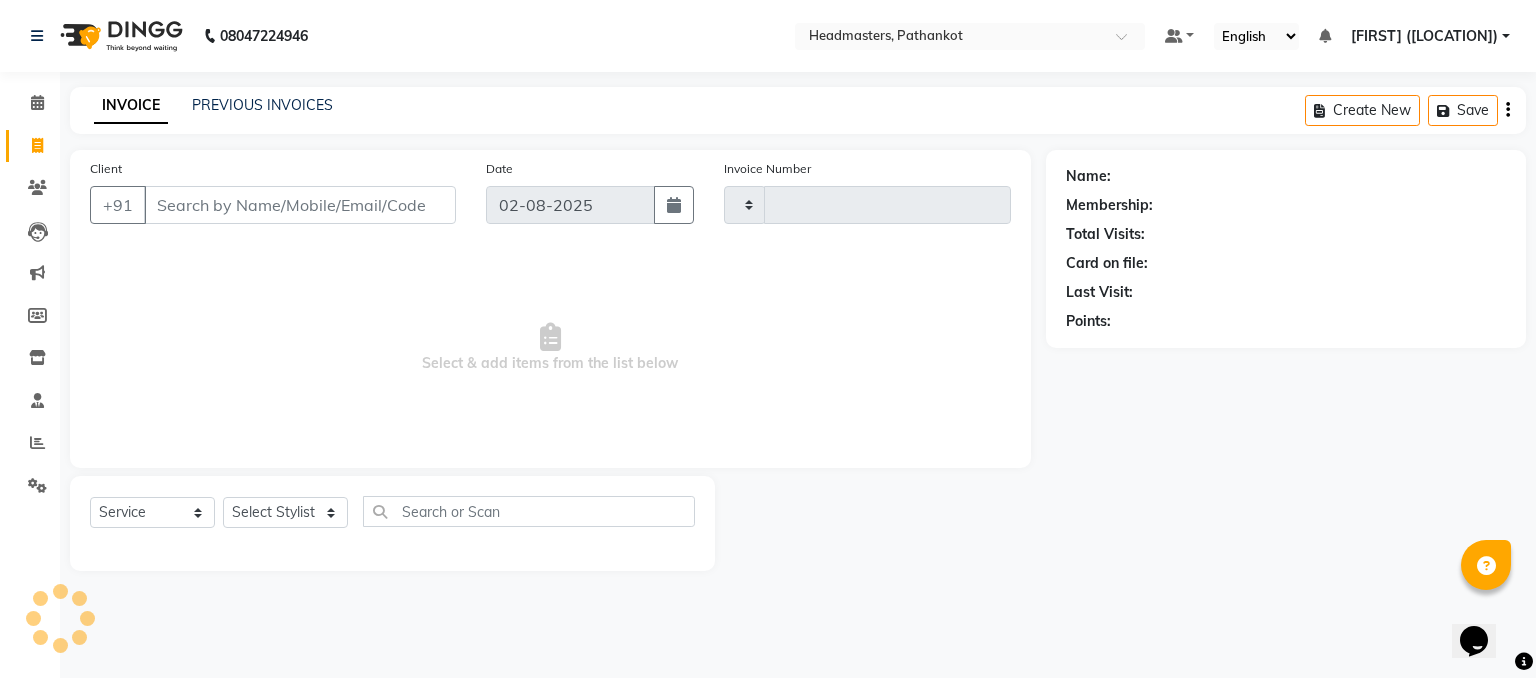 type on "1241" 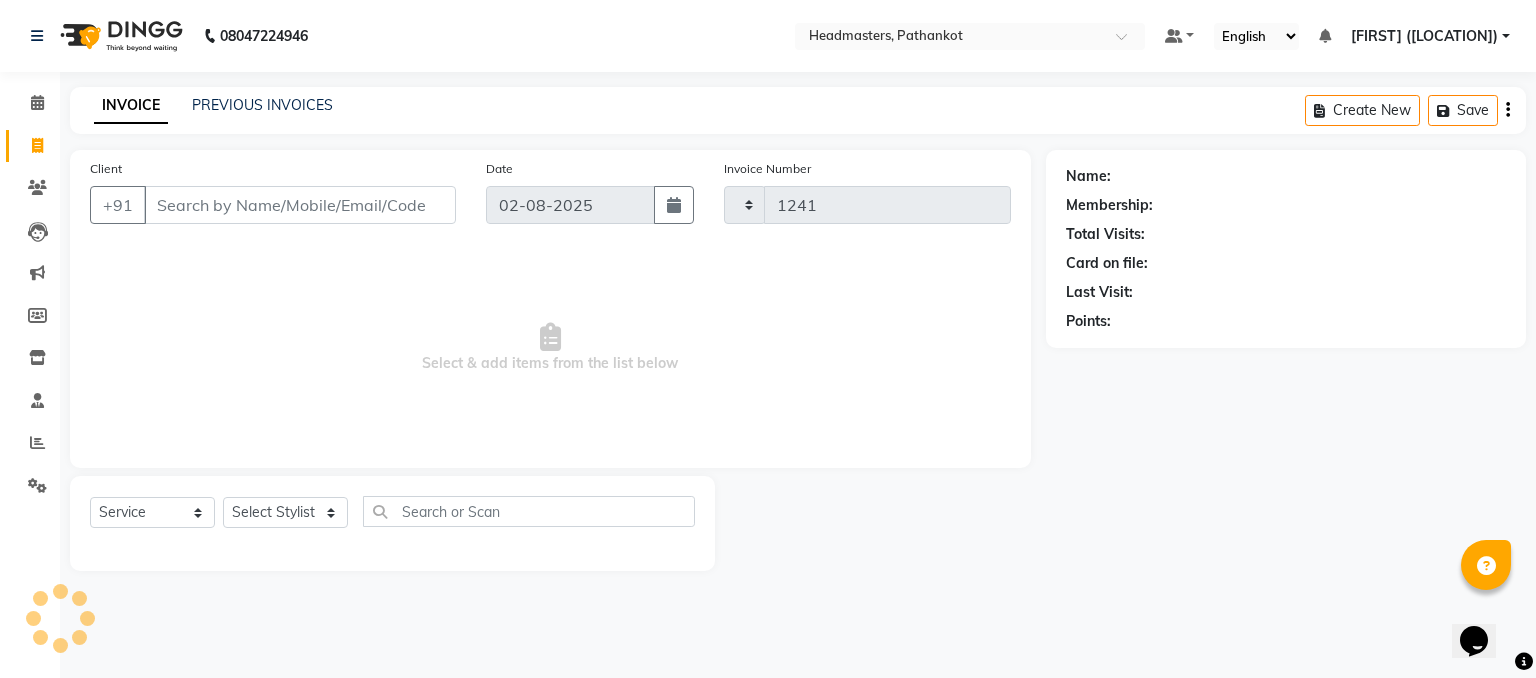 select on "7530" 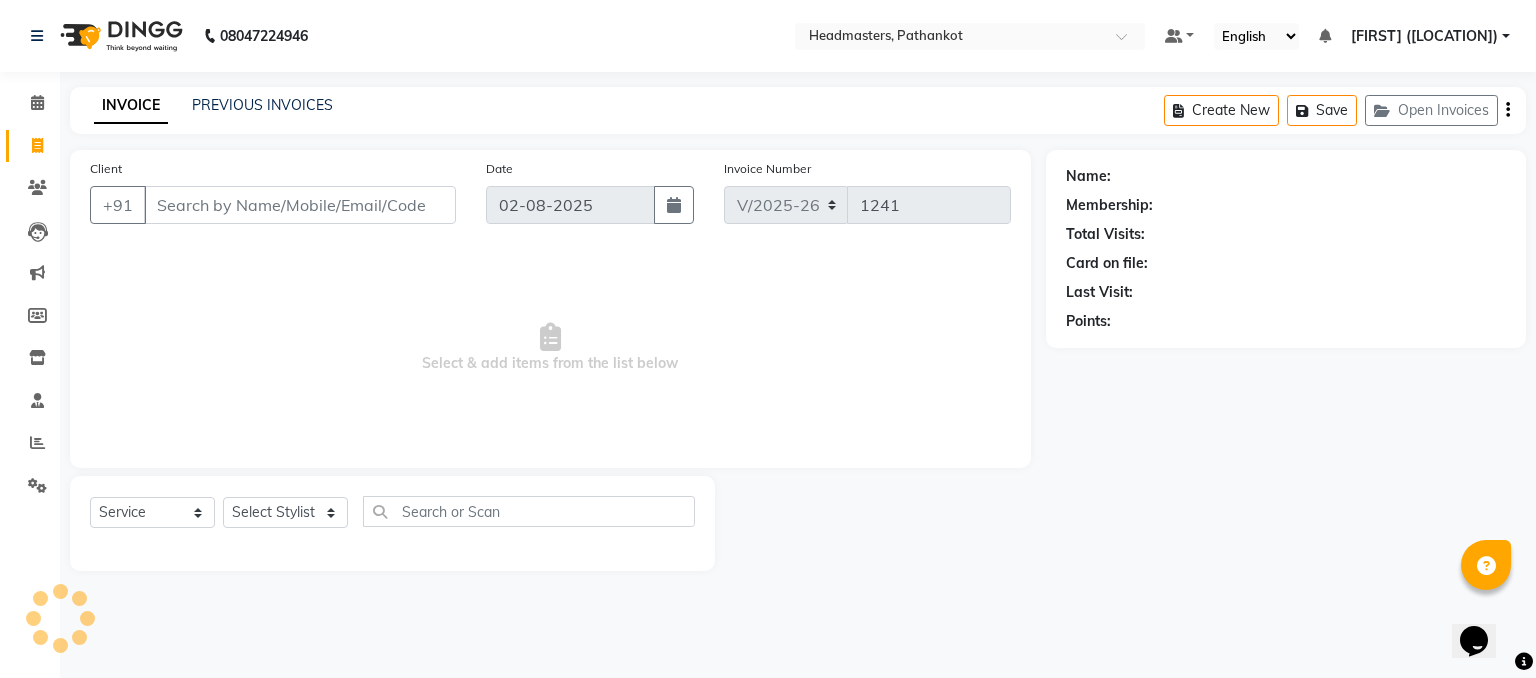 select on "66904" 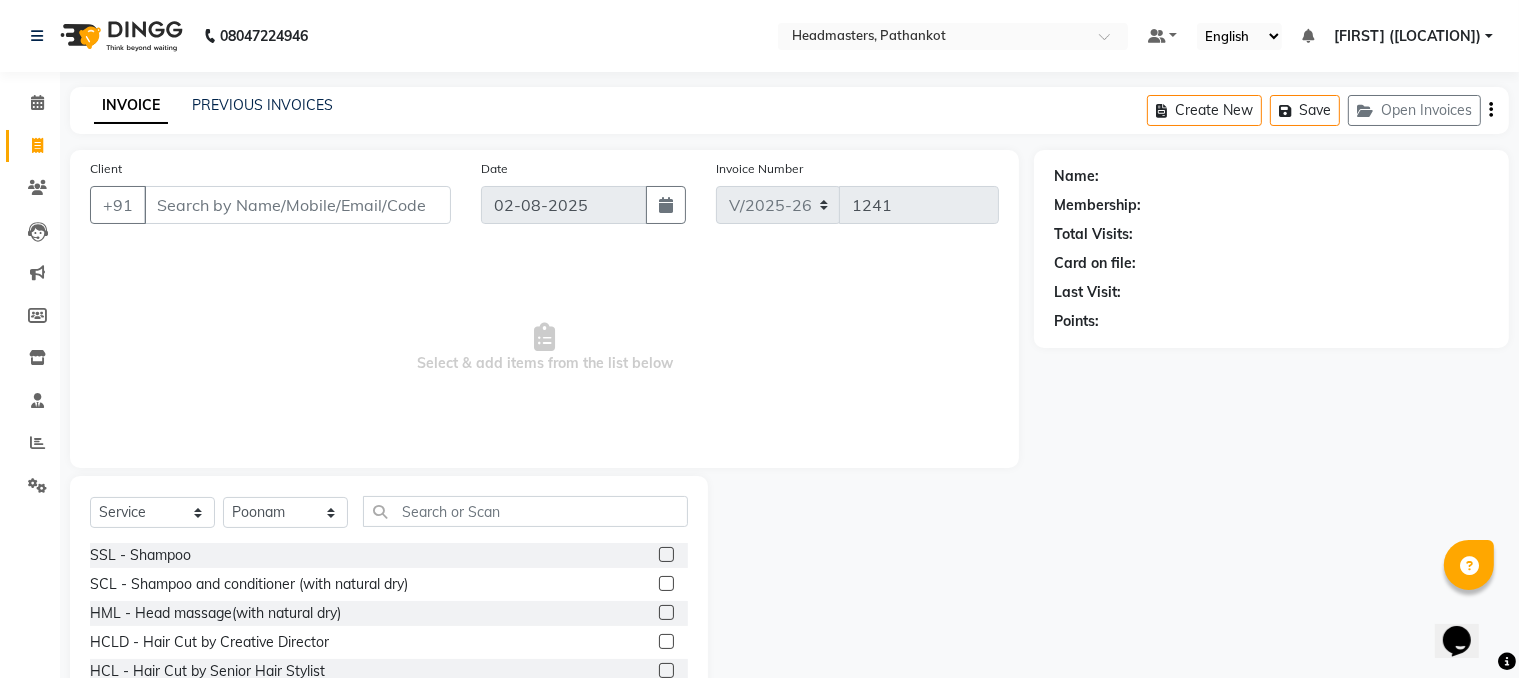 click on "Client" at bounding box center (297, 205) 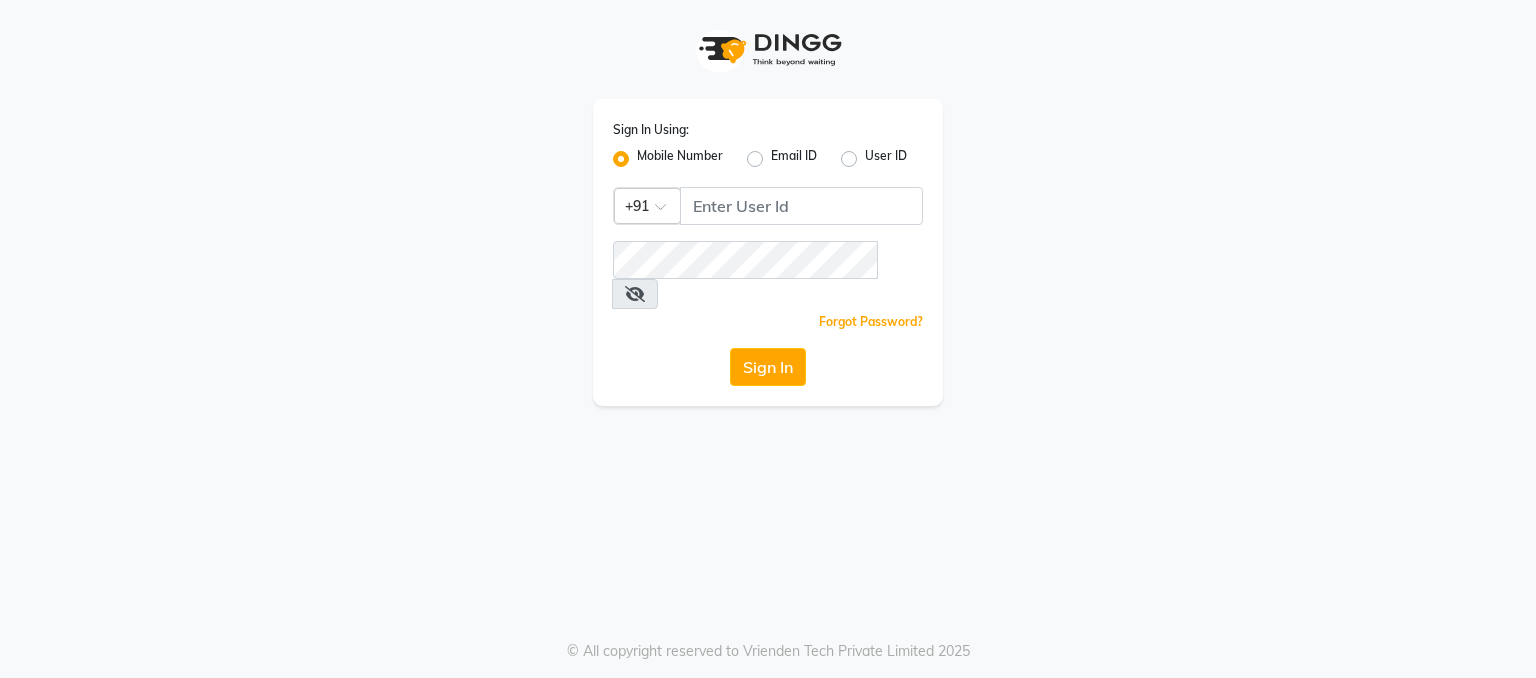 scroll, scrollTop: 0, scrollLeft: 0, axis: both 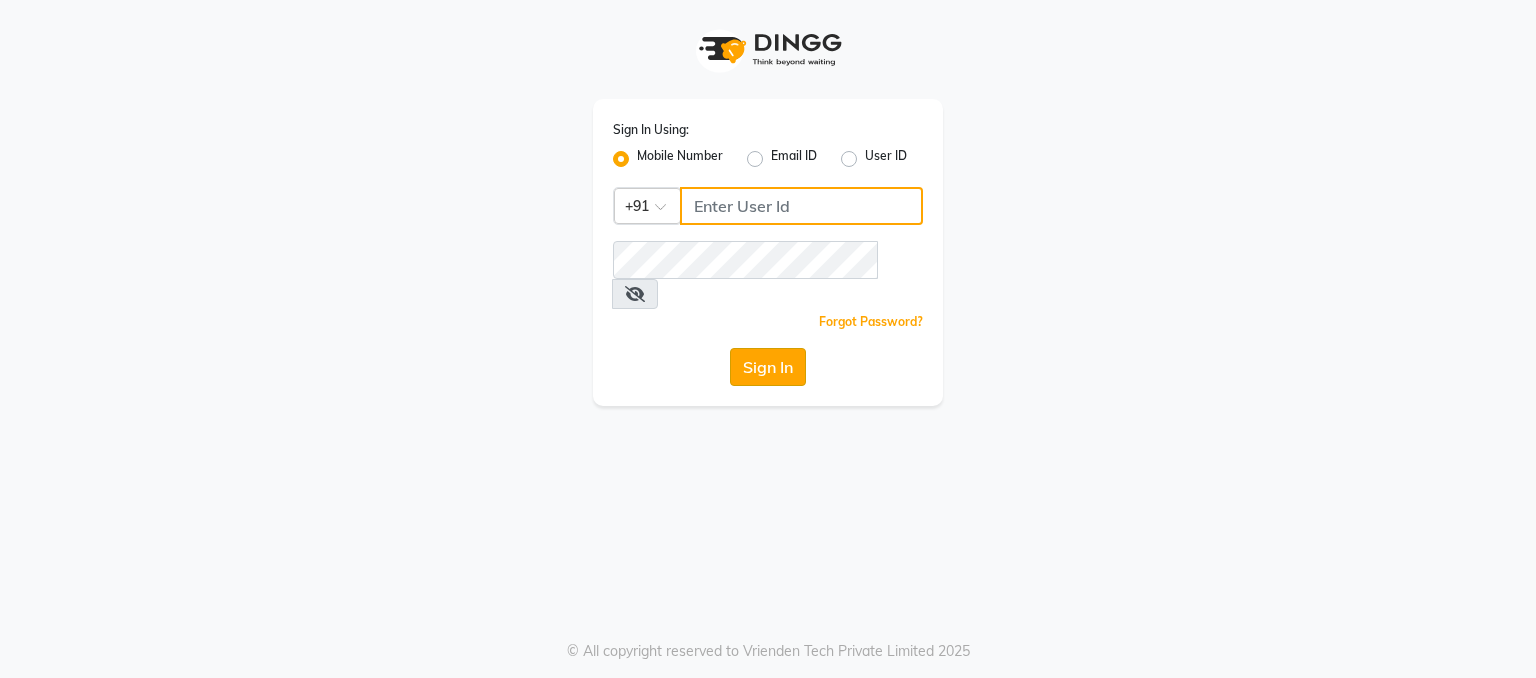 type on "[PHONE]" 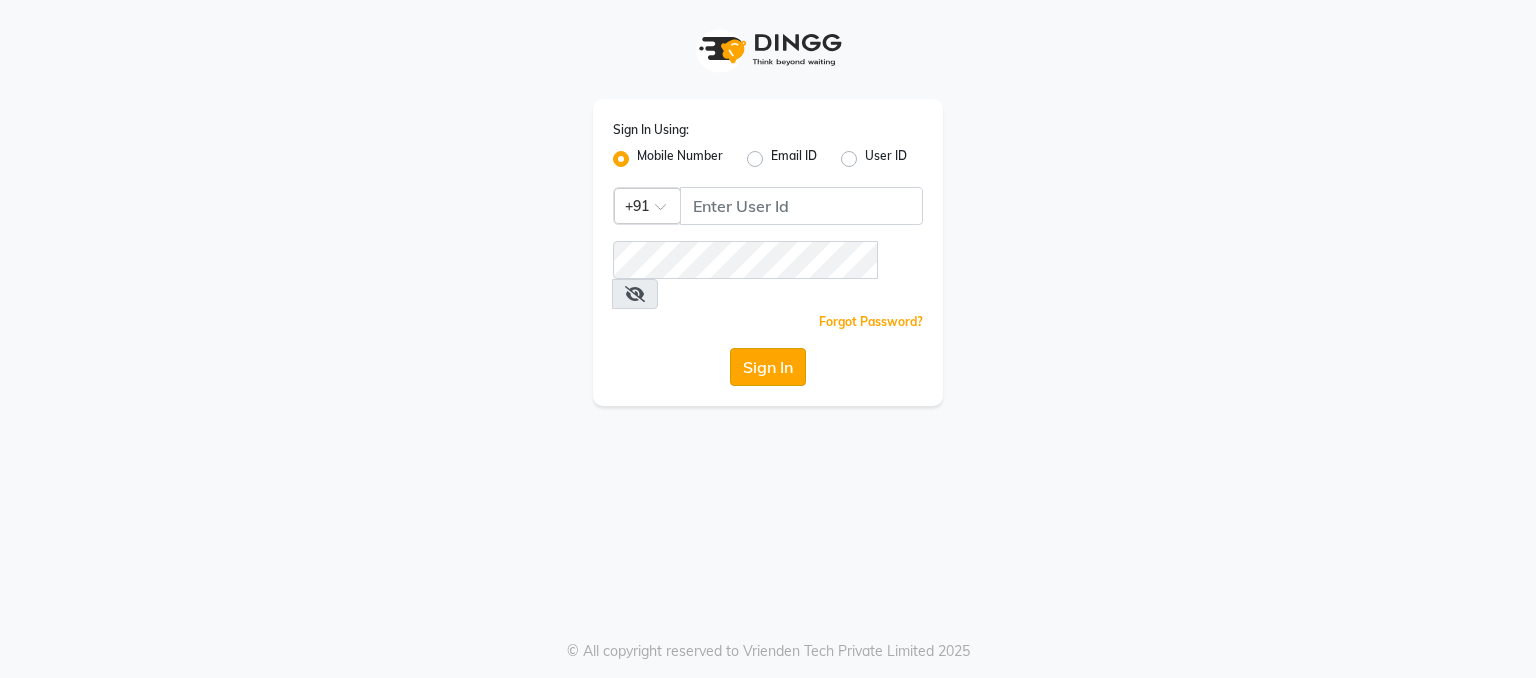 click on "Sign In" 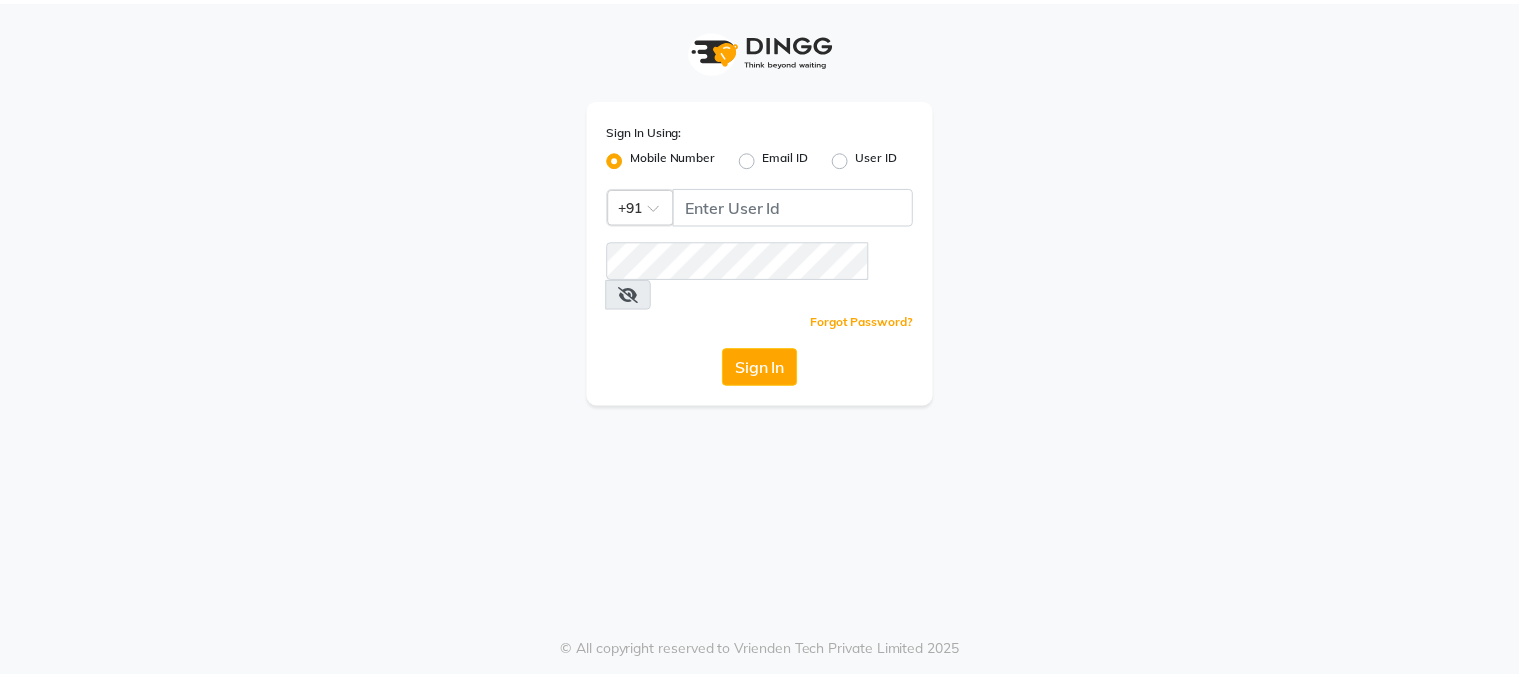 scroll, scrollTop: 0, scrollLeft: 0, axis: both 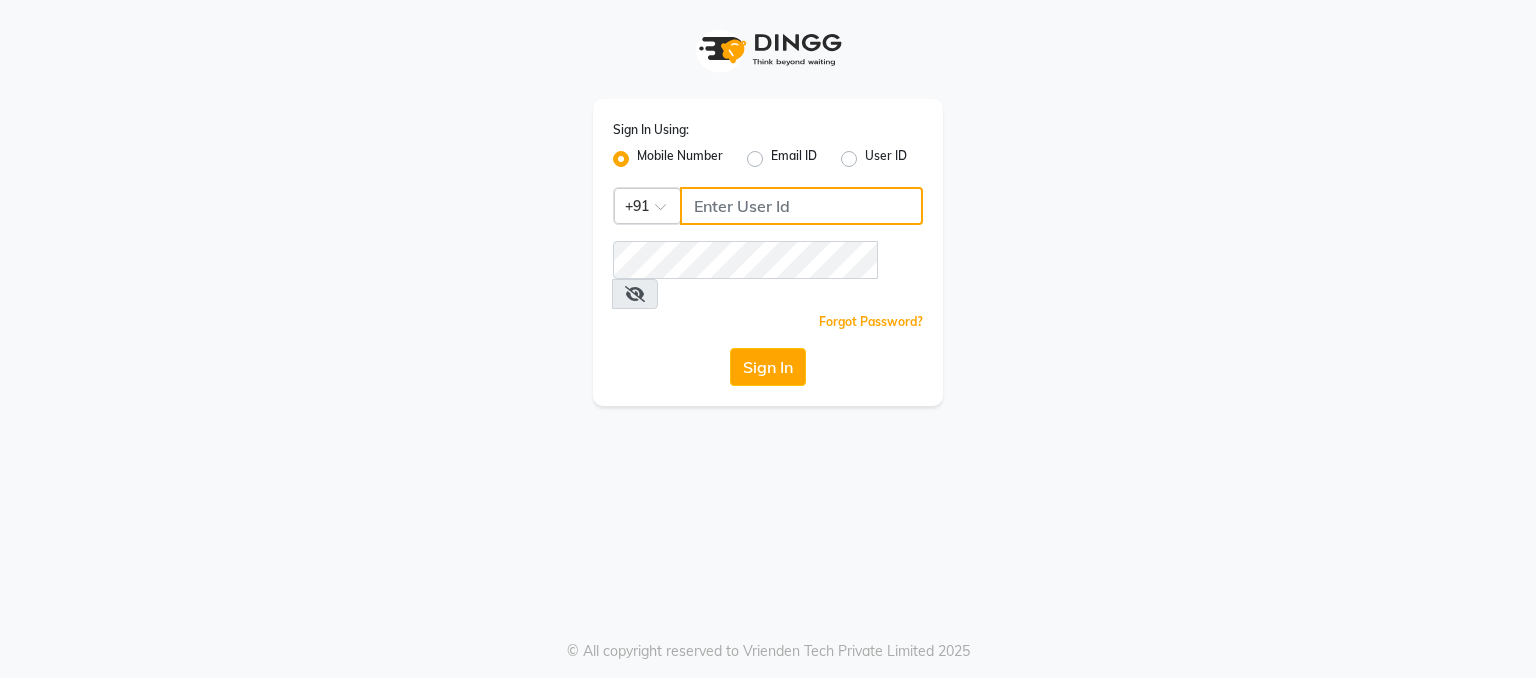 type on "[PHONE]" 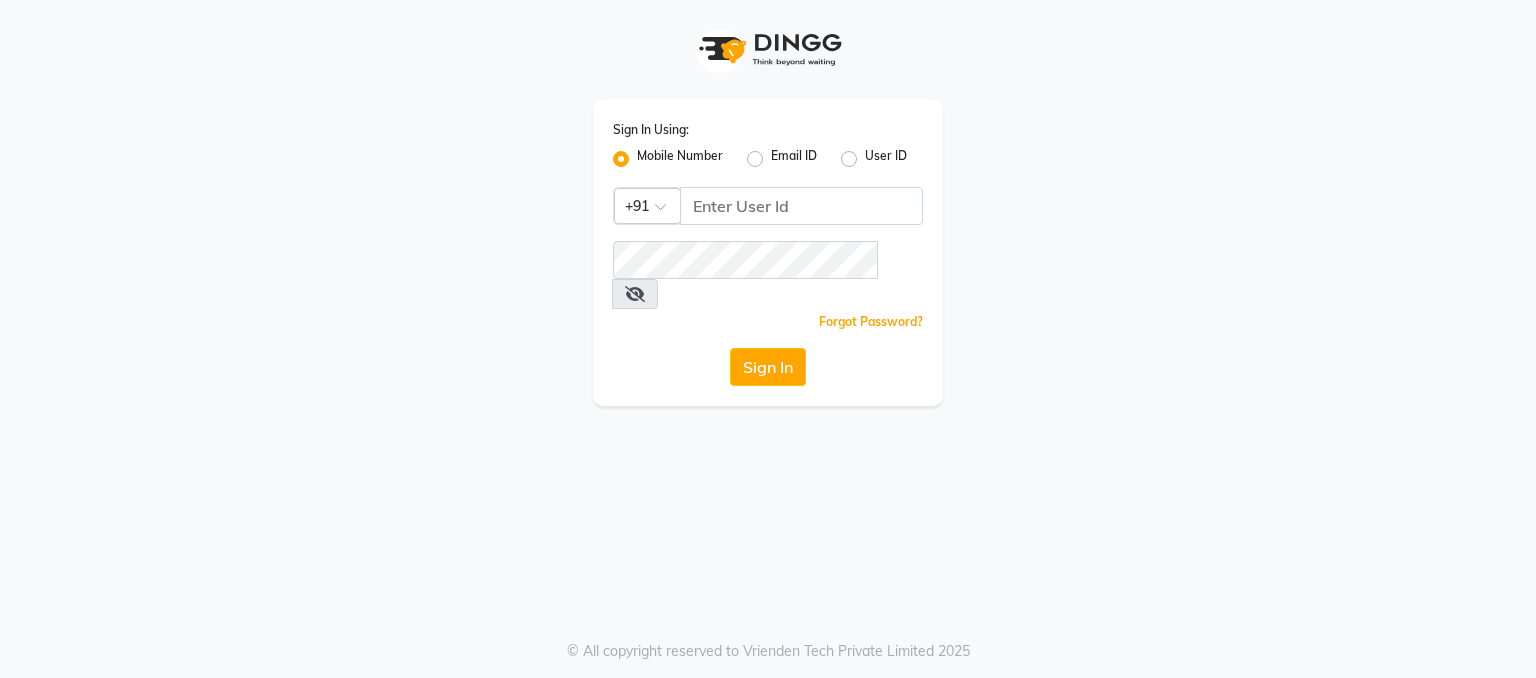 click on "Sign In" 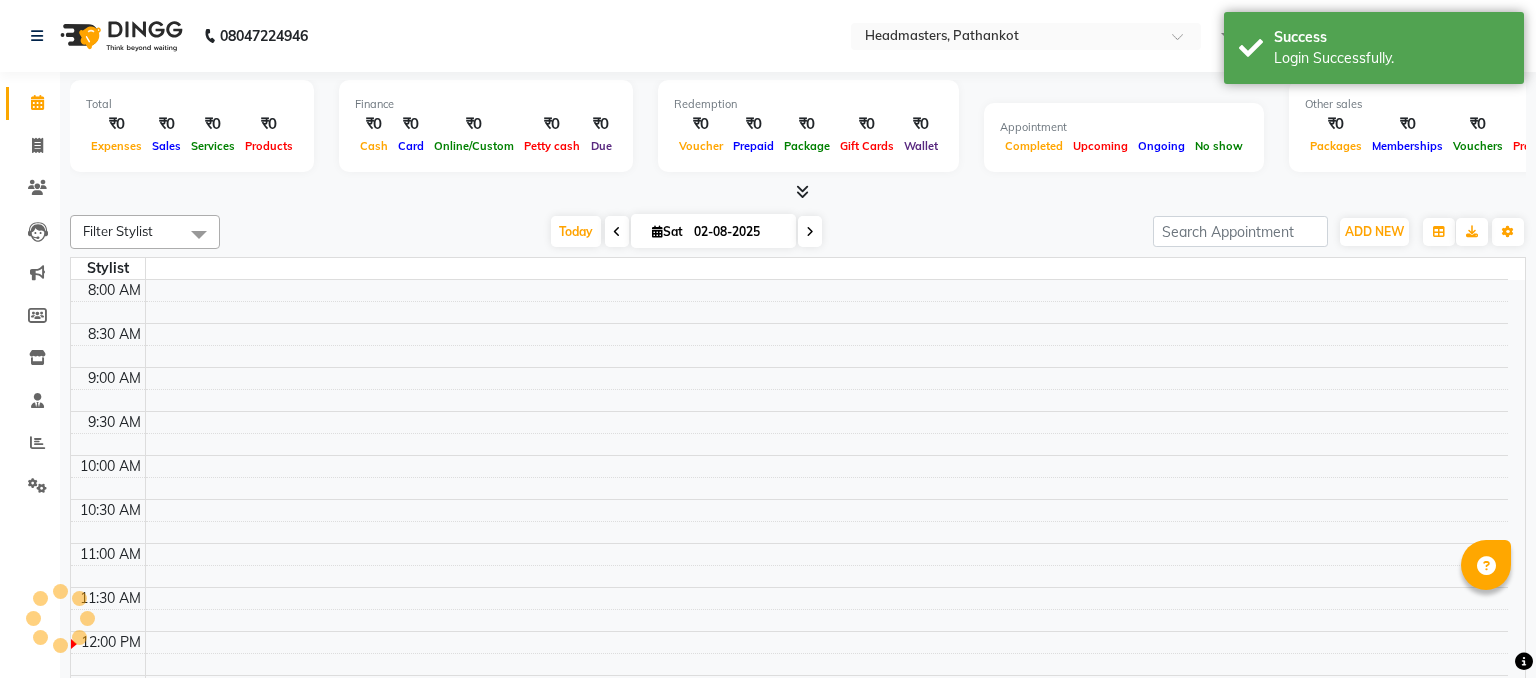 select on "en" 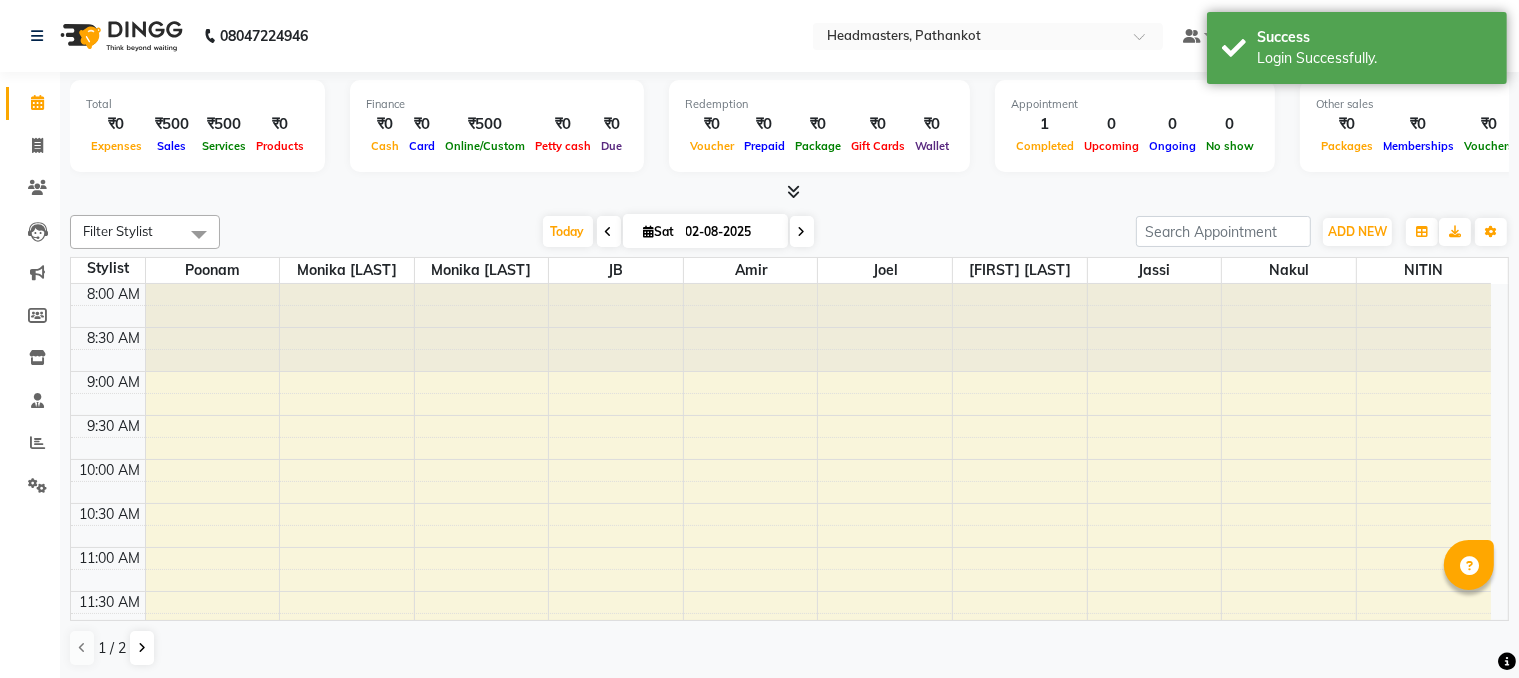 scroll, scrollTop: 0, scrollLeft: 0, axis: both 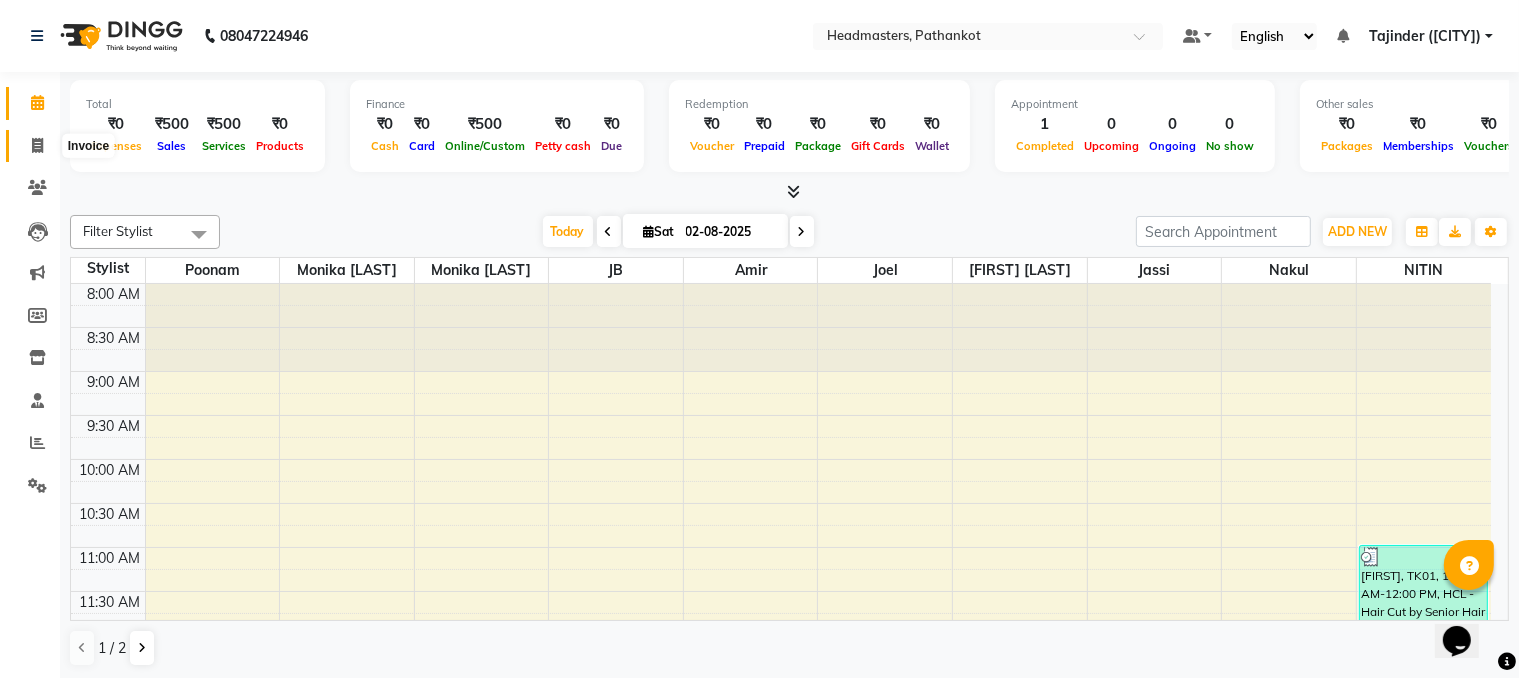 click 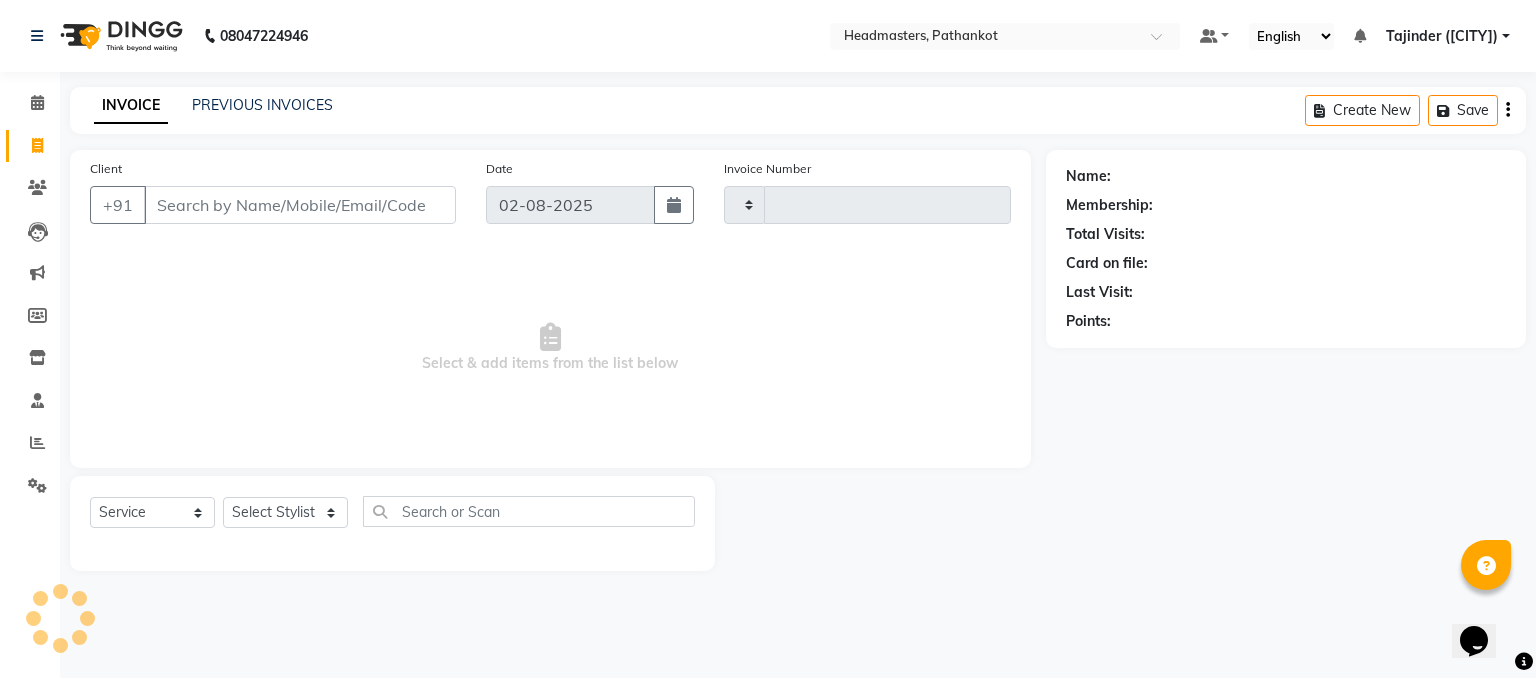 type on "1241" 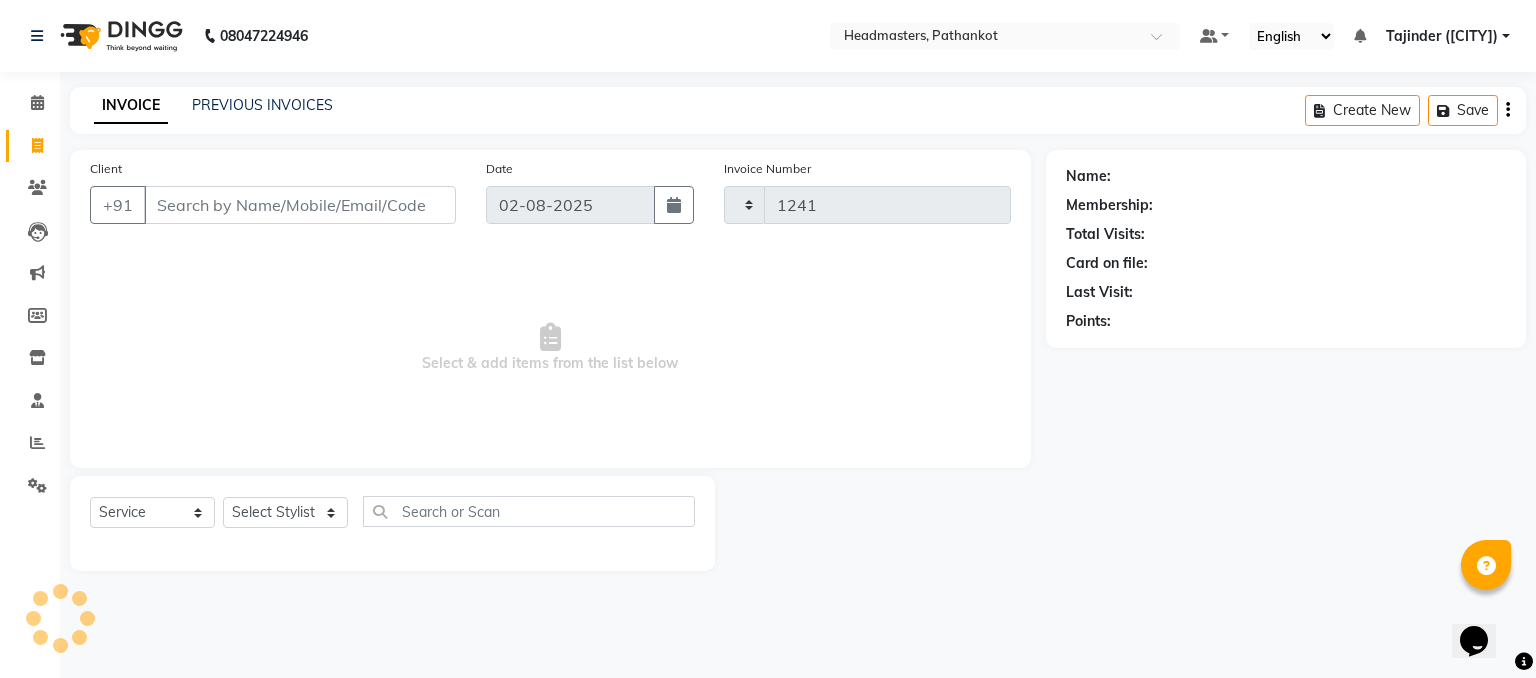 select on "7530" 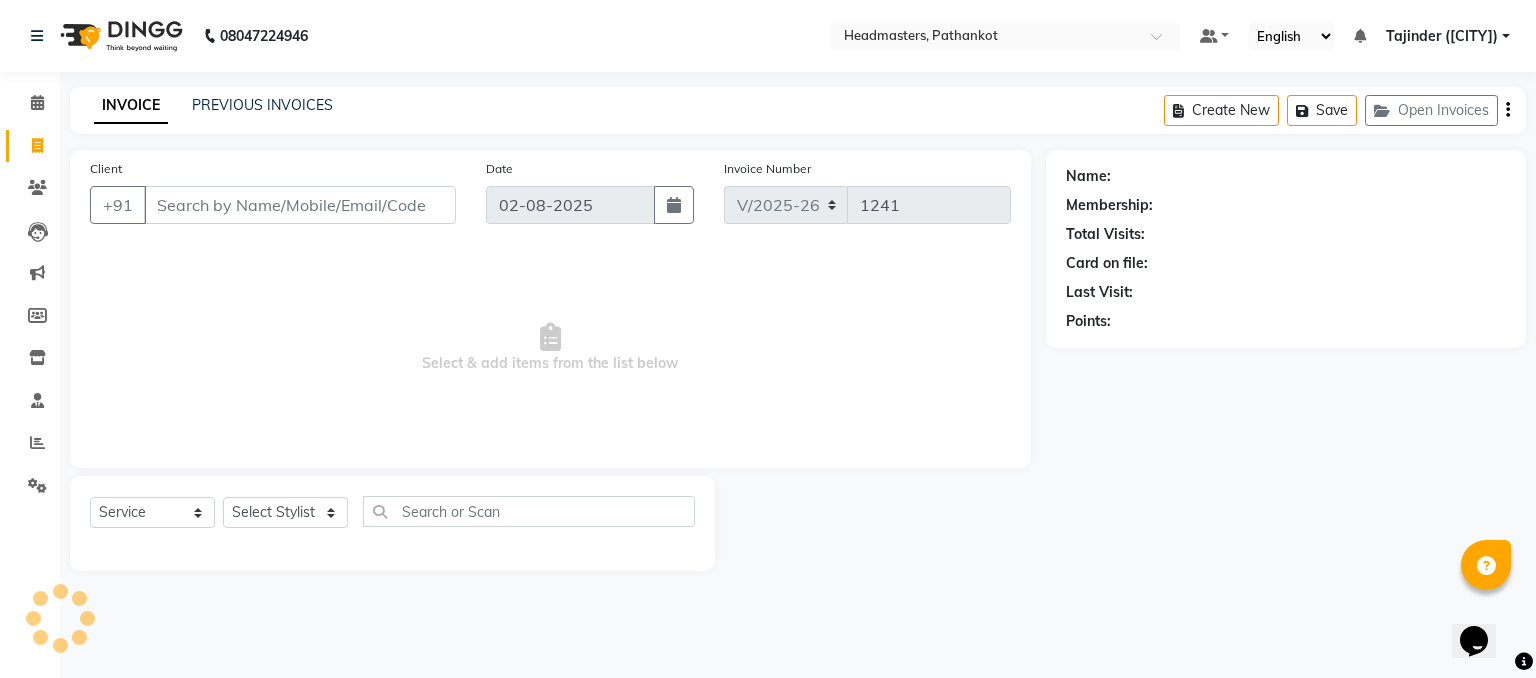 select on "66904" 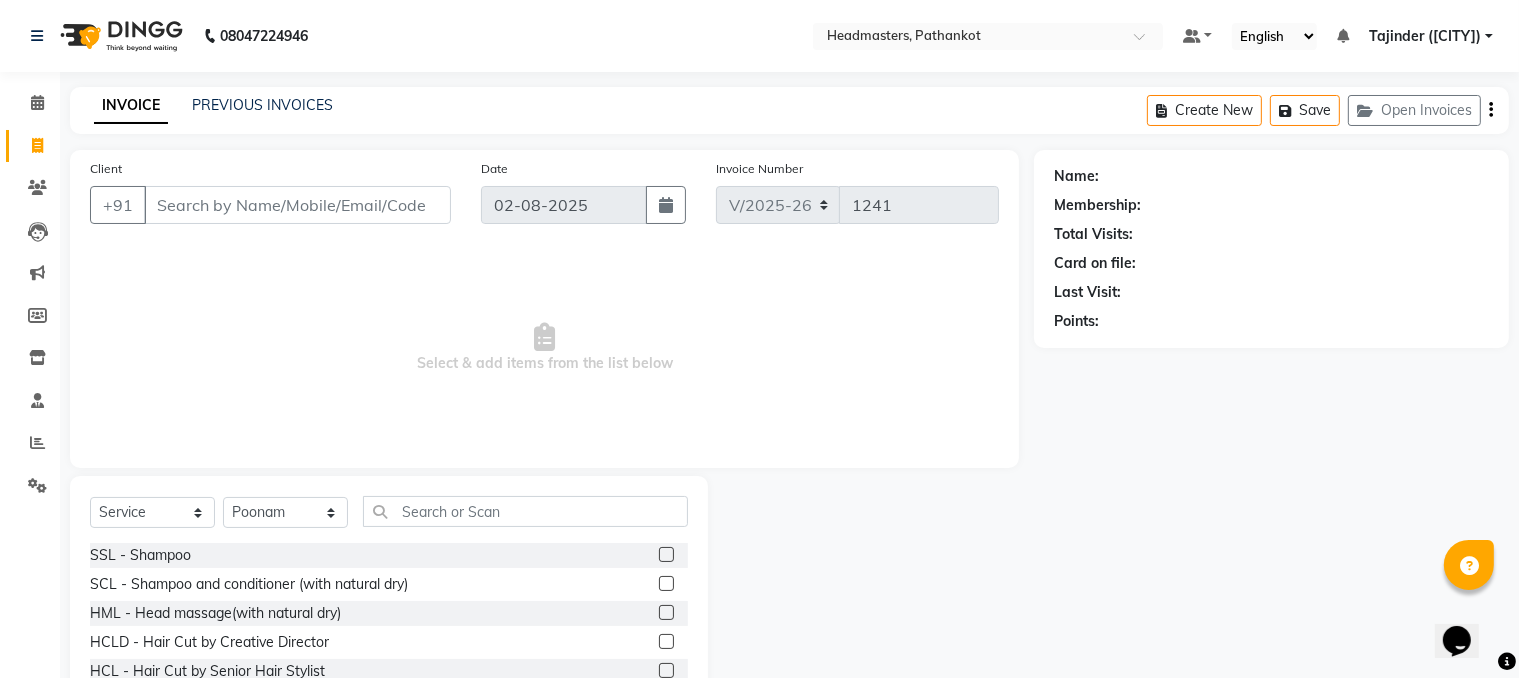 click on "Client" at bounding box center [297, 205] 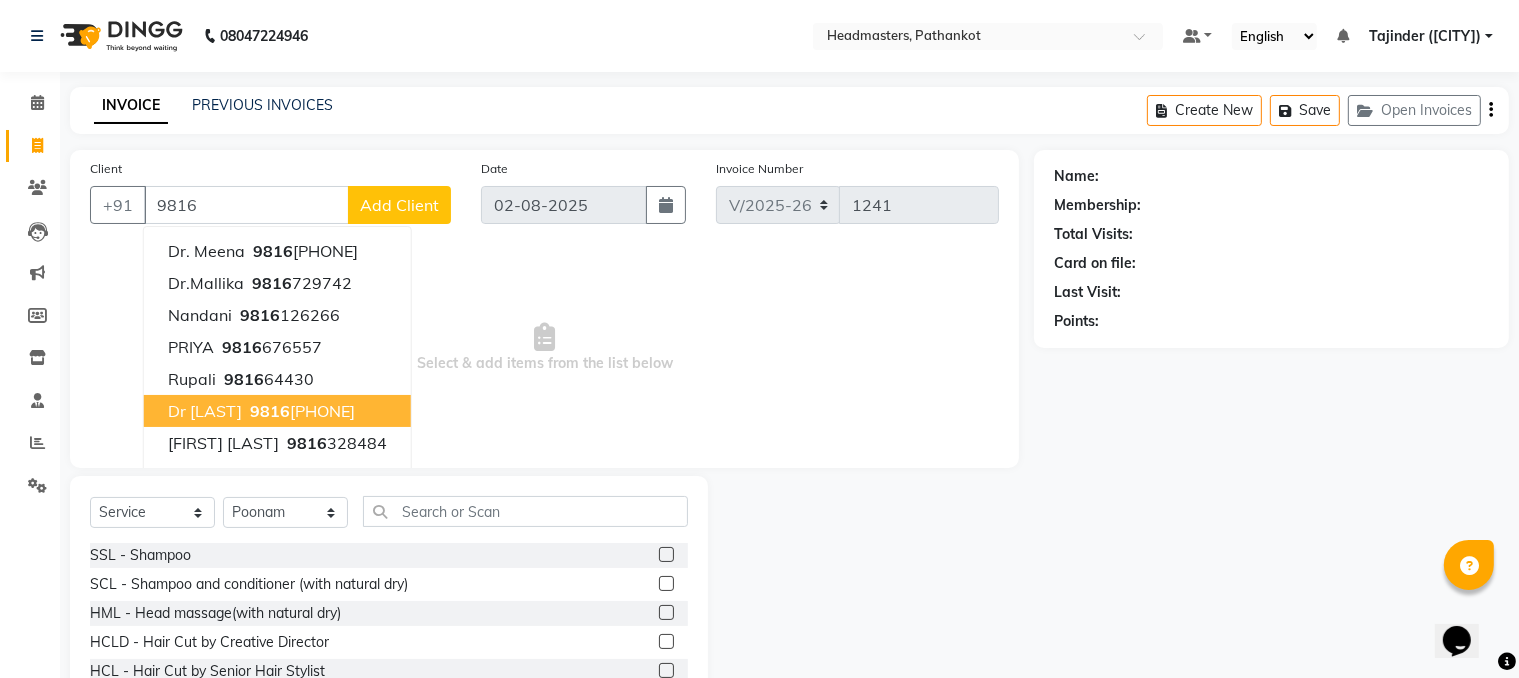 click on "Dr [LAST] [PHONE]" at bounding box center [277, 411] 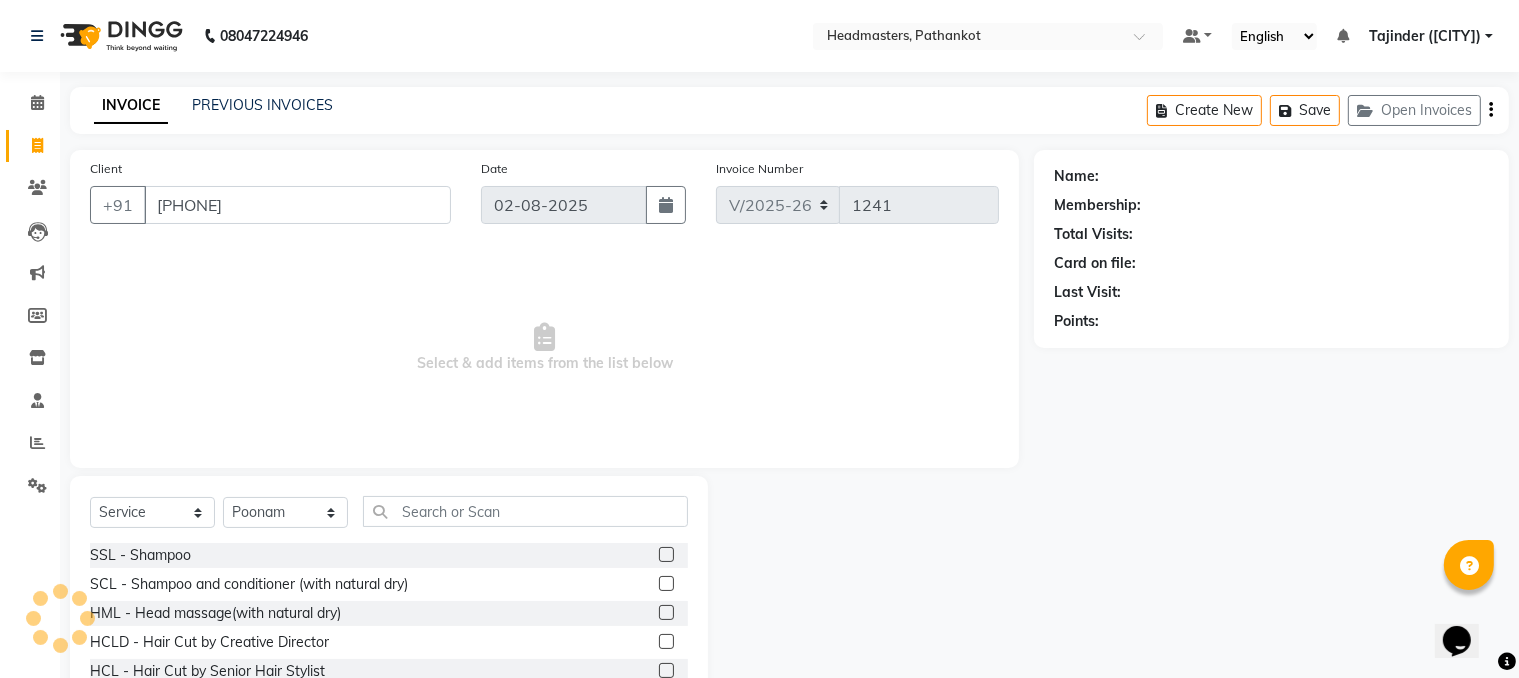 type on "[PHONE]" 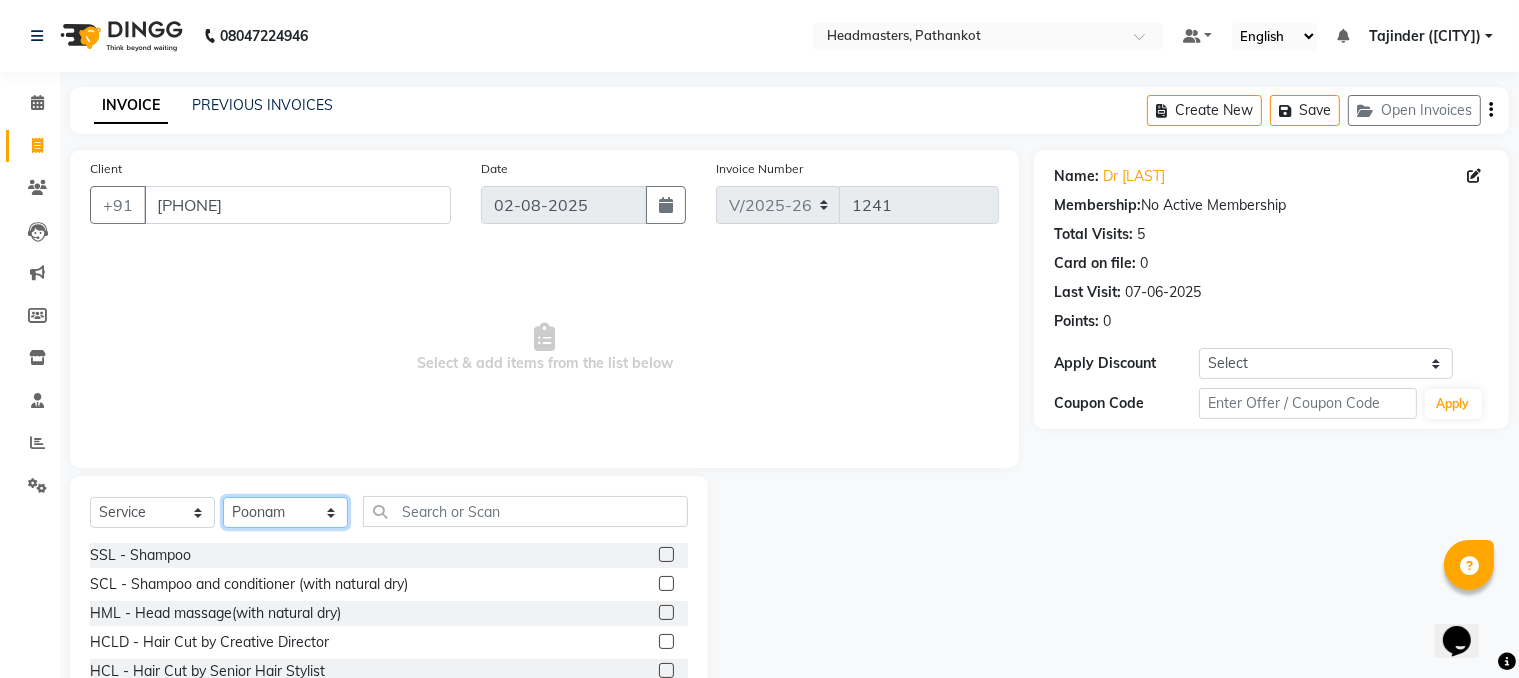click on "Select Stylist [FIRST] [LAST] HEAD MASTERS jassi jasvir [LAST] JB Joel Monika [LAST] Monika [LAST] nakul NITIN Poonam puja roop Sumit Teji" 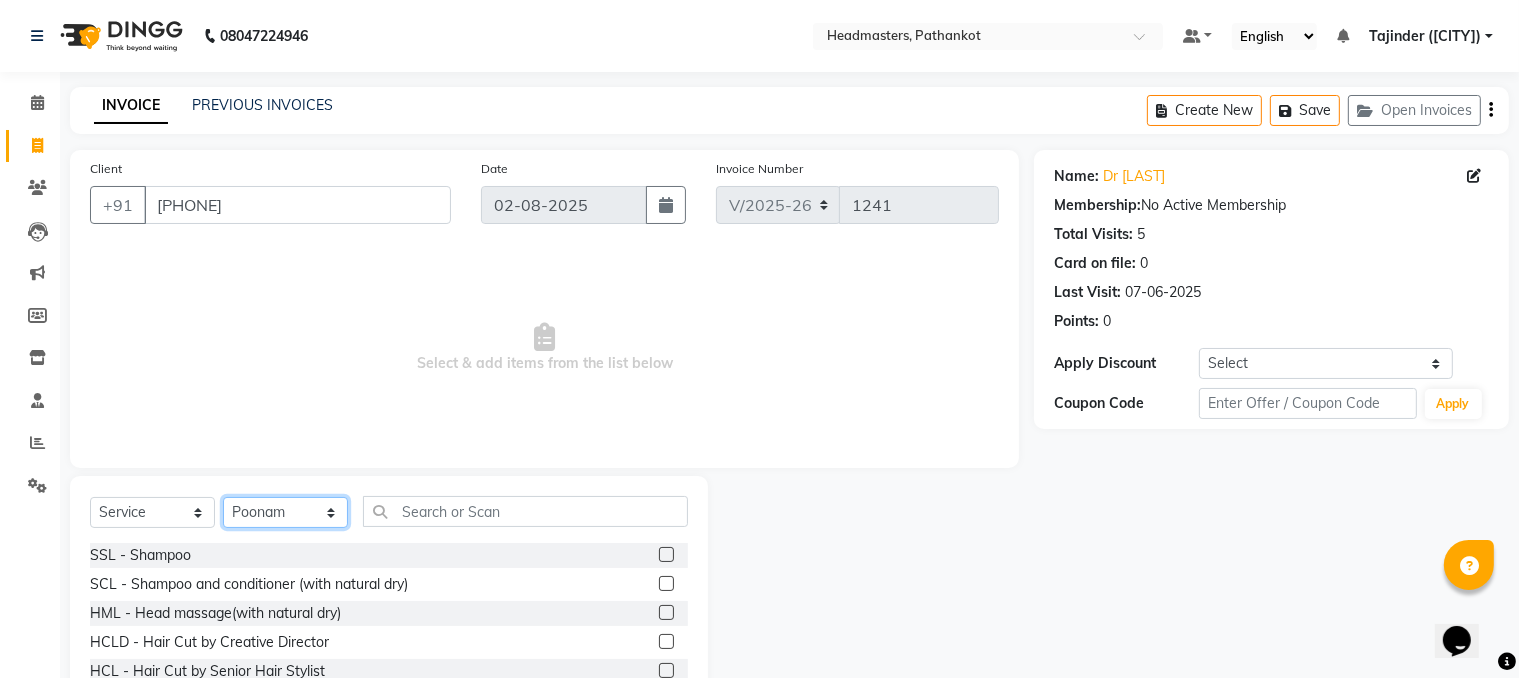 select on "83490" 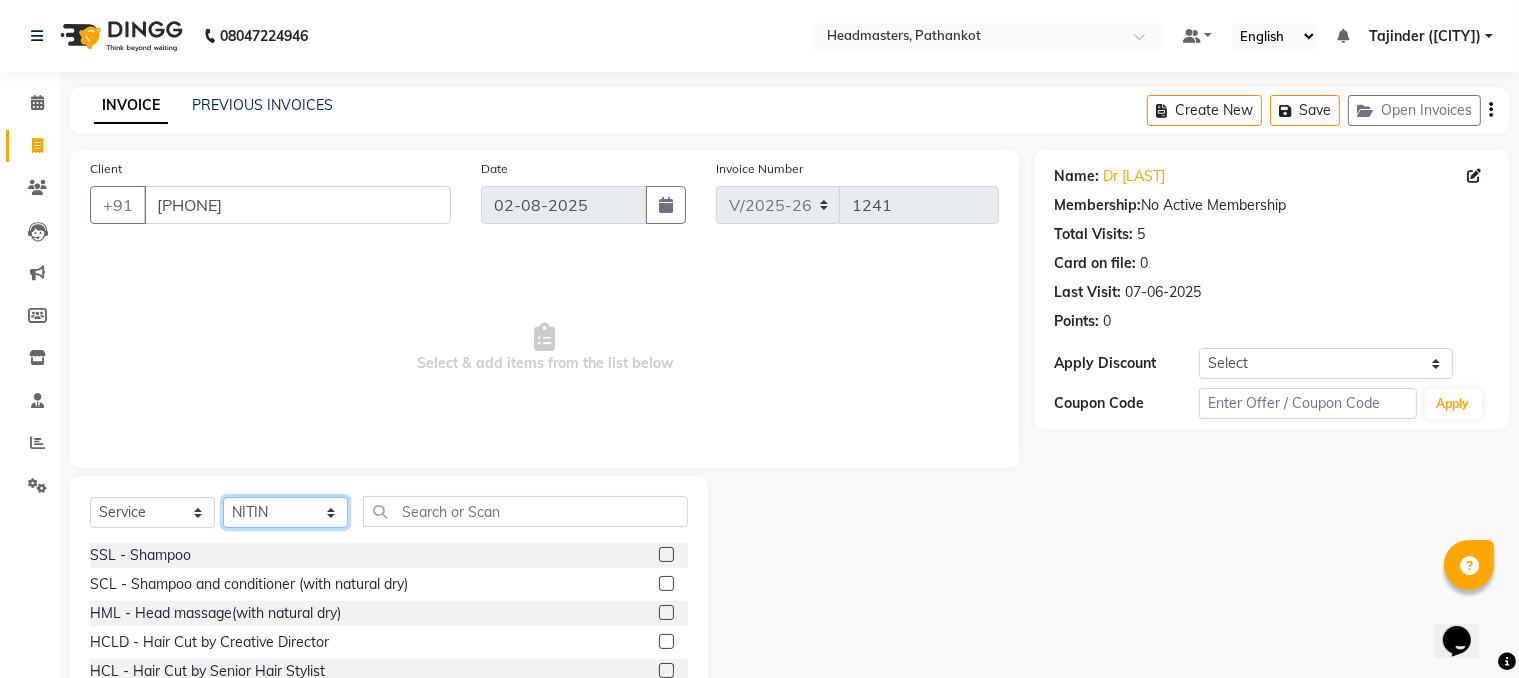 click on "Select Stylist [FIRST] [LAST] HEAD MASTERS jassi jasvir [LAST] JB Joel Monika [LAST] Monika [LAST] nakul NITIN Poonam puja roop Sumit Teji" 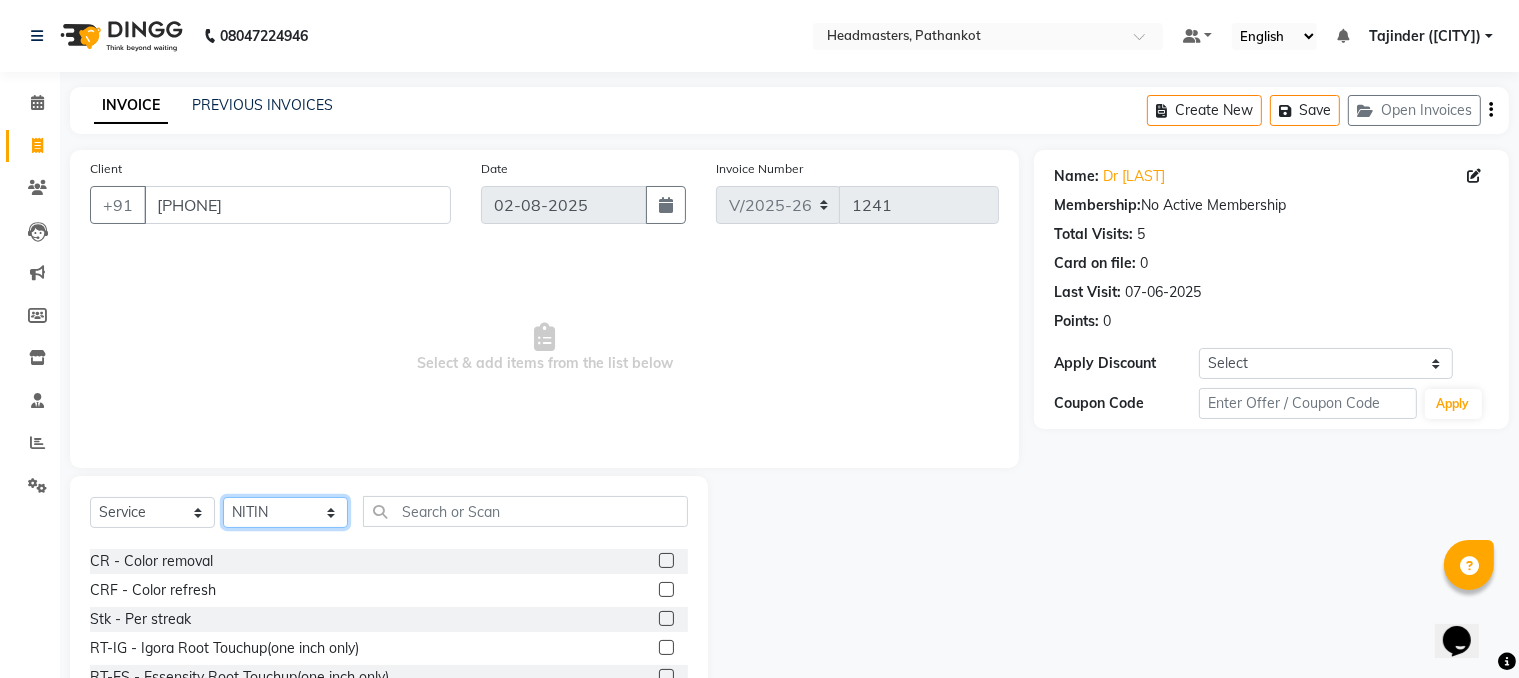 scroll, scrollTop: 500, scrollLeft: 0, axis: vertical 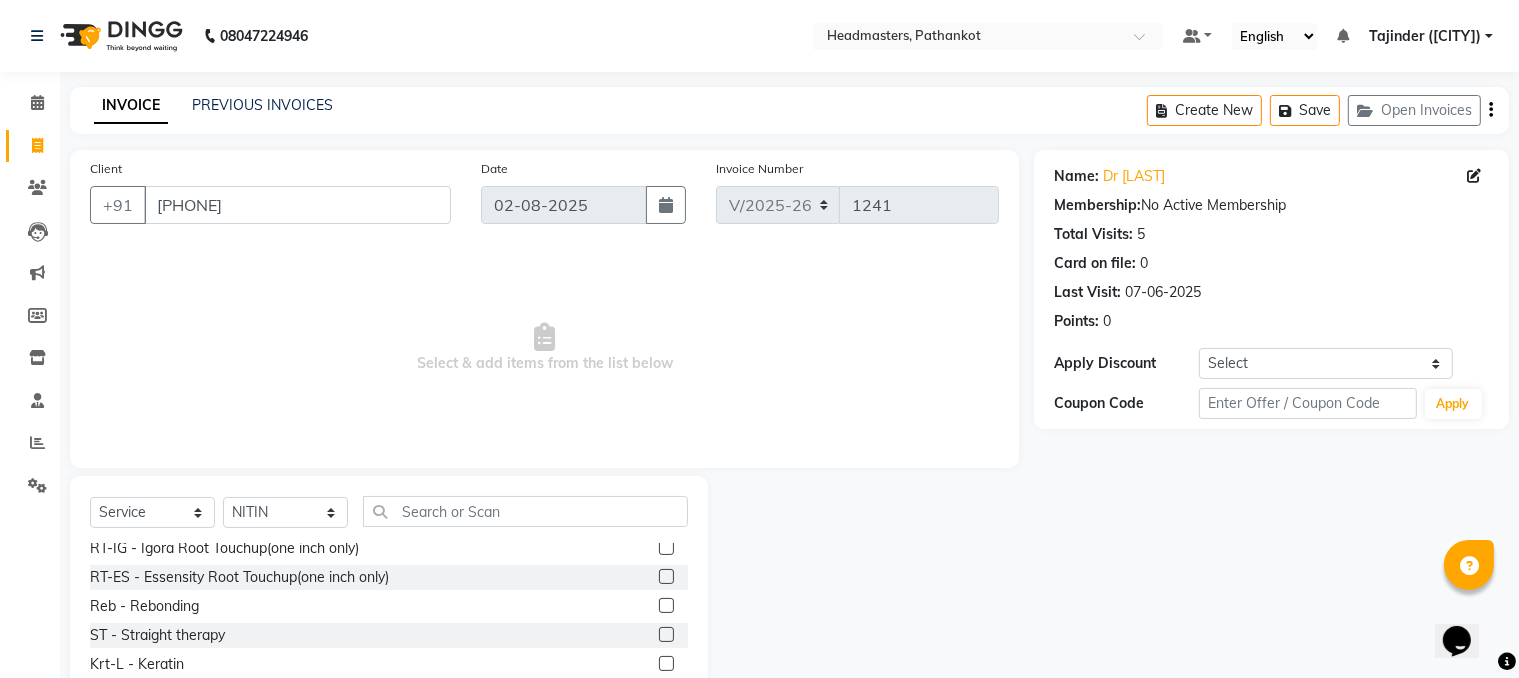 click 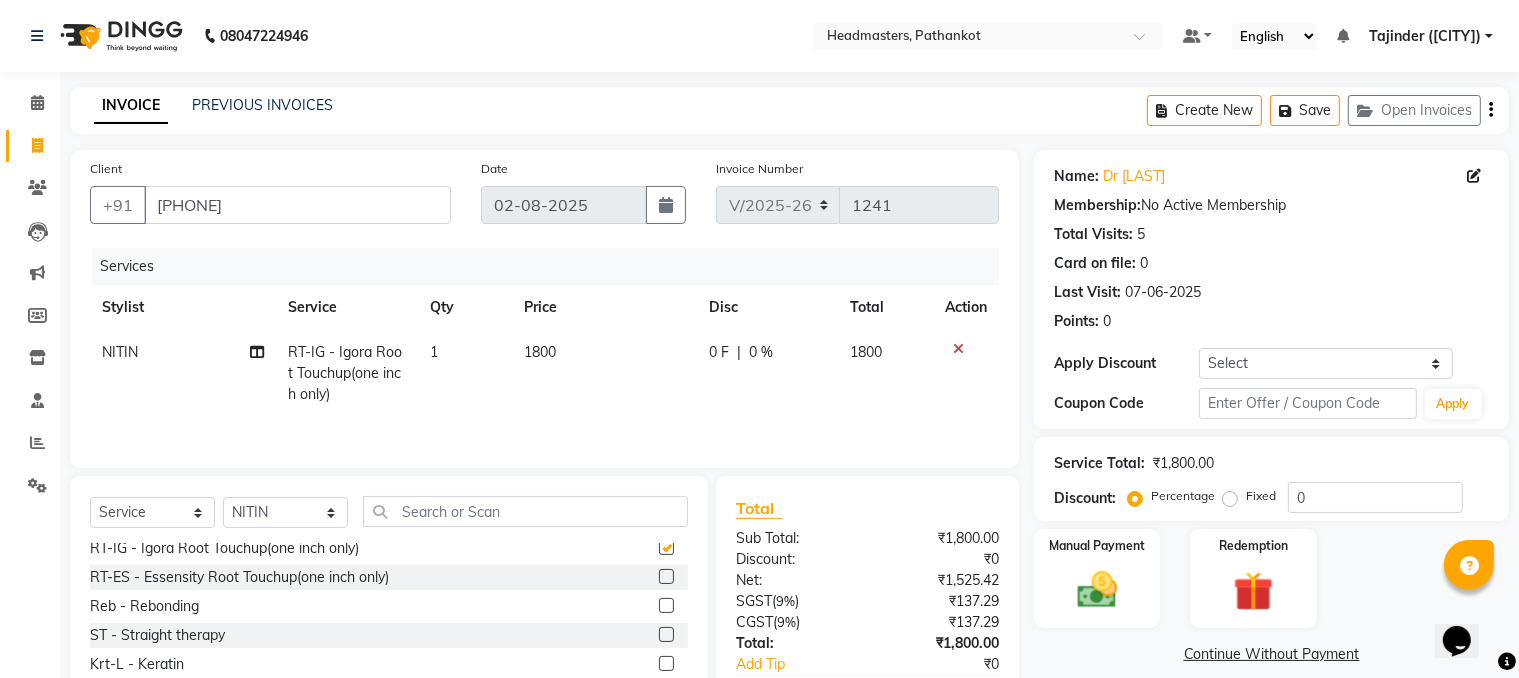 checkbox on "false" 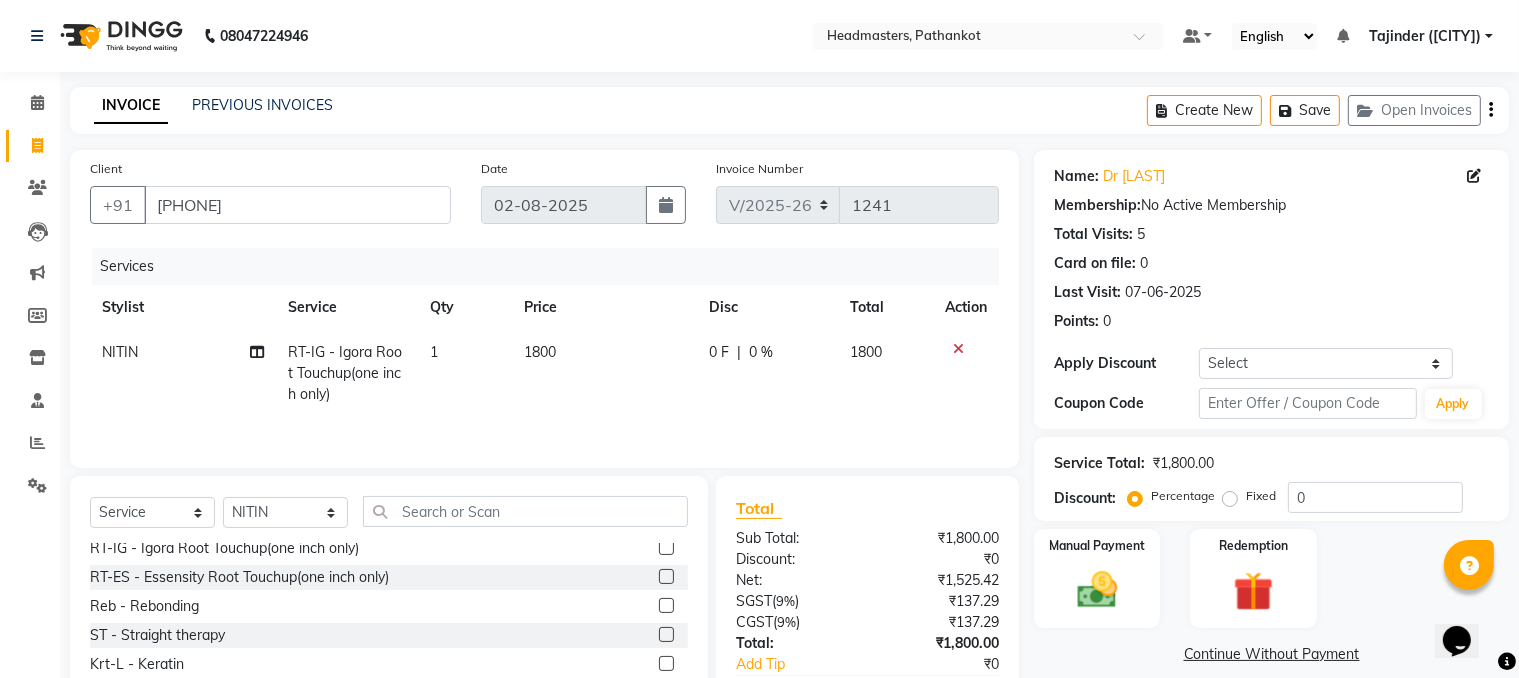 click on "1800" 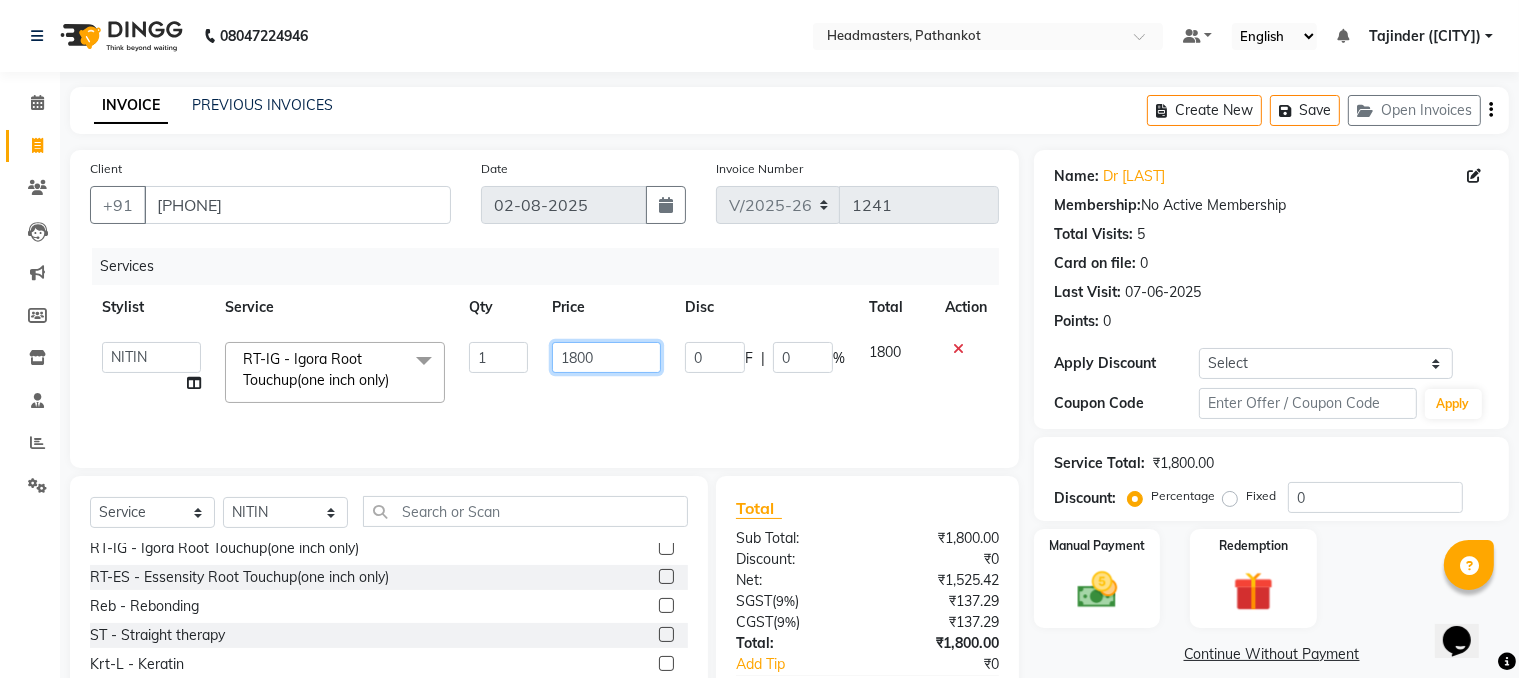 click on "1800" 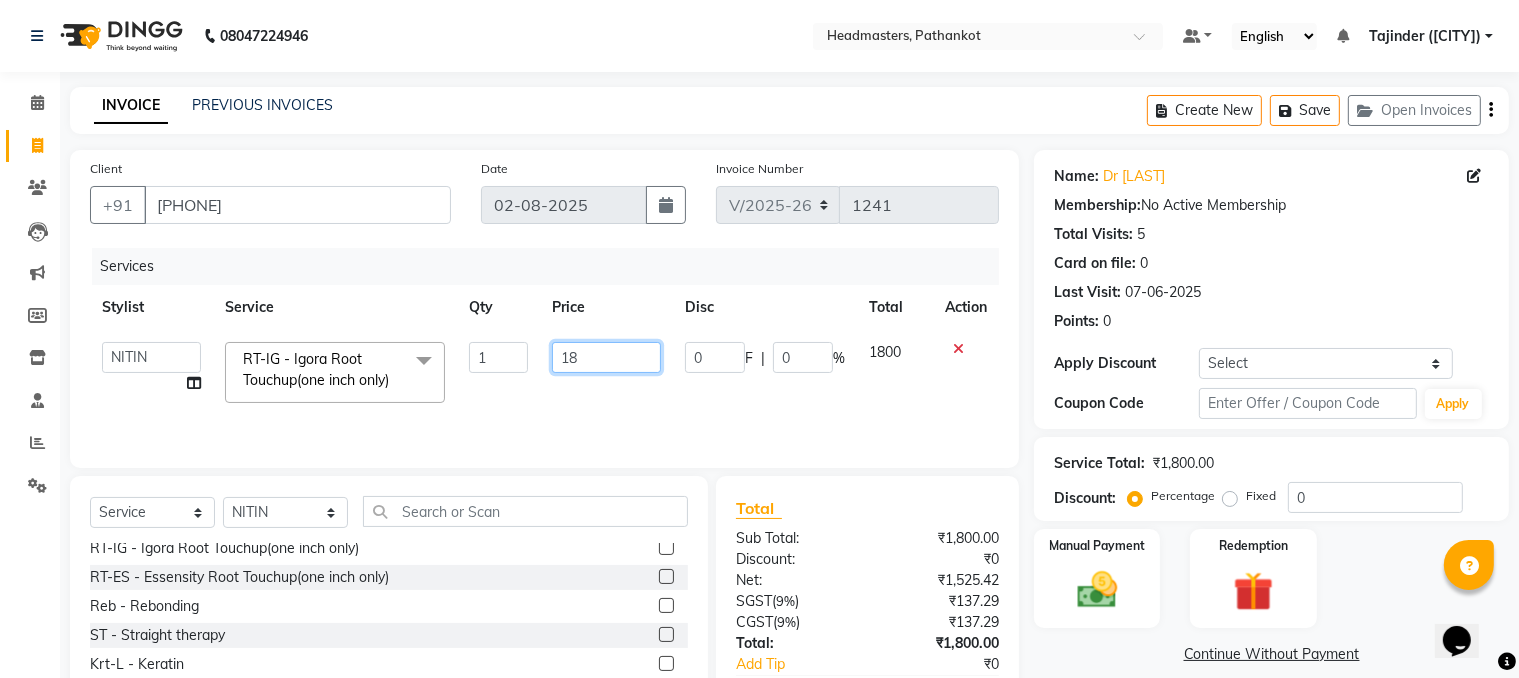 type on "1" 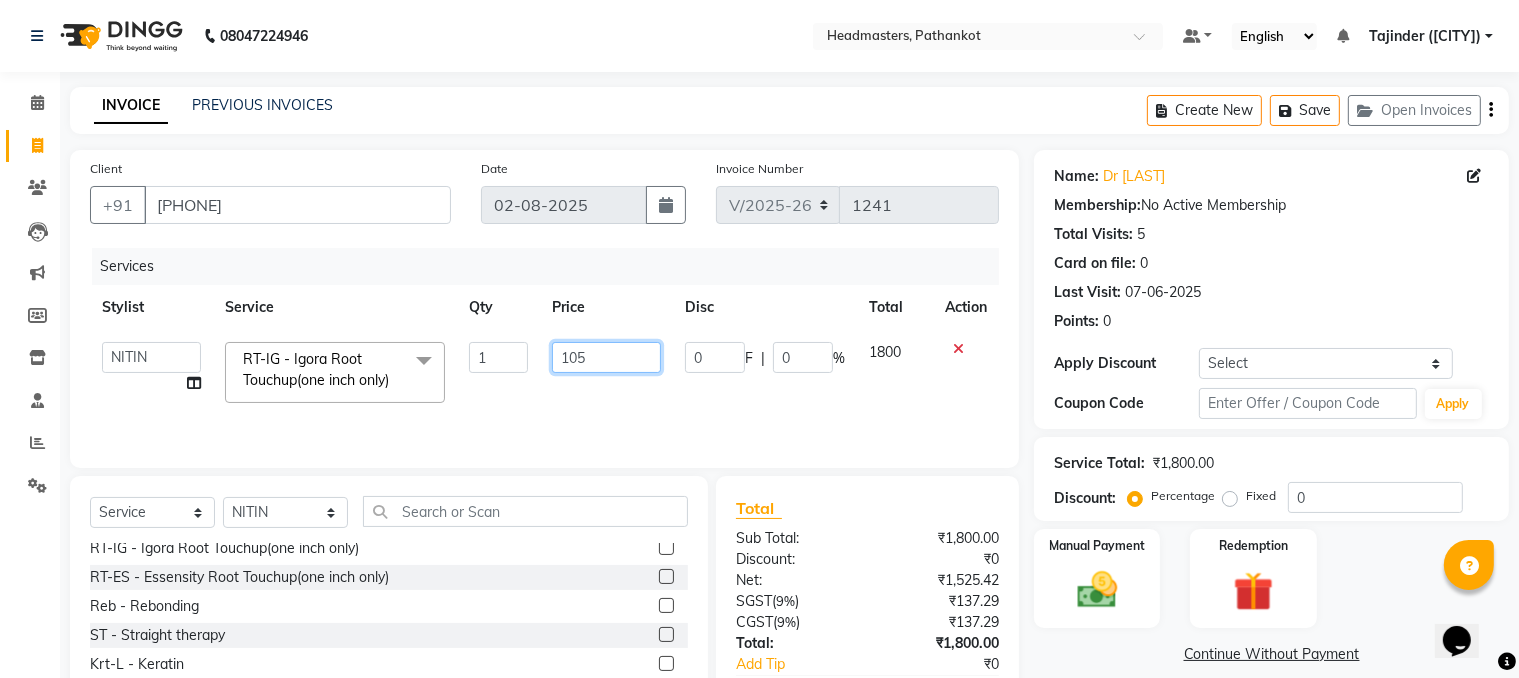 type on "1050" 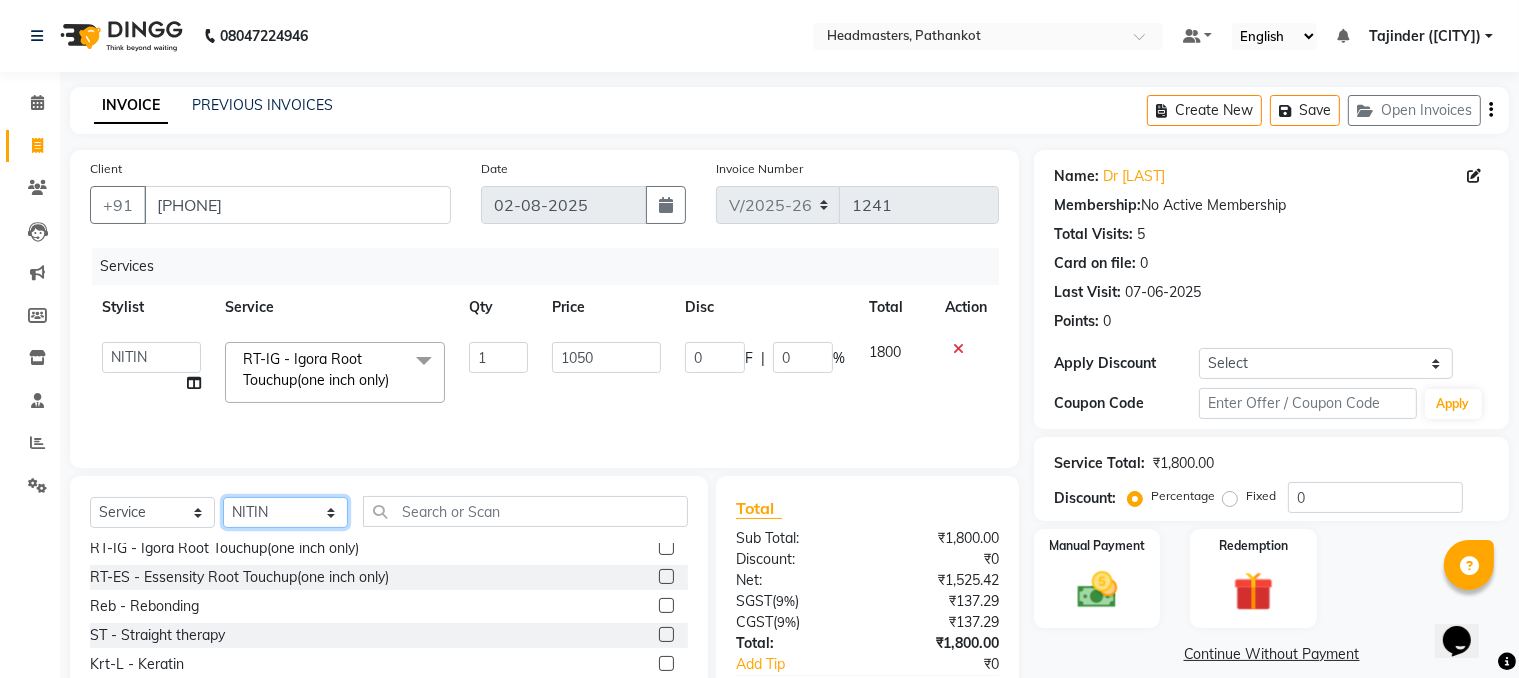 click on "Select Stylist [FIRST] [LAST] HEAD MASTERS jassi jasvir [LAST] JB Joel Monika [LAST] Monika [LAST] nakul NITIN Poonam puja roop Sumit Teji" 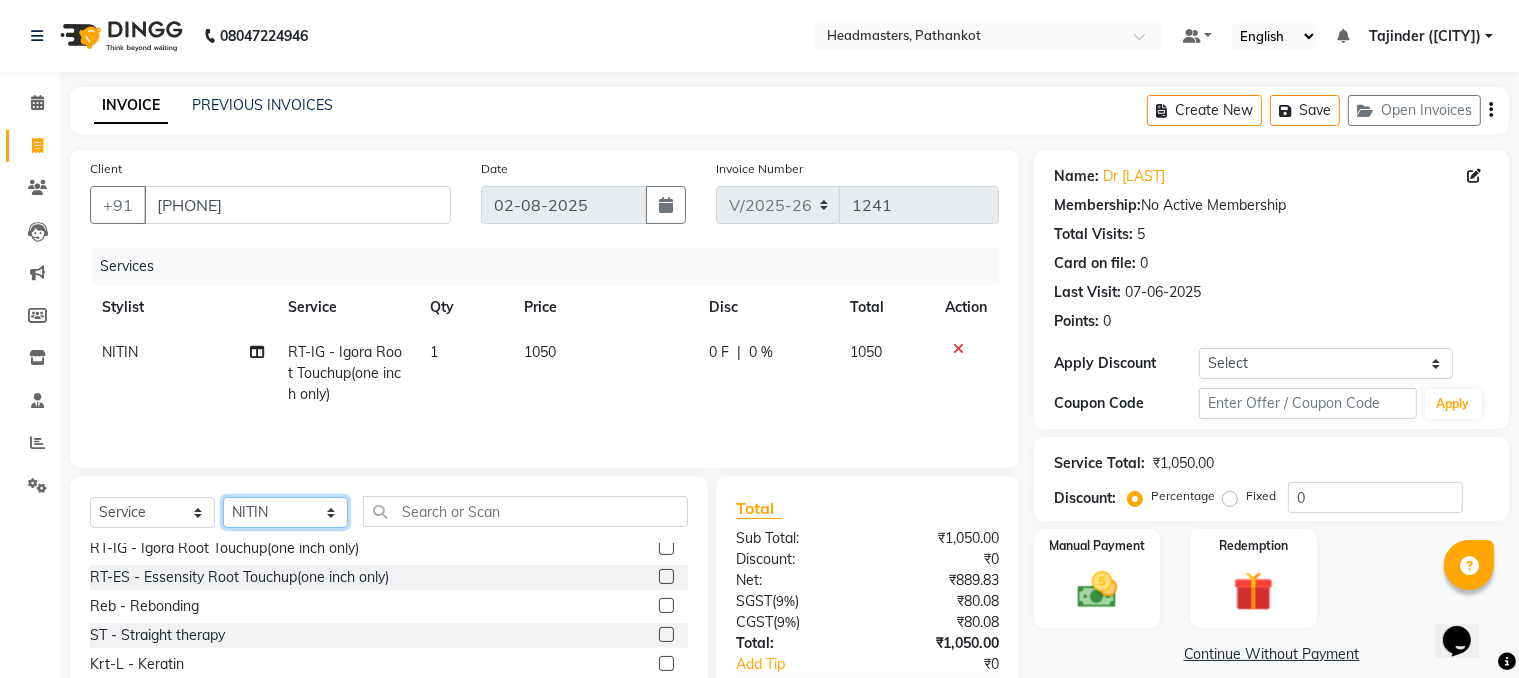 select on "66905" 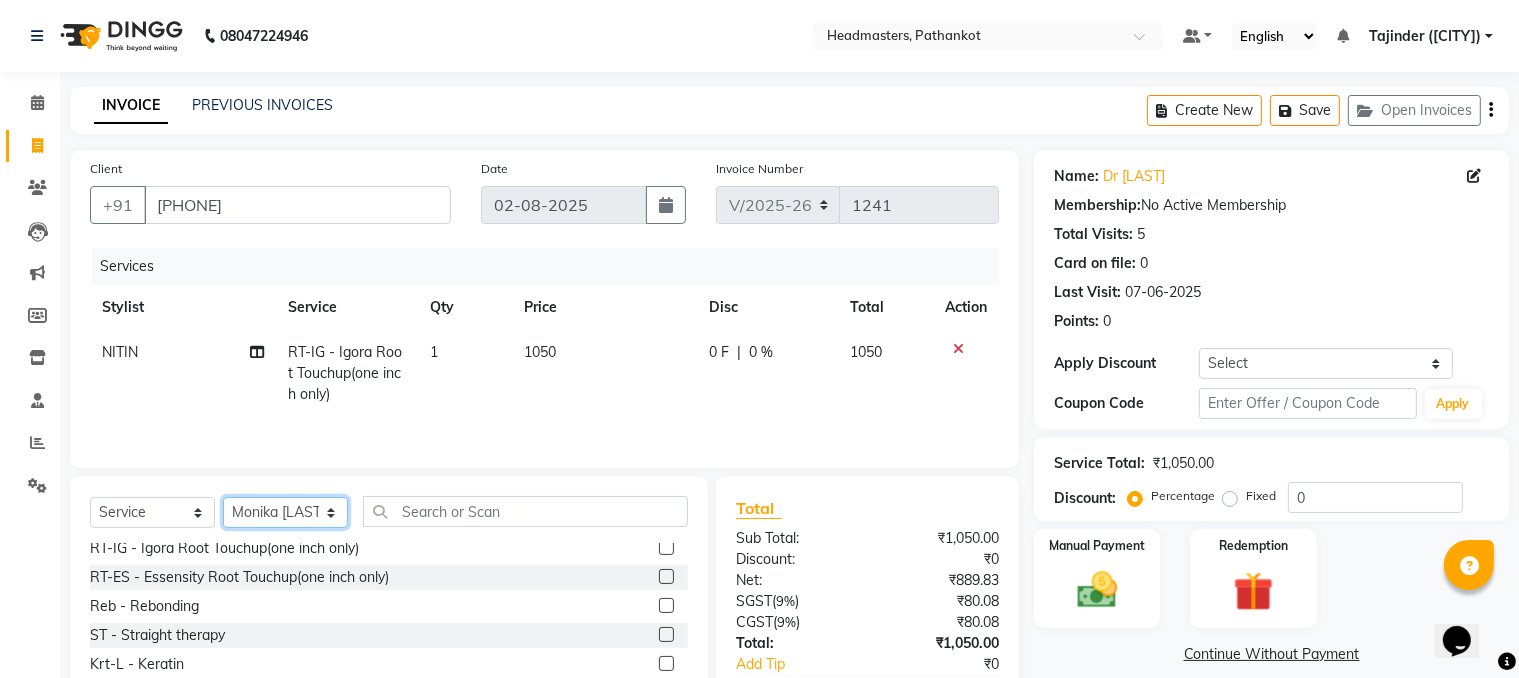 click on "Select Stylist [FIRST] [LAST] HEAD MASTERS jassi jasvir [LAST] JB Joel Monika [LAST] Monika [LAST] nakul NITIN Poonam puja roop Sumit Teji" 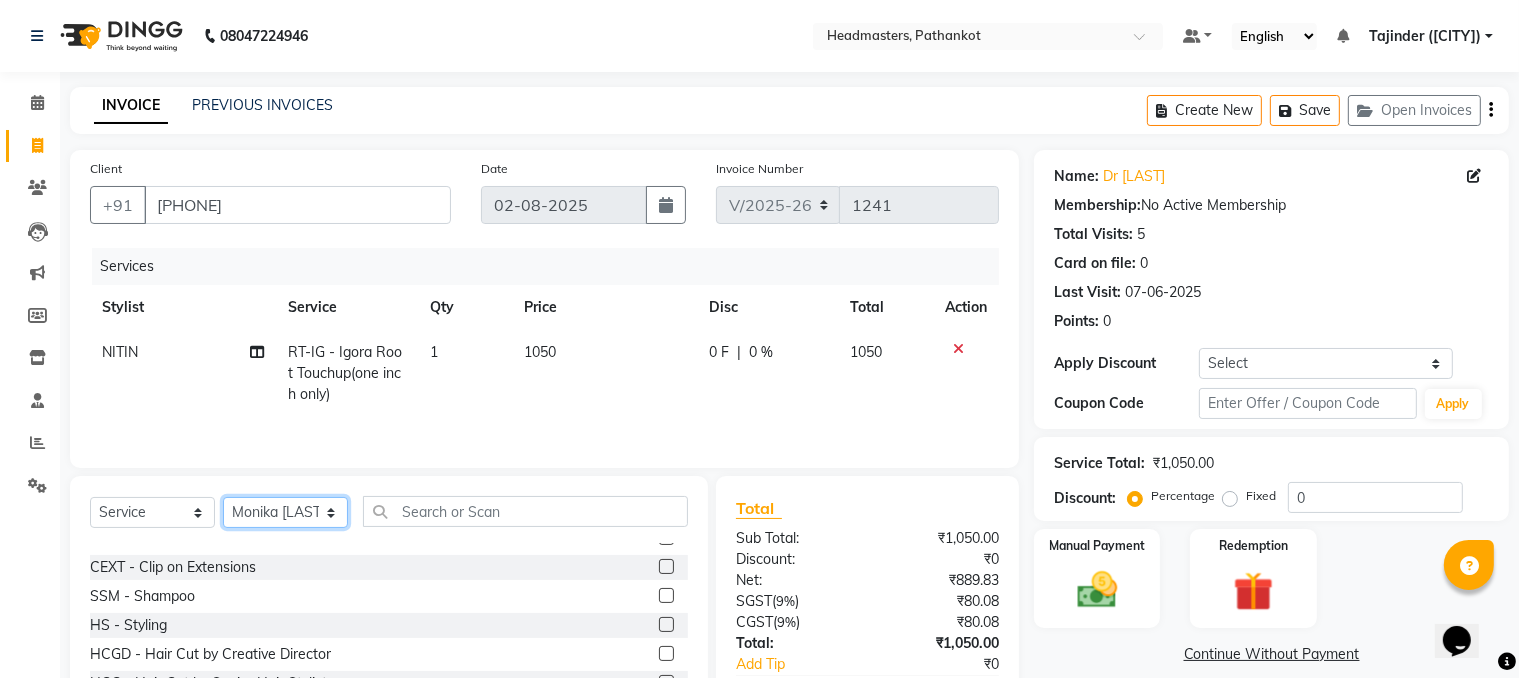 scroll, scrollTop: 900, scrollLeft: 0, axis: vertical 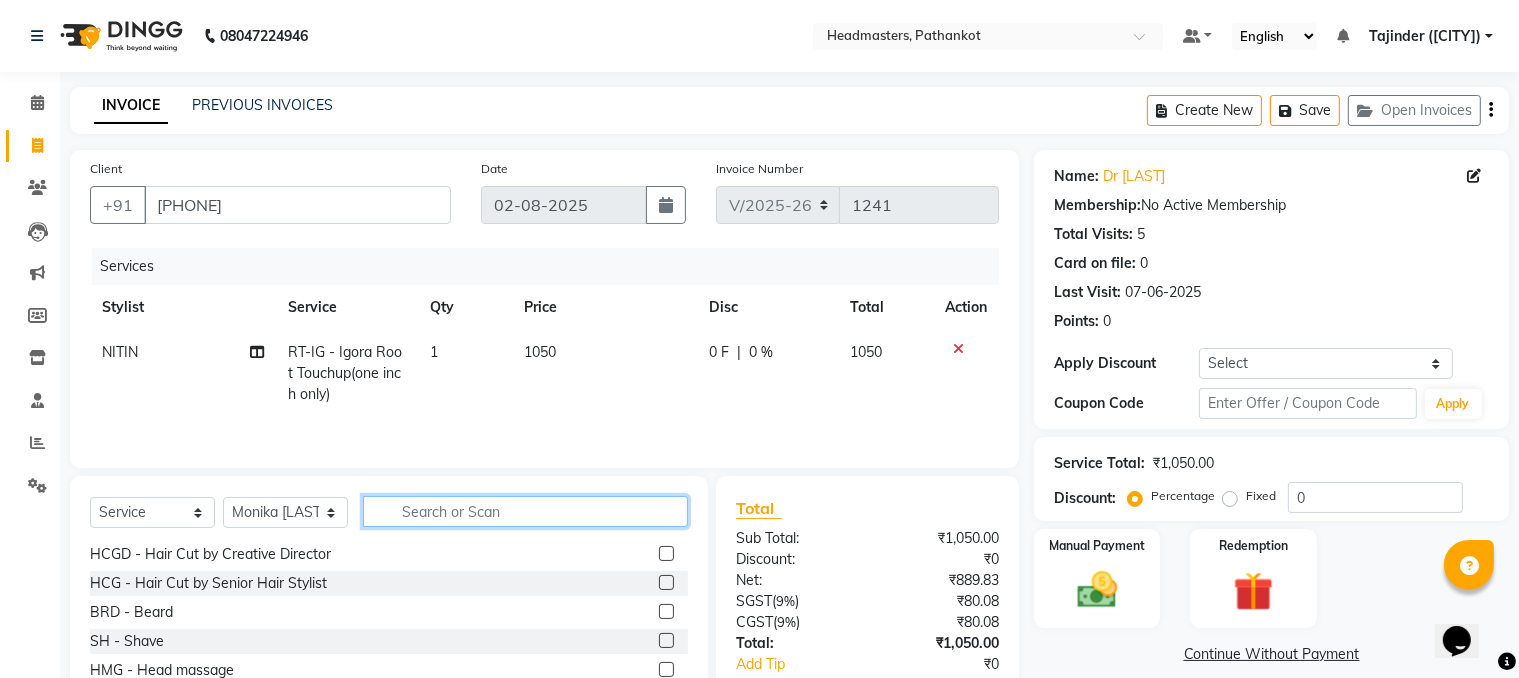 click 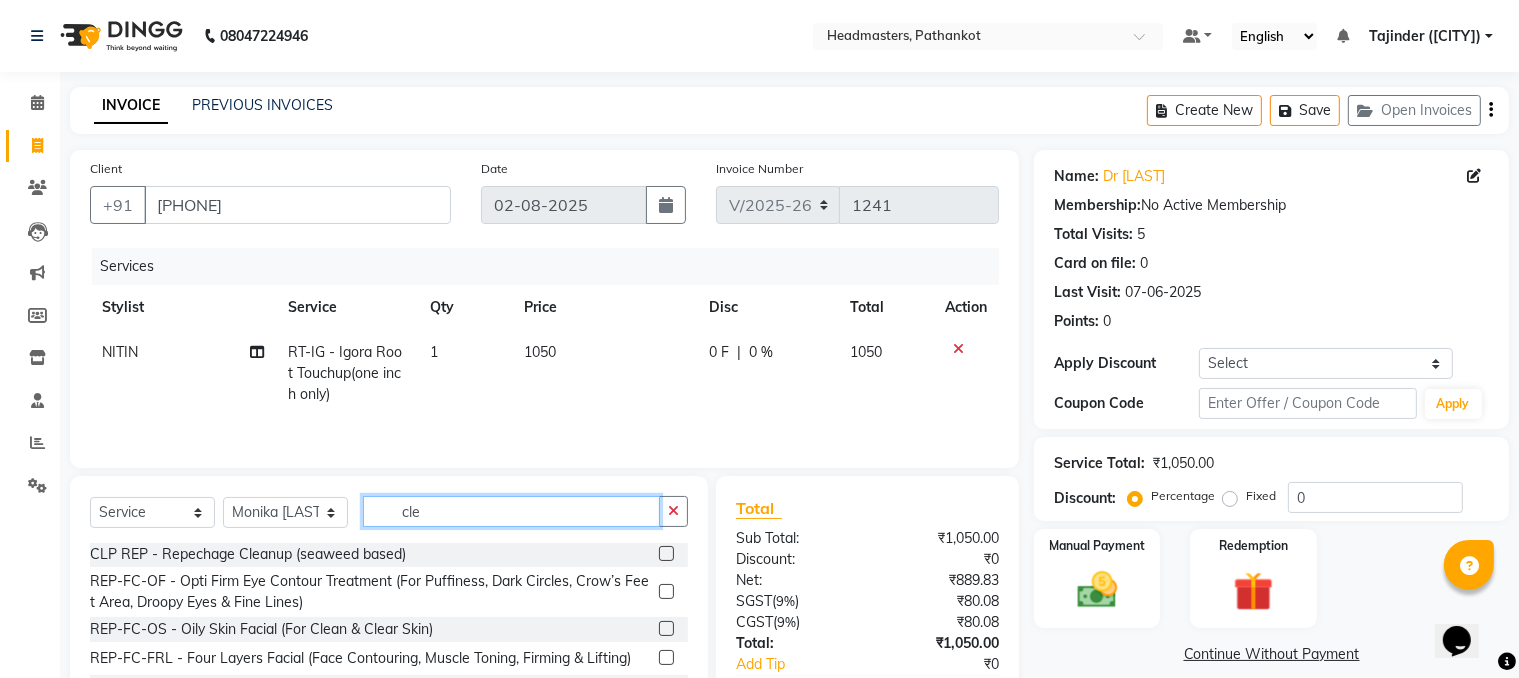 scroll, scrollTop: 0, scrollLeft: 0, axis: both 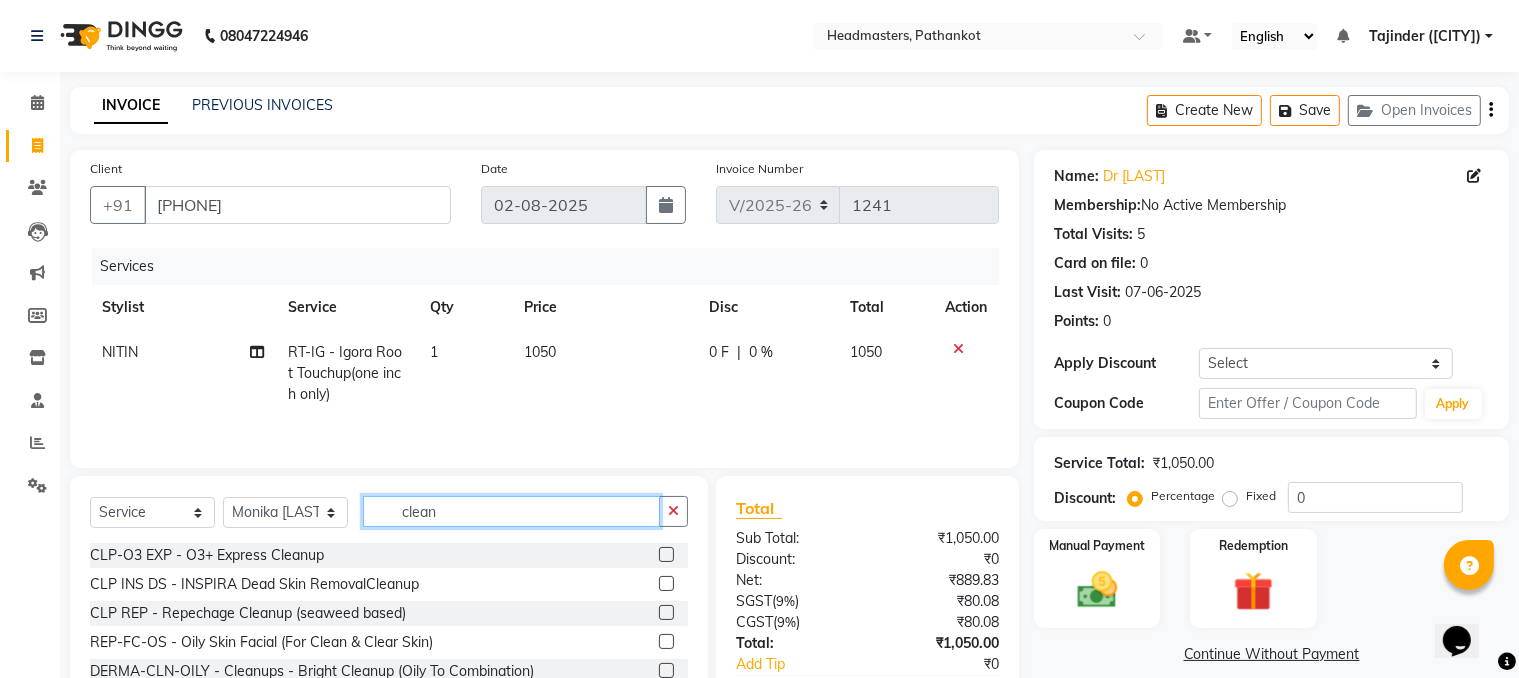 type on "clean" 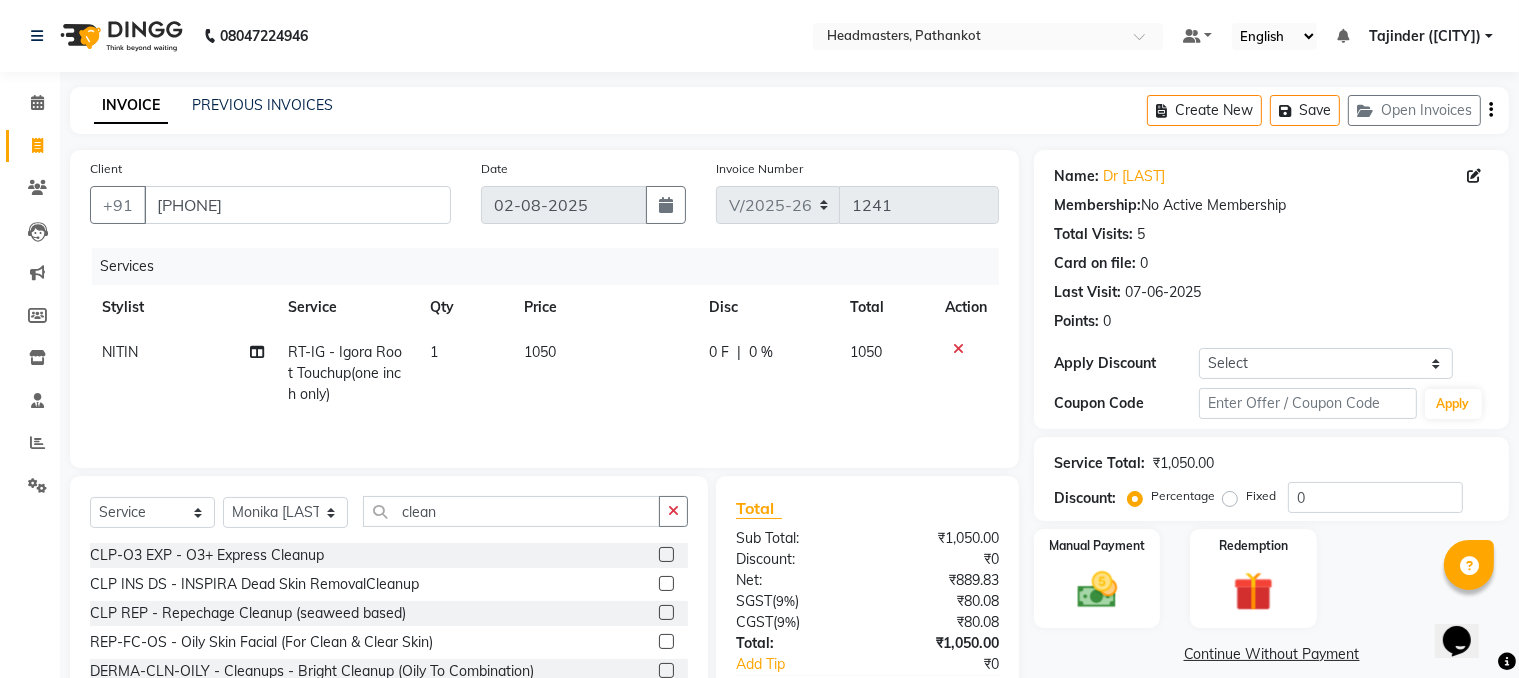 click on "CLP-O3 EXP  - O3+ Express Cleanup" 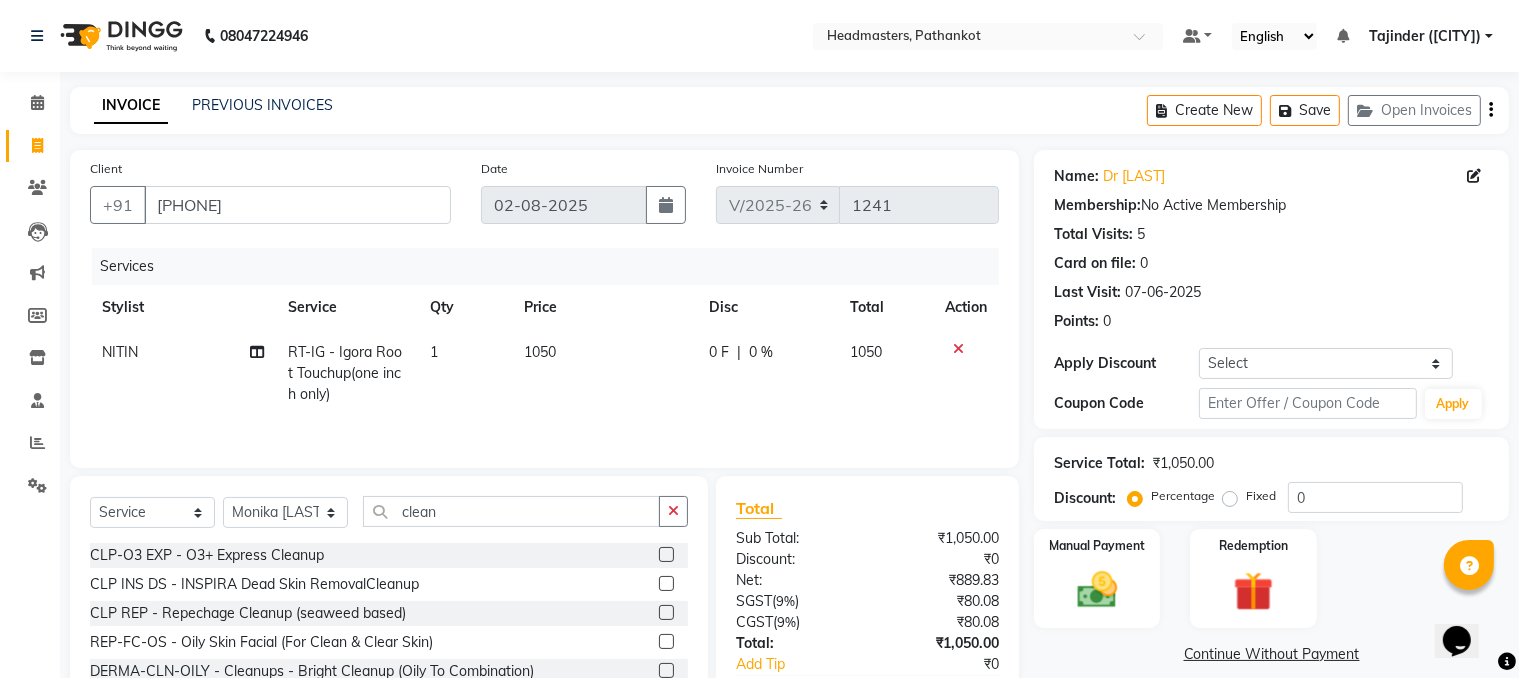 click 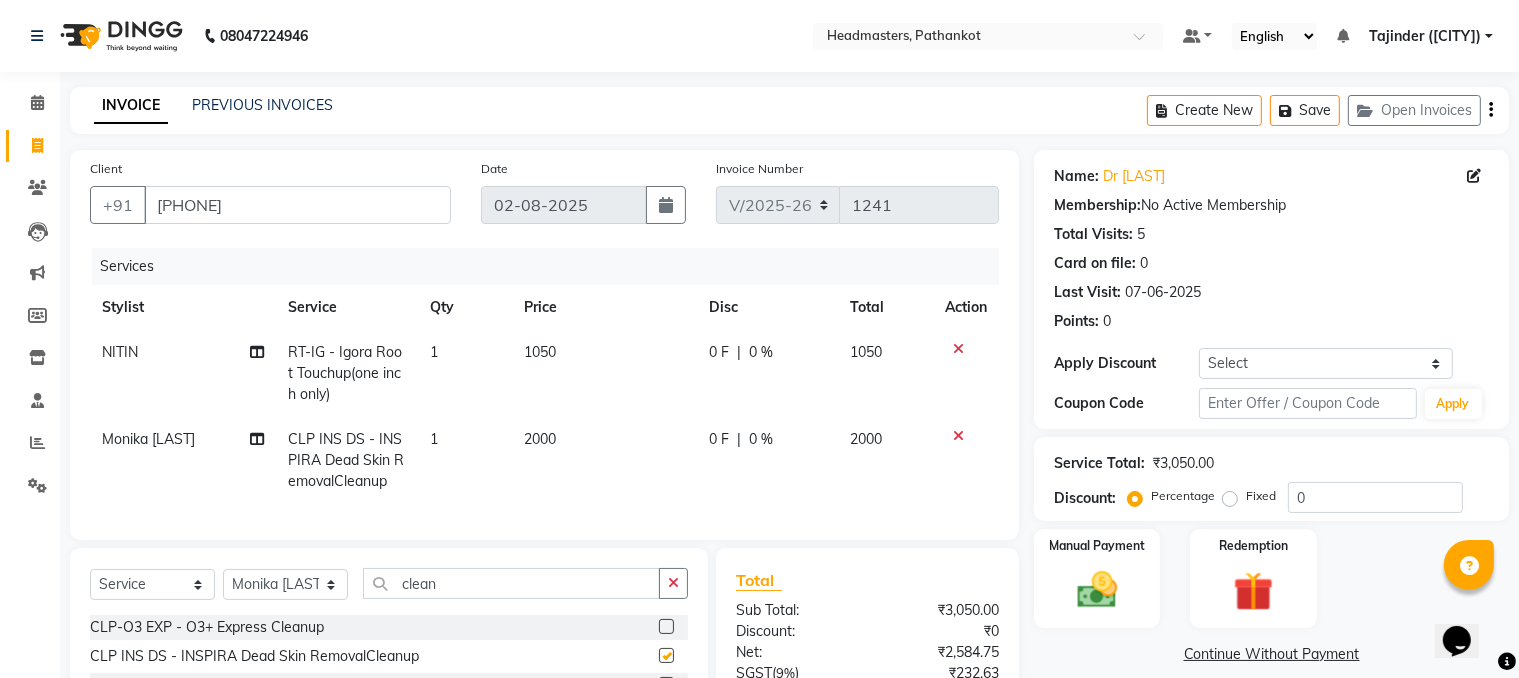 click on "Select Service Product Membership Package Voucher Prepaid Gift Card Select Stylist Amir HEAD MASTERS jassi jasvir [LAST] JB Joel Monika [LAST] Monika [LAST] nakul NITIN Poonam puja roop Sumit Teji clean CLP-O3 EXP - O3+ Express Cleanup CLP INS DS - INSPIRA Dead Skin RemovalCleanup CLP REP - Repechage Cleanup (seaweed based) REP-FC-OS - Oily Skin Facial (For Clean Clear Skin) DERMA-CLN-OILY - Cleanups - Bright Cleanup (Oily To Combination) DERMA-CLN-DRY - Cleanups - Clear Cleanup (Dry Skin To Combination) AES-CUPEEL - Cleanup with Peel CLEANSING REPECHAGE SEAWEED BASED CLEAN UP WITH PEEL O3+ EXPRESS CLEANUP INSPIRA DEAD SKIN REMOVAL CLEANUP" 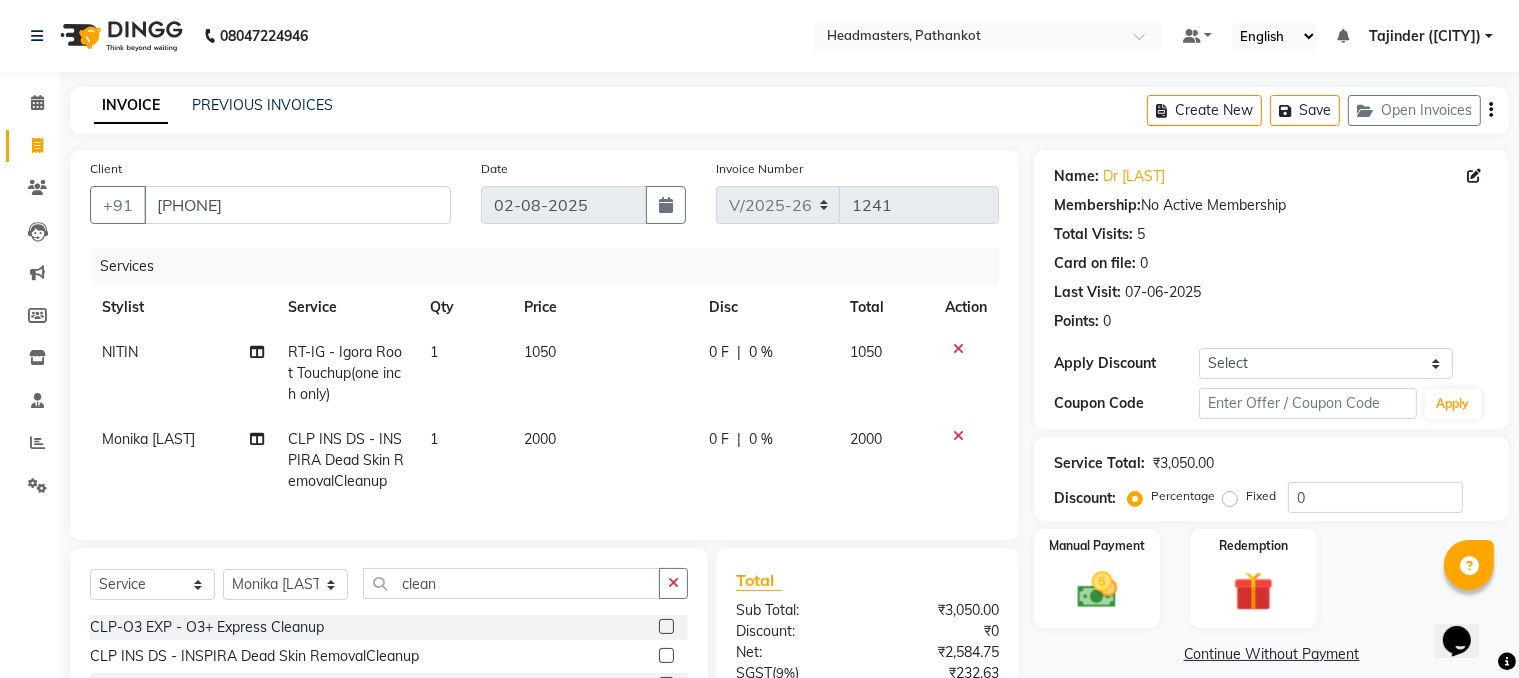 checkbox on "false" 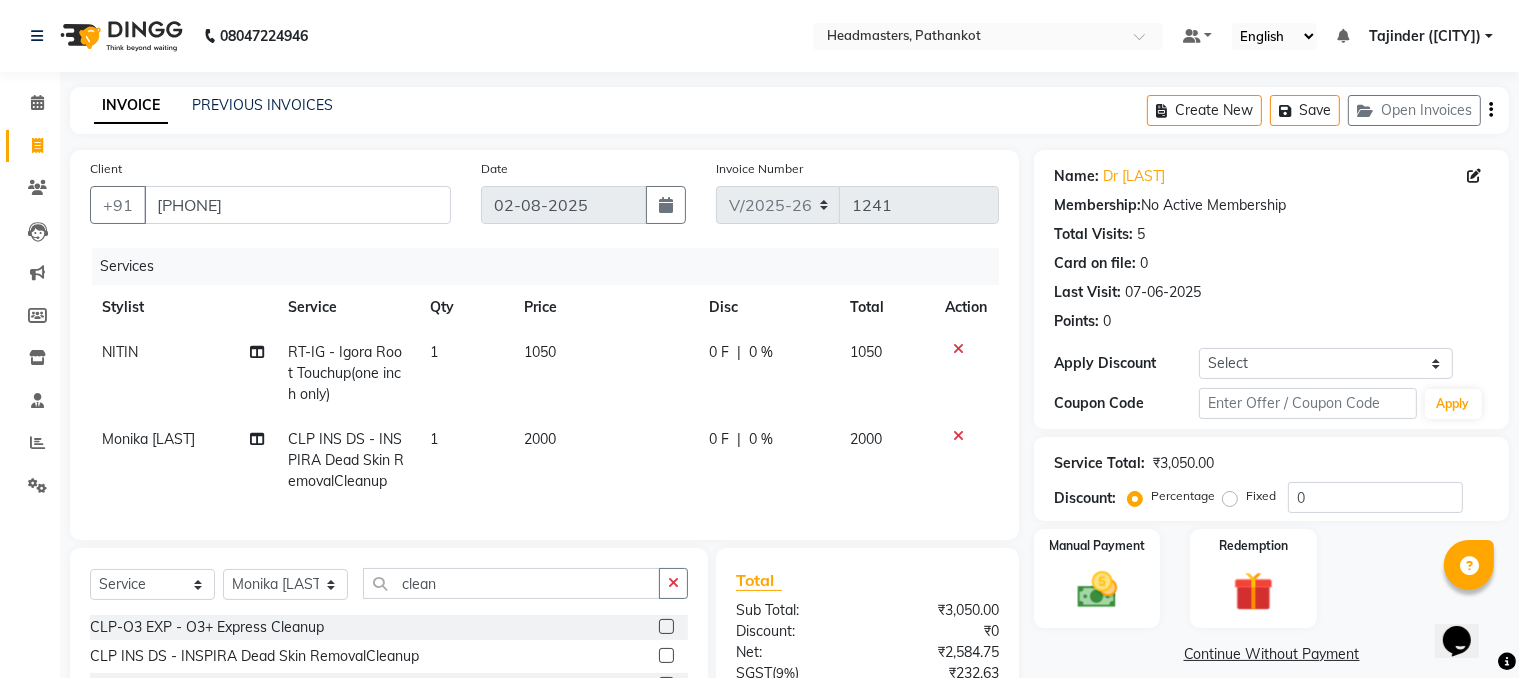 click on "2000" 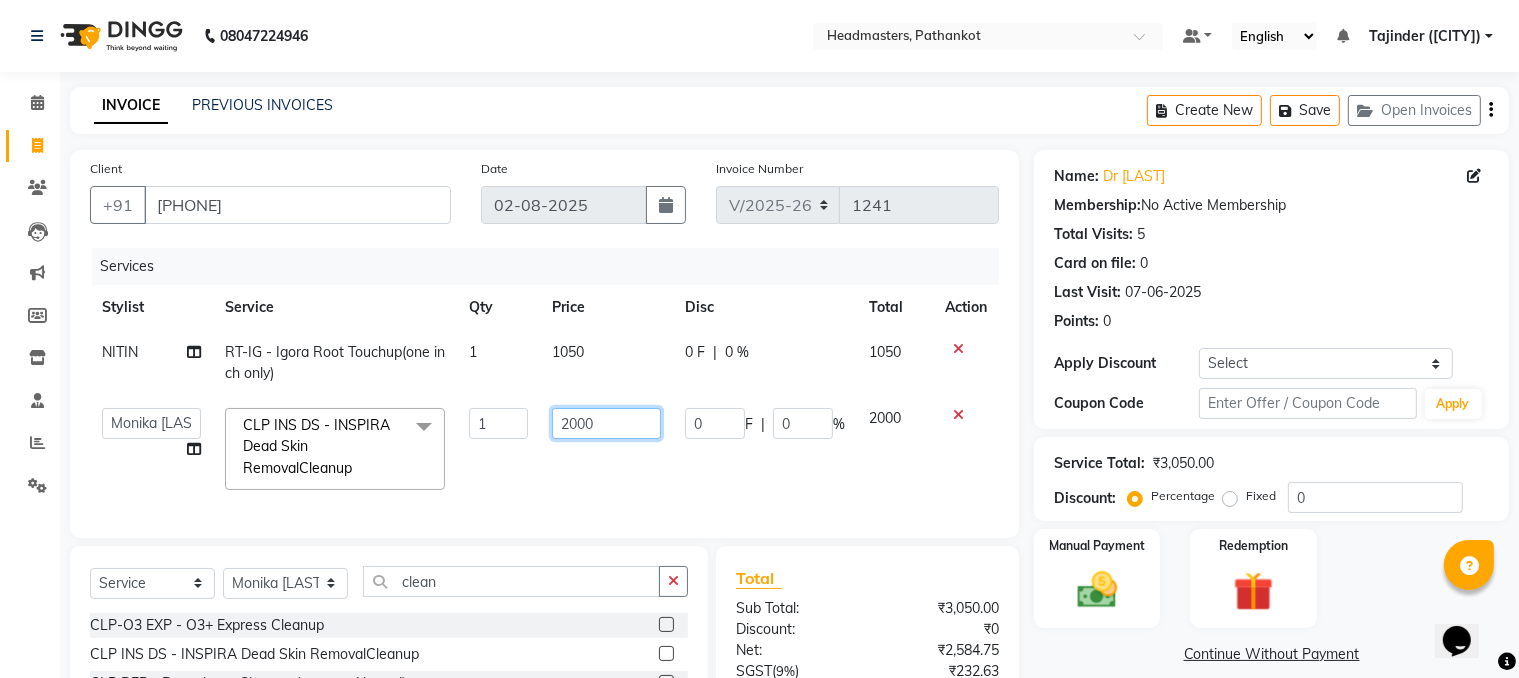 click on "2000" 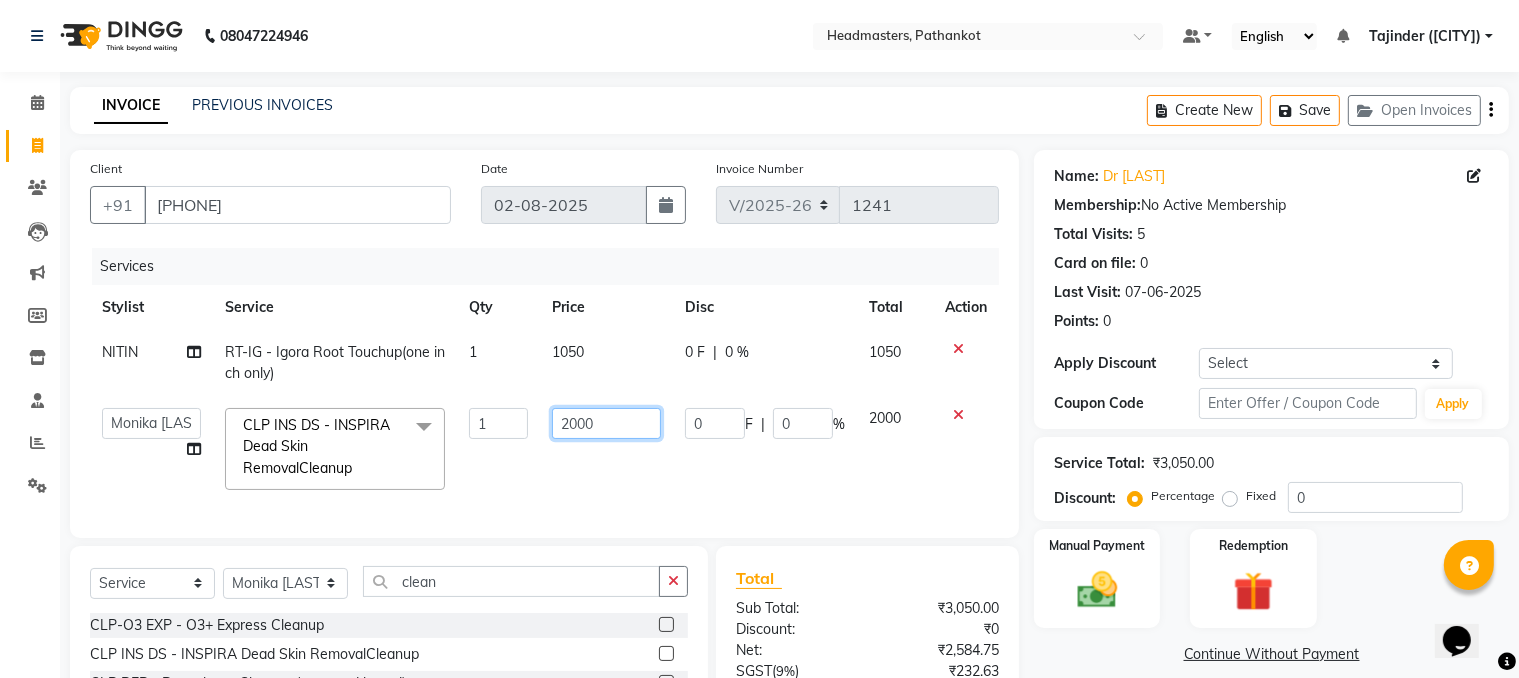 scroll, scrollTop: 100, scrollLeft: 0, axis: vertical 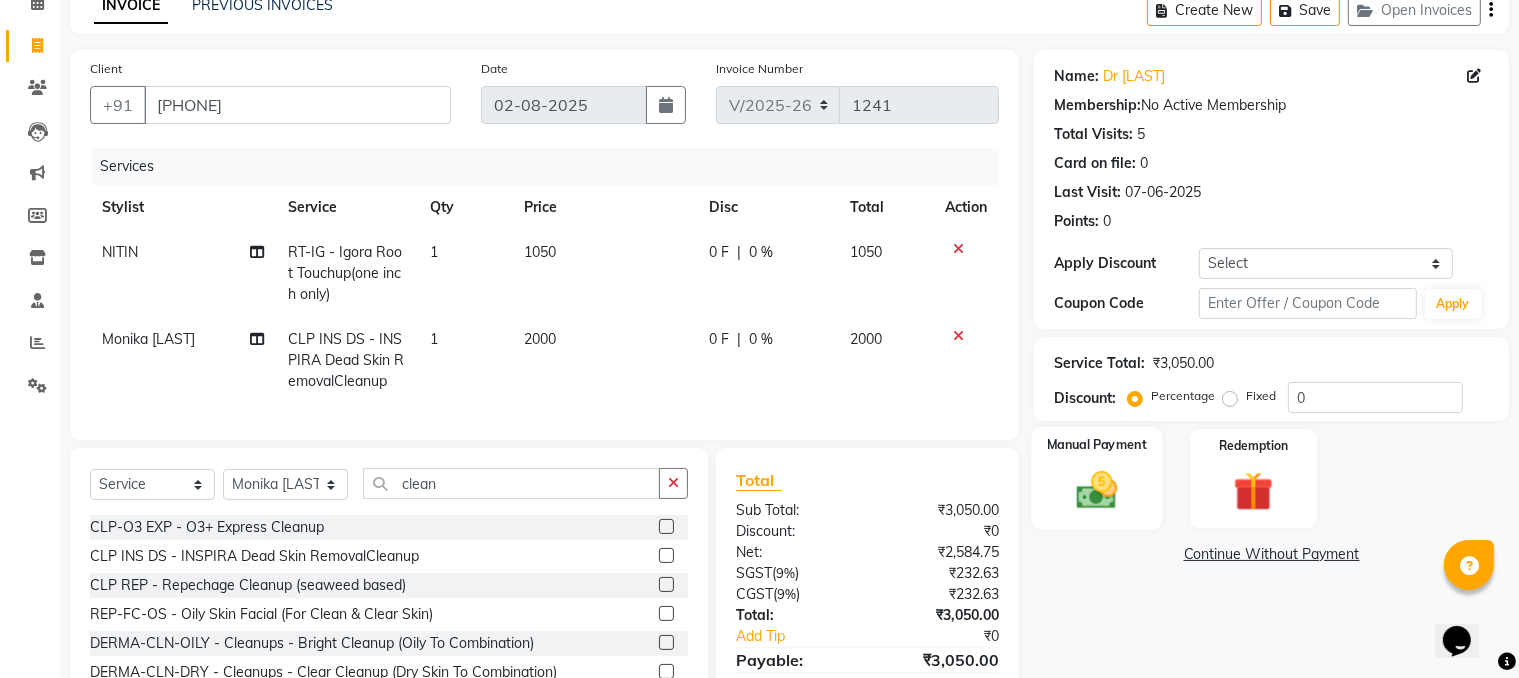 click 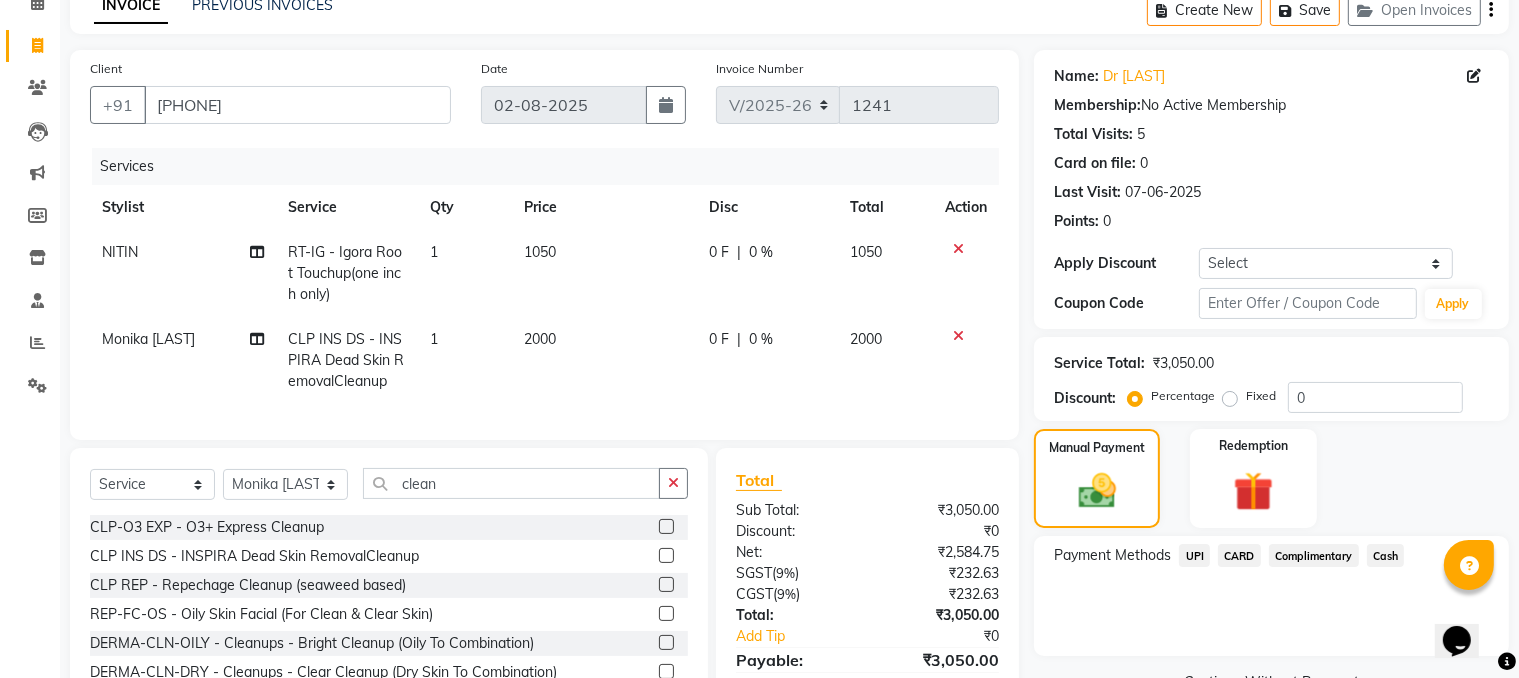 click on "UPI" 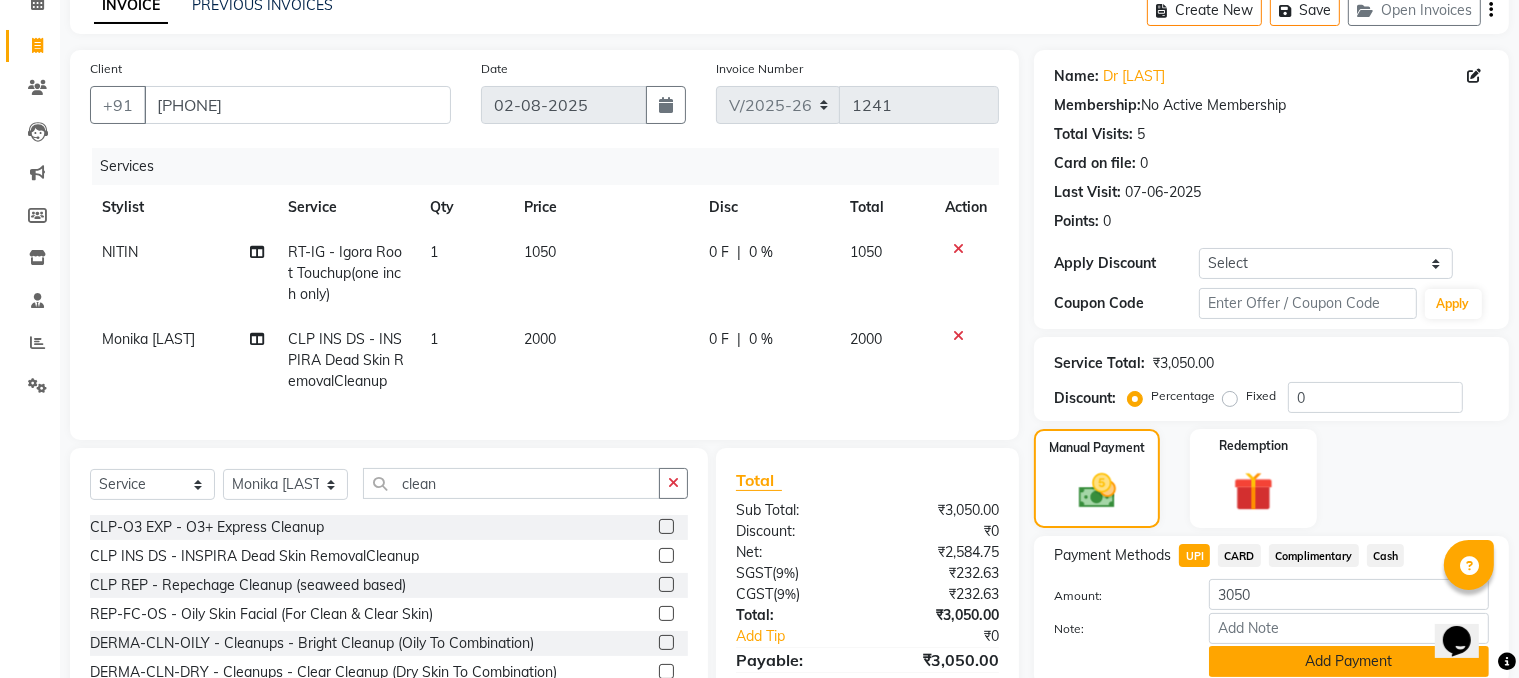 click on "Add Payment" 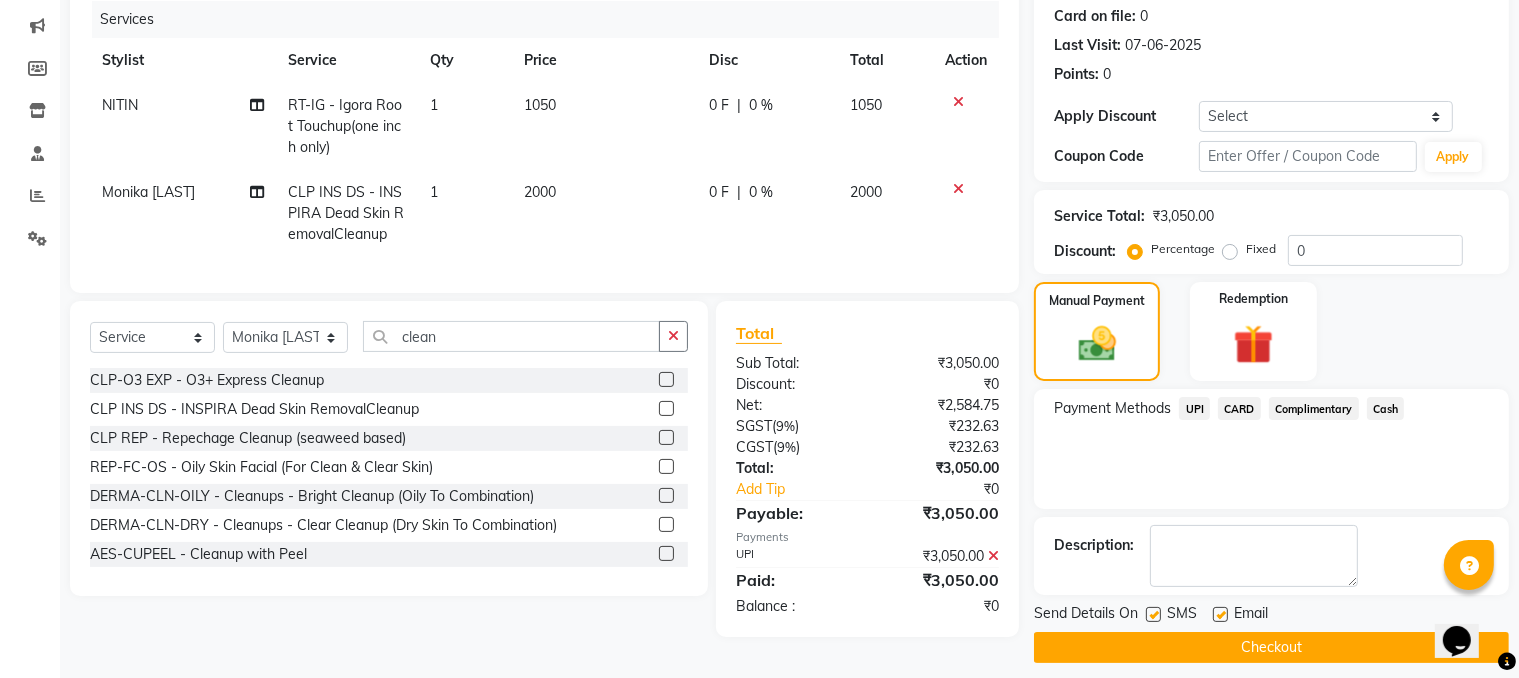 scroll, scrollTop: 260, scrollLeft: 0, axis: vertical 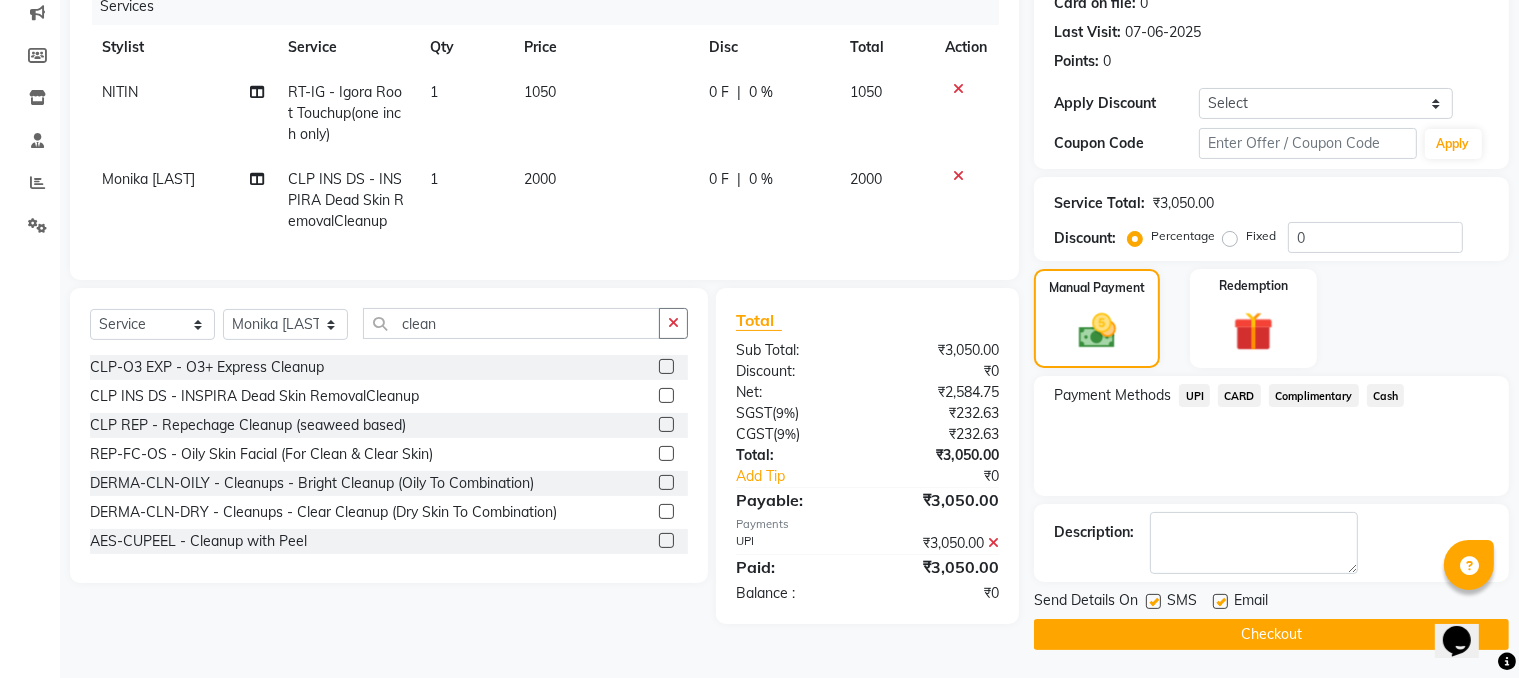 click on "Checkout" 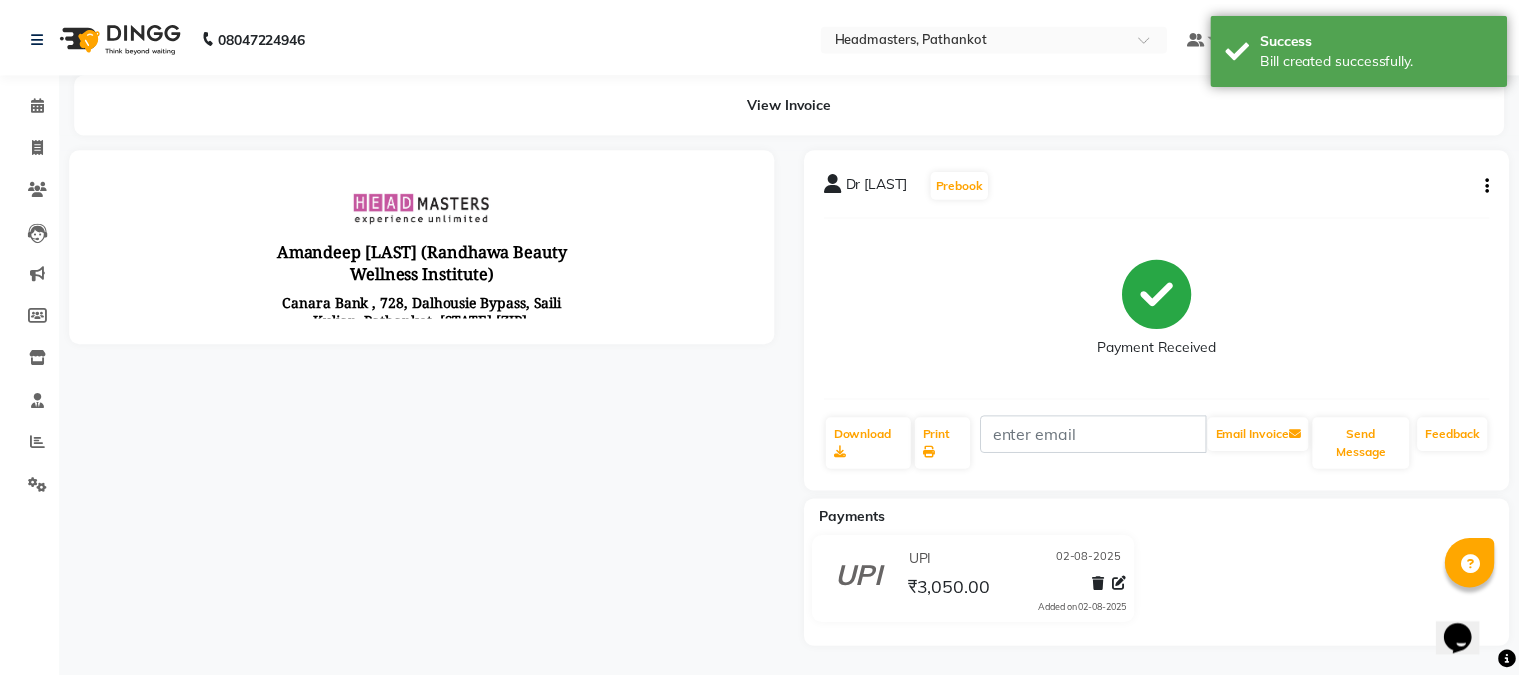 scroll, scrollTop: 0, scrollLeft: 0, axis: both 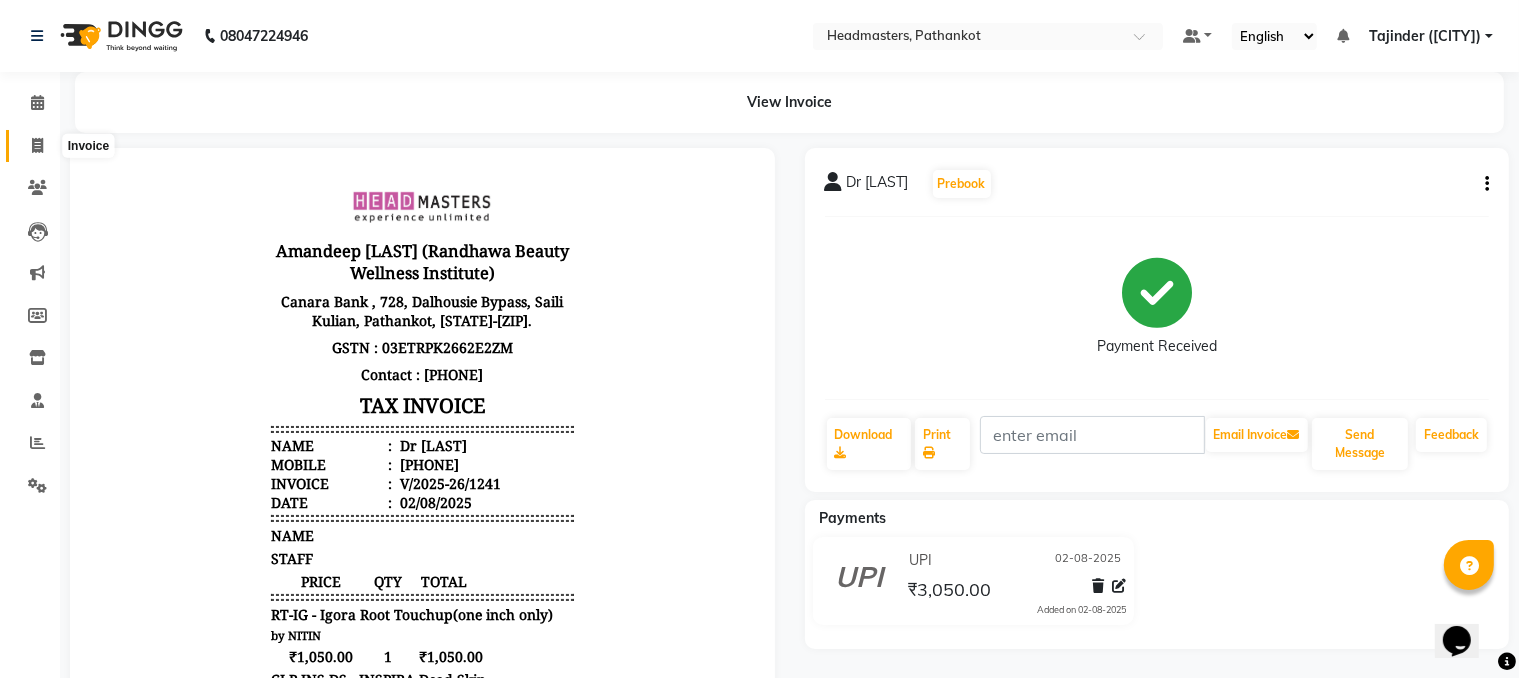 click 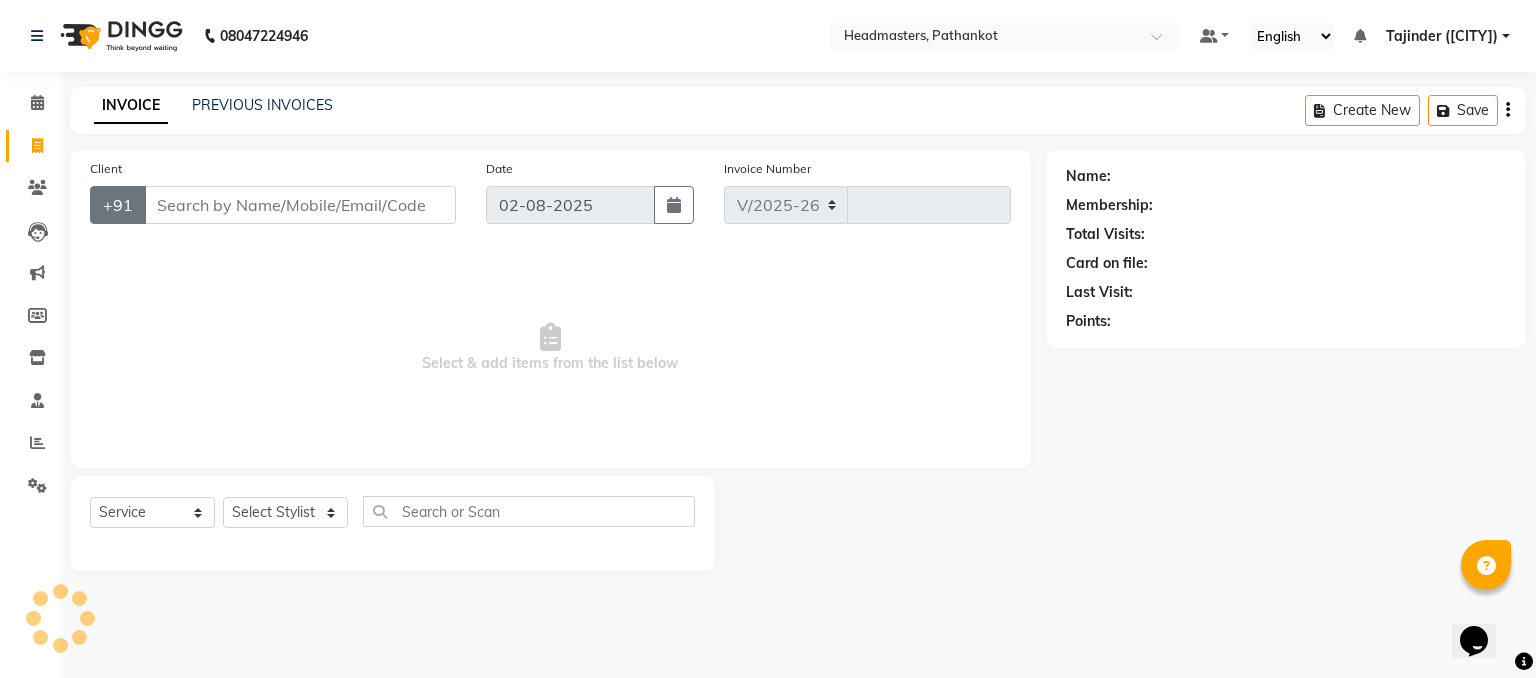 select on "7530" 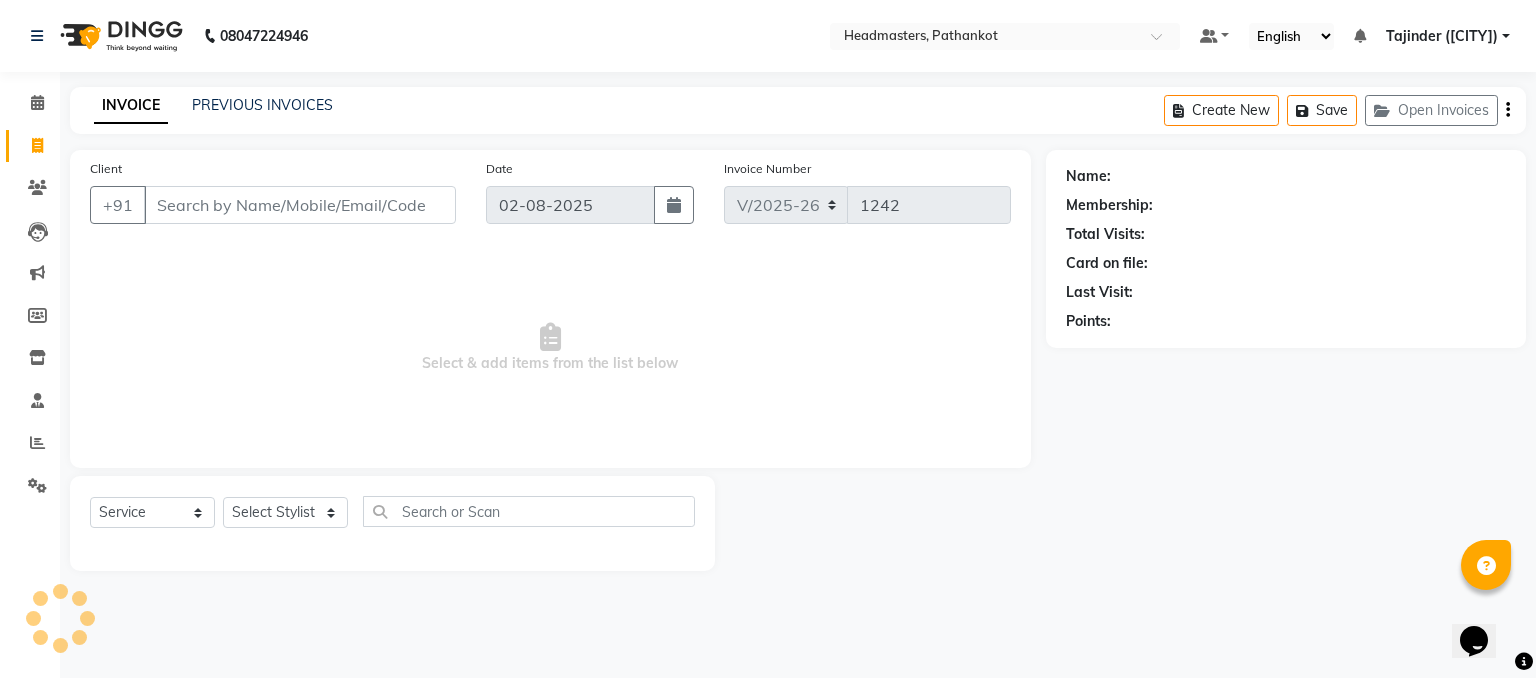 click on "Client" at bounding box center [300, 205] 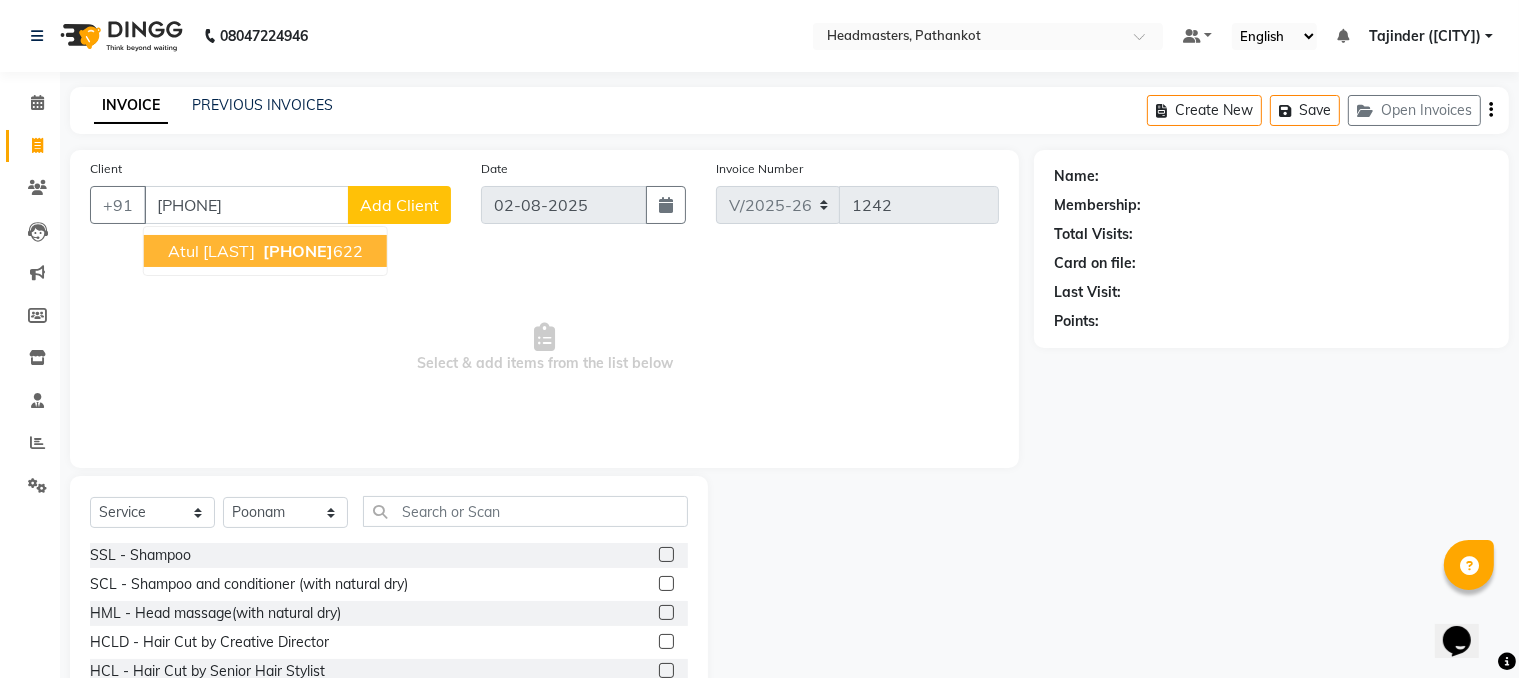 click on "atul [LAST]" at bounding box center (211, 251) 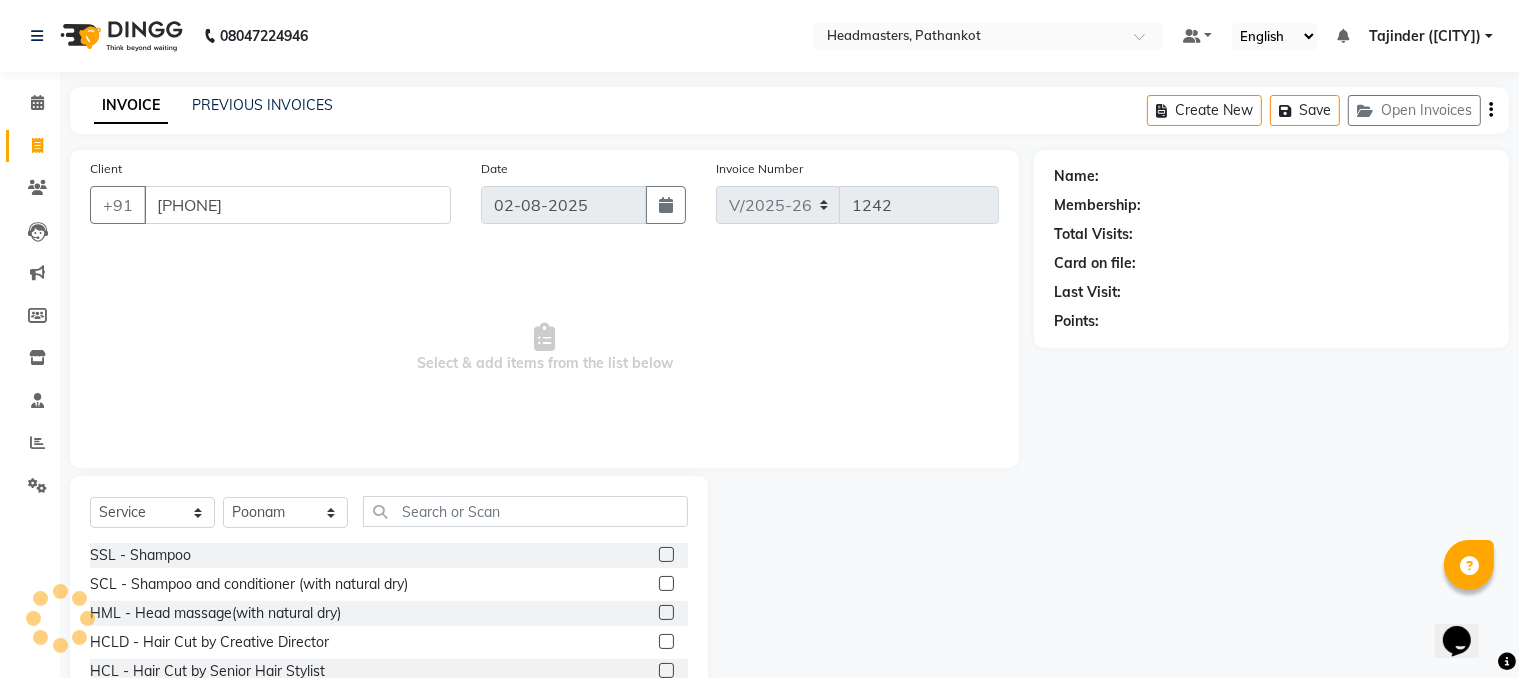 type on "[PHONE]" 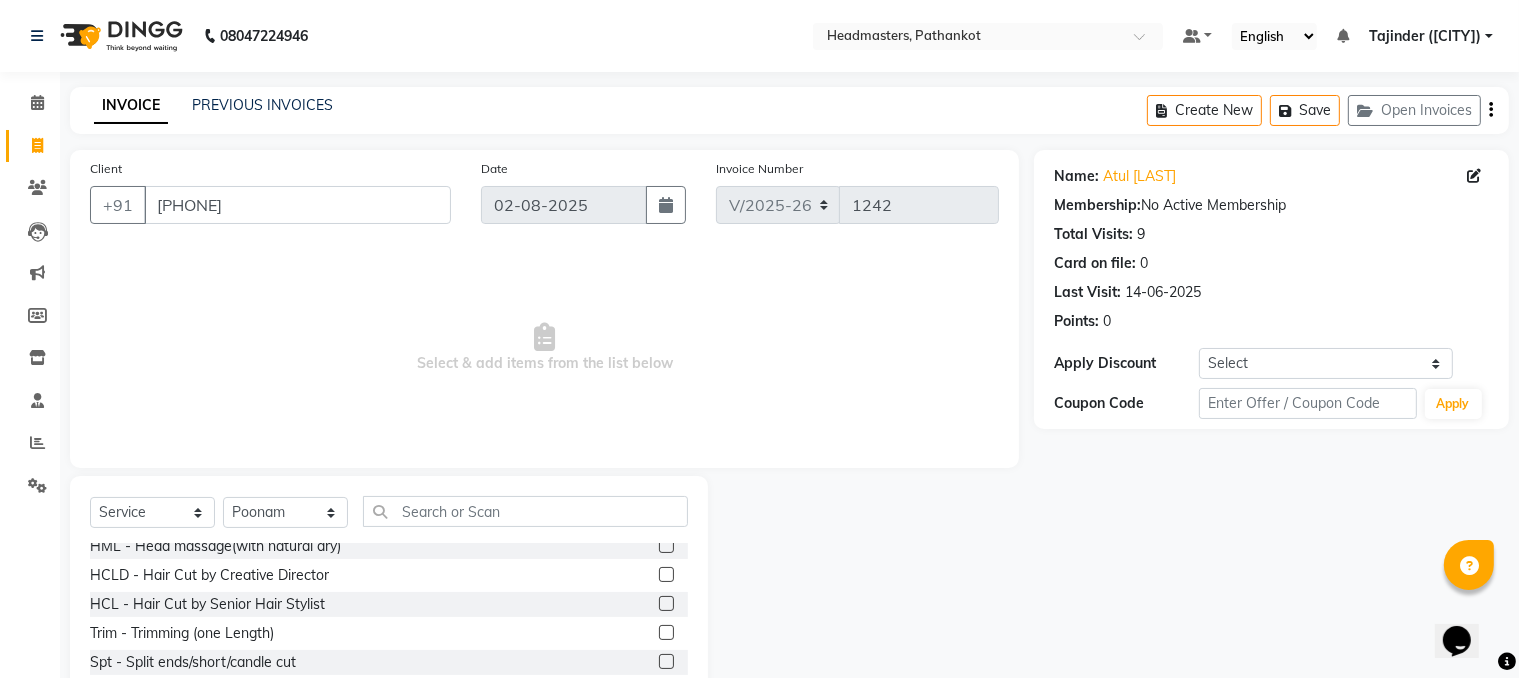 scroll, scrollTop: 100, scrollLeft: 0, axis: vertical 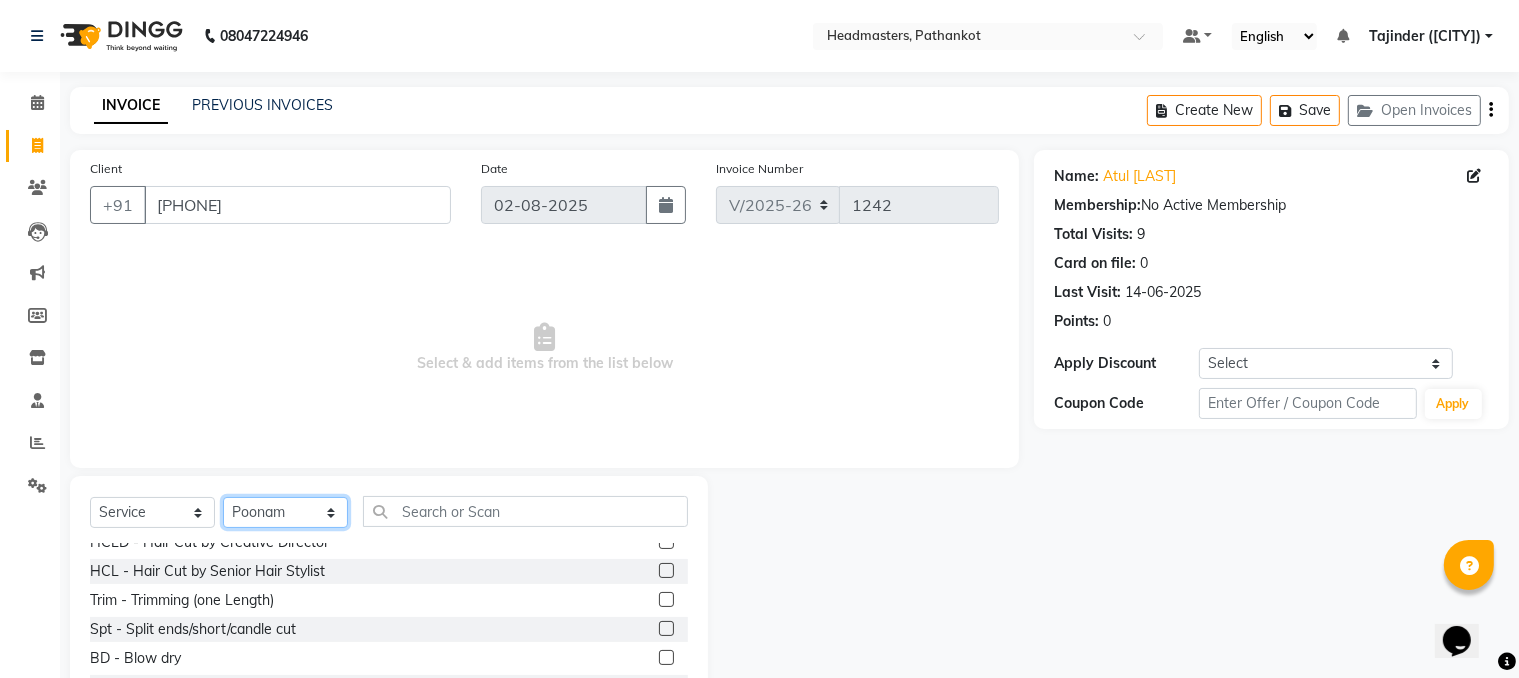 click on "Select Stylist [FIRST] [LAST] HEAD MASTERS jassi jasvir [LAST] JB Joel Monika [LAST] Monika [LAST] nakul NITIN Poonam puja roop Sumit Teji" 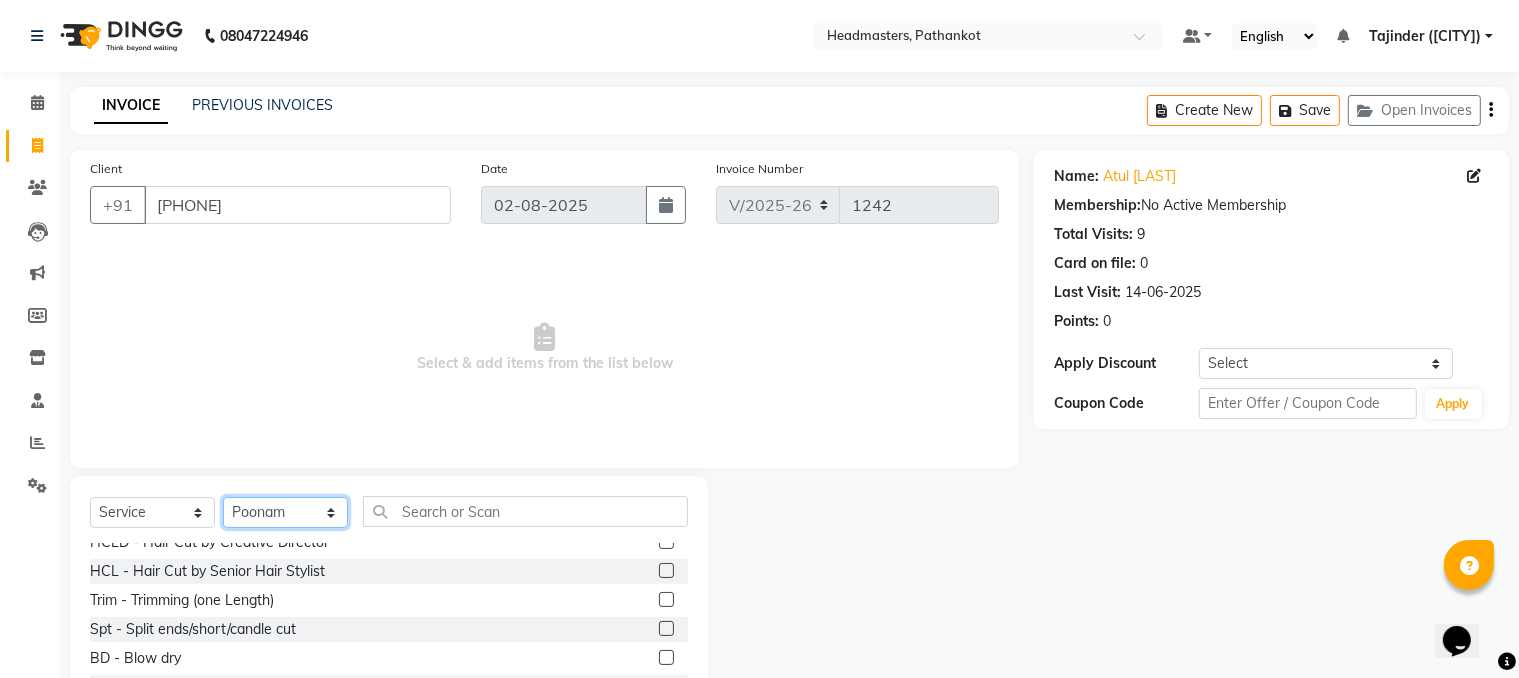 select on "66907" 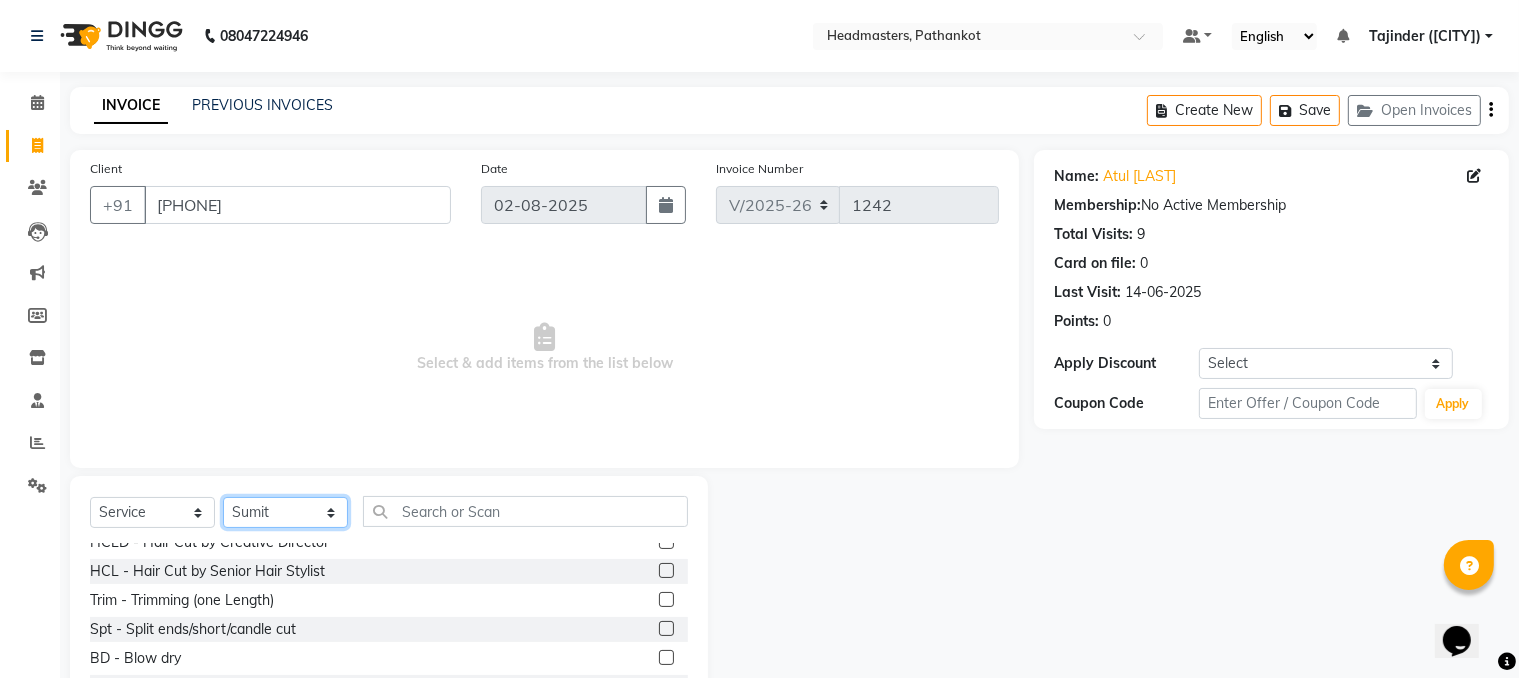 click on "Select Stylist [FIRST] [LAST] HEAD MASTERS jassi jasvir [LAST] JB Joel Monika [LAST] Monika [LAST] nakul NITIN Poonam puja roop Sumit Teji" 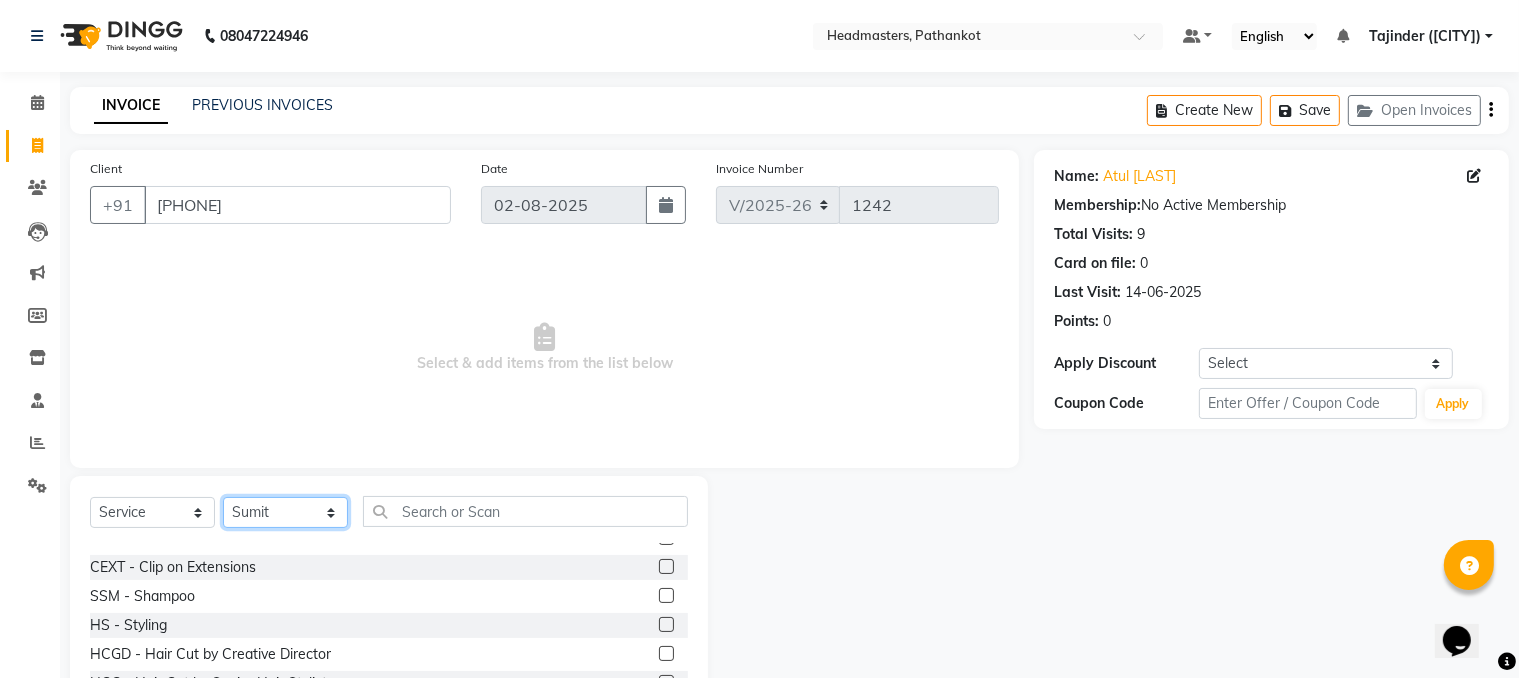 scroll, scrollTop: 900, scrollLeft: 0, axis: vertical 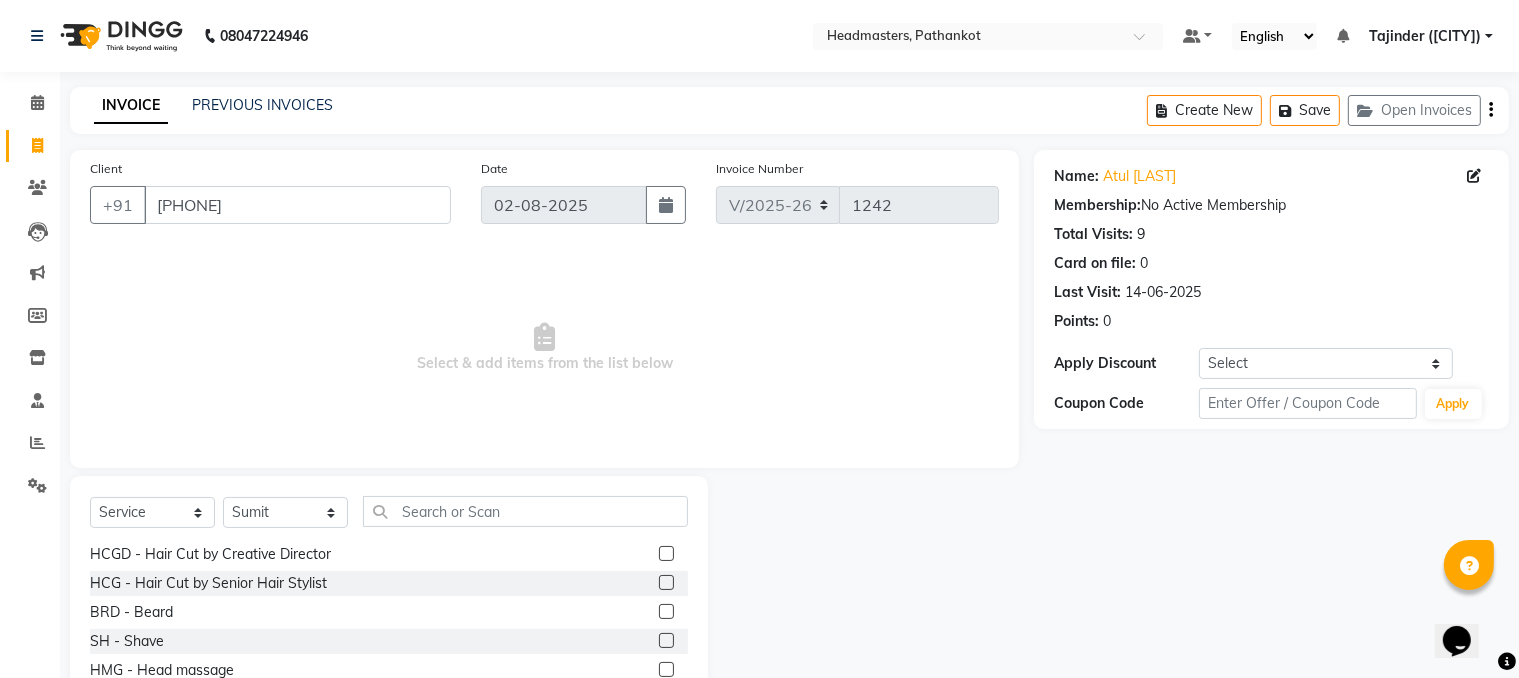 click 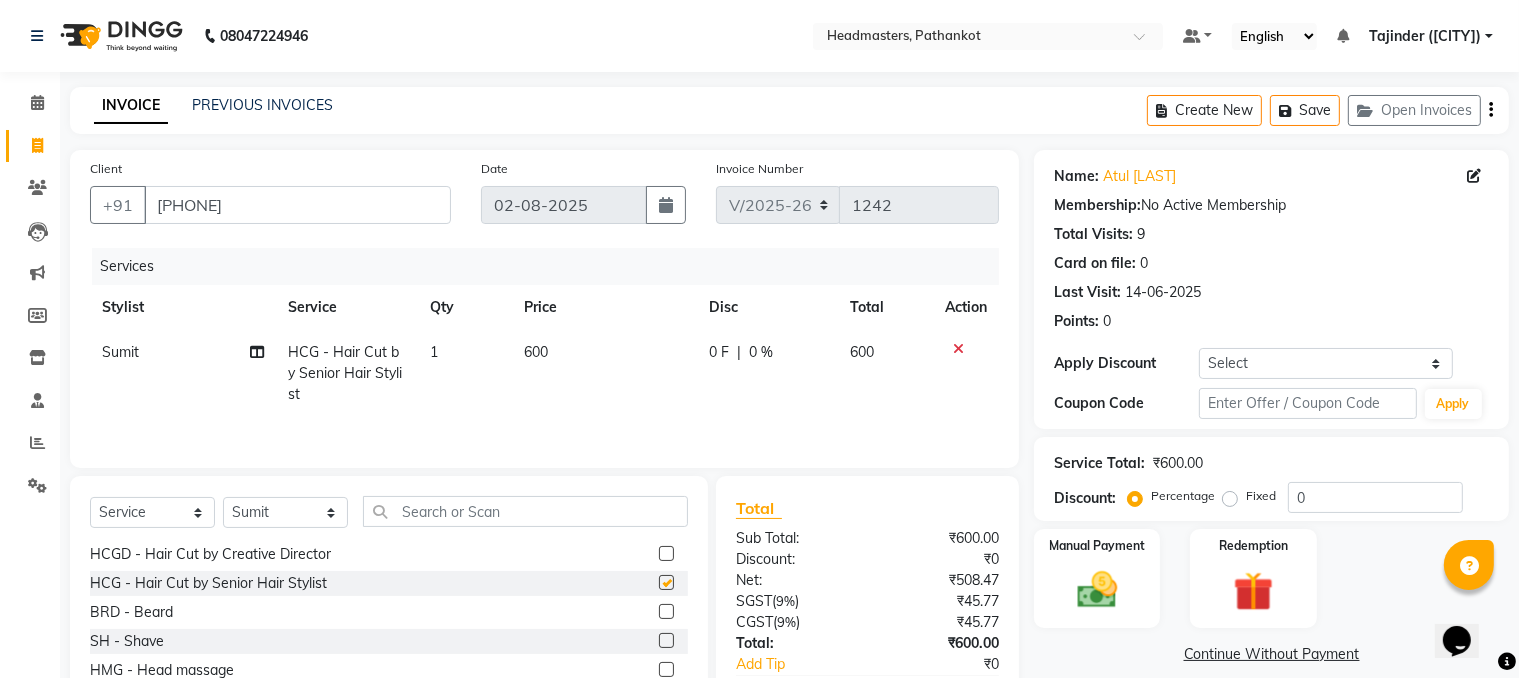 checkbox on "false" 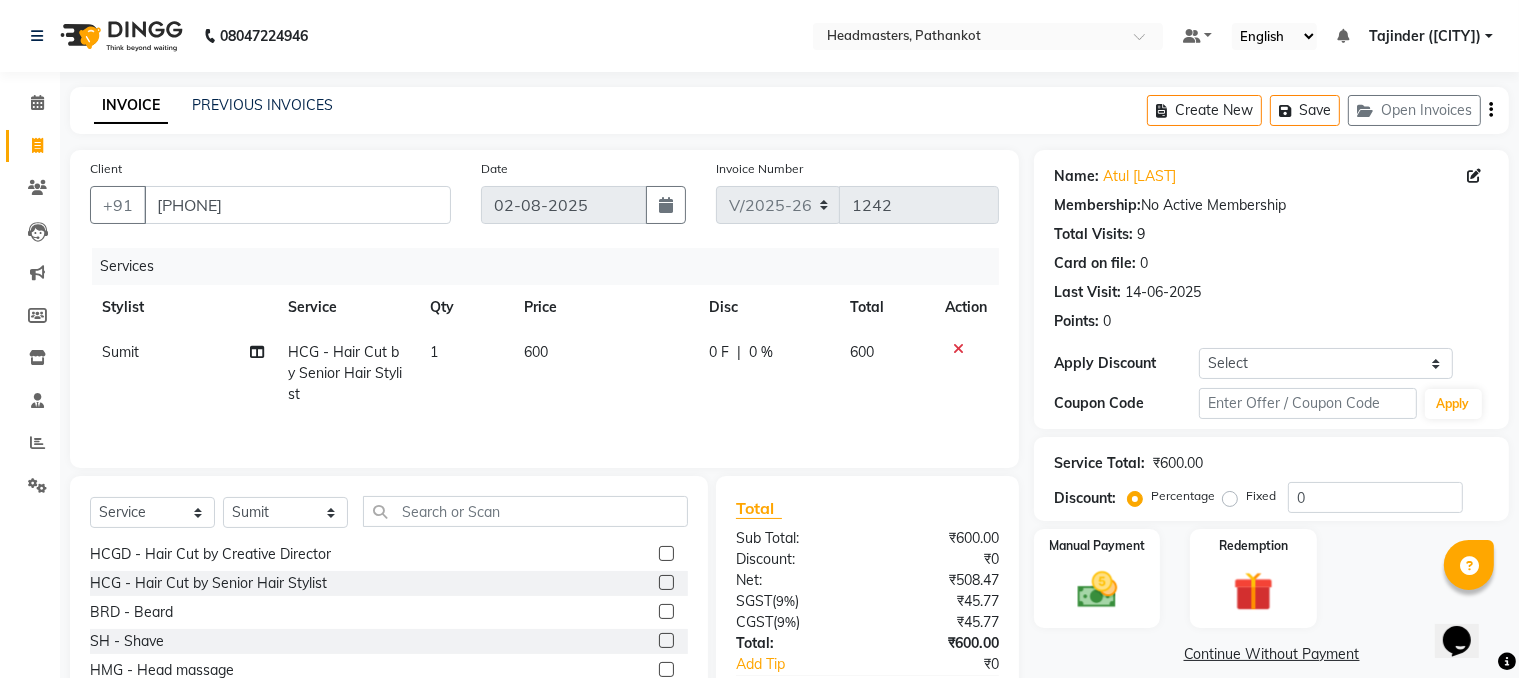click on "600" 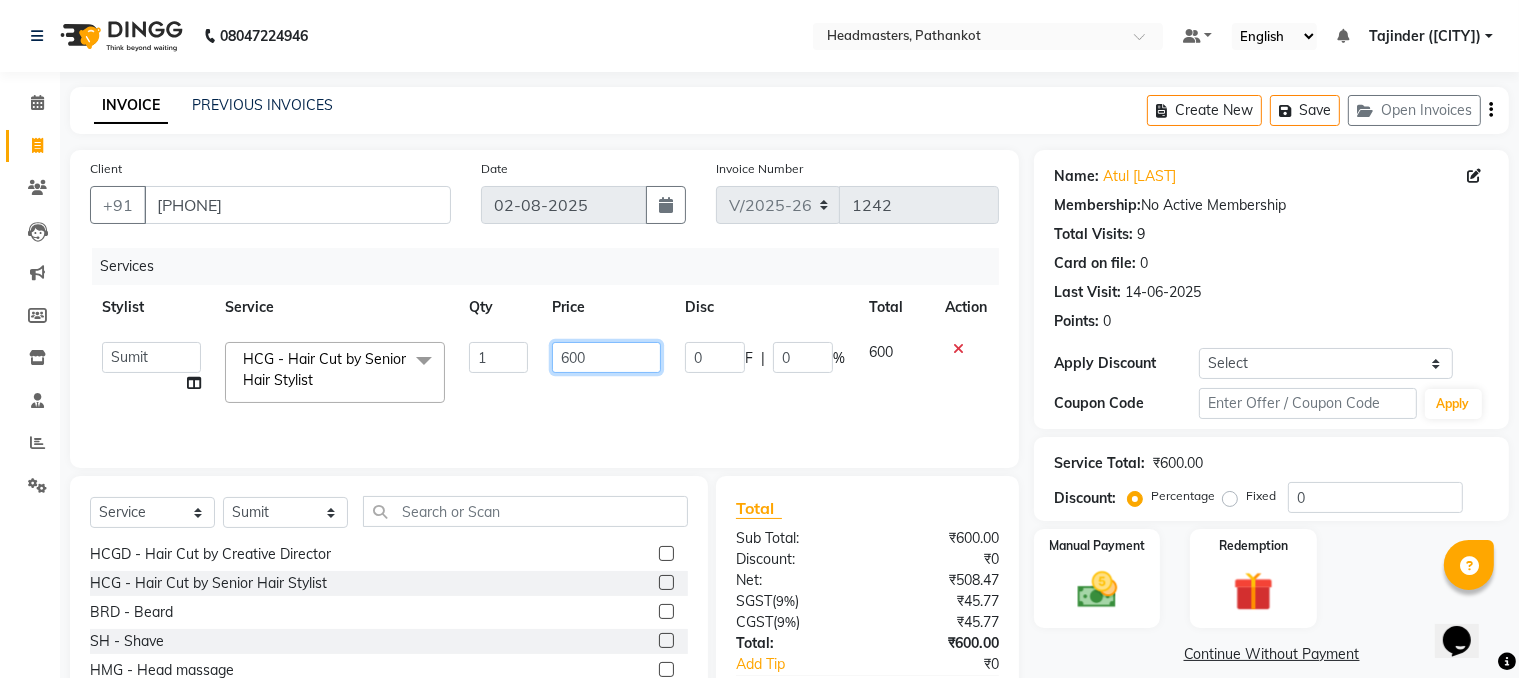 click on "600" 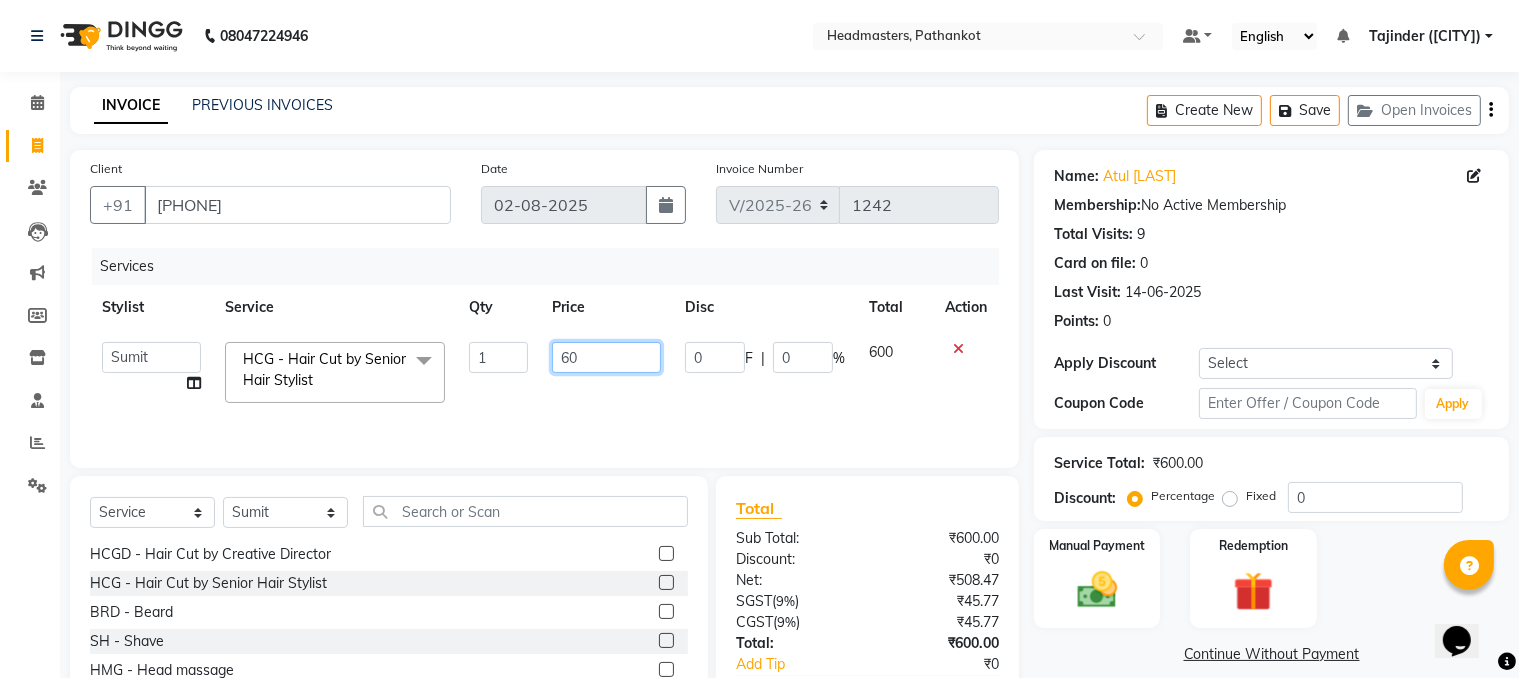type on "6" 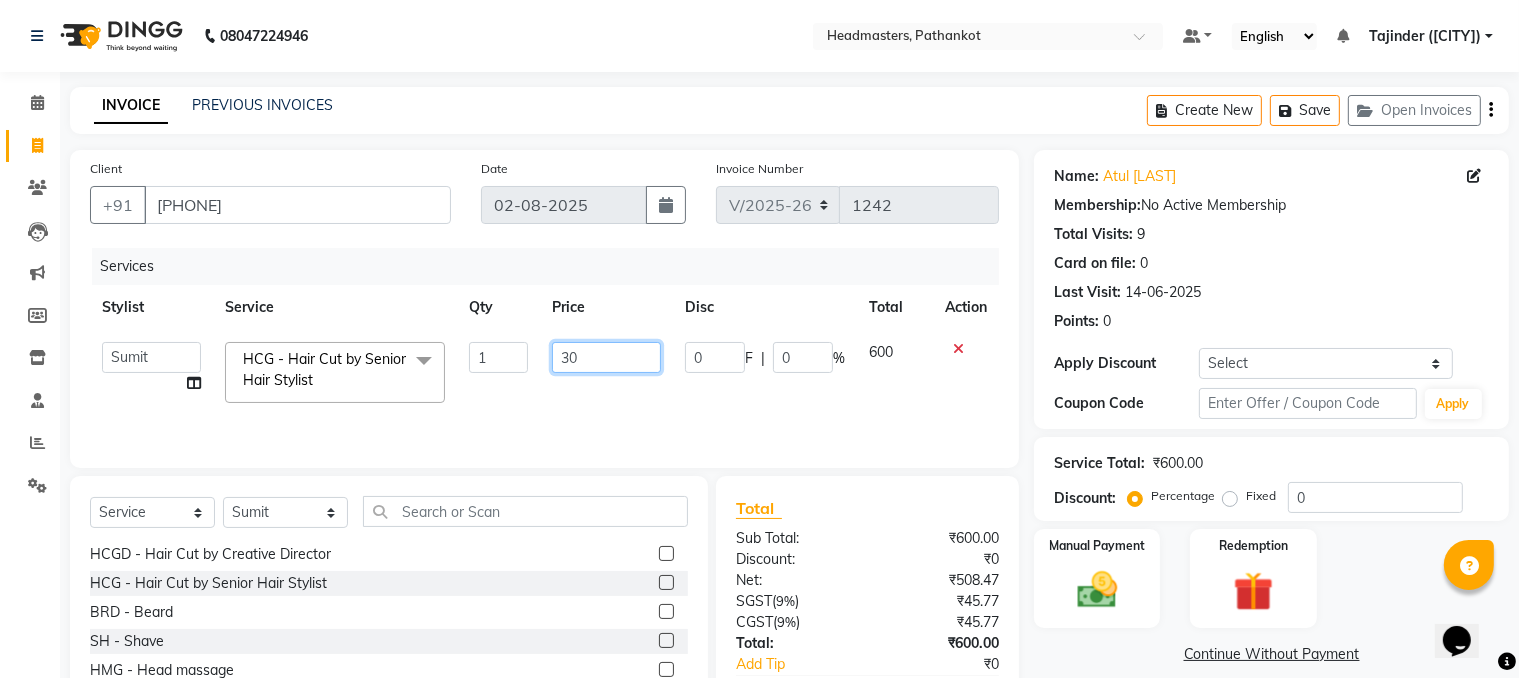 type on "300" 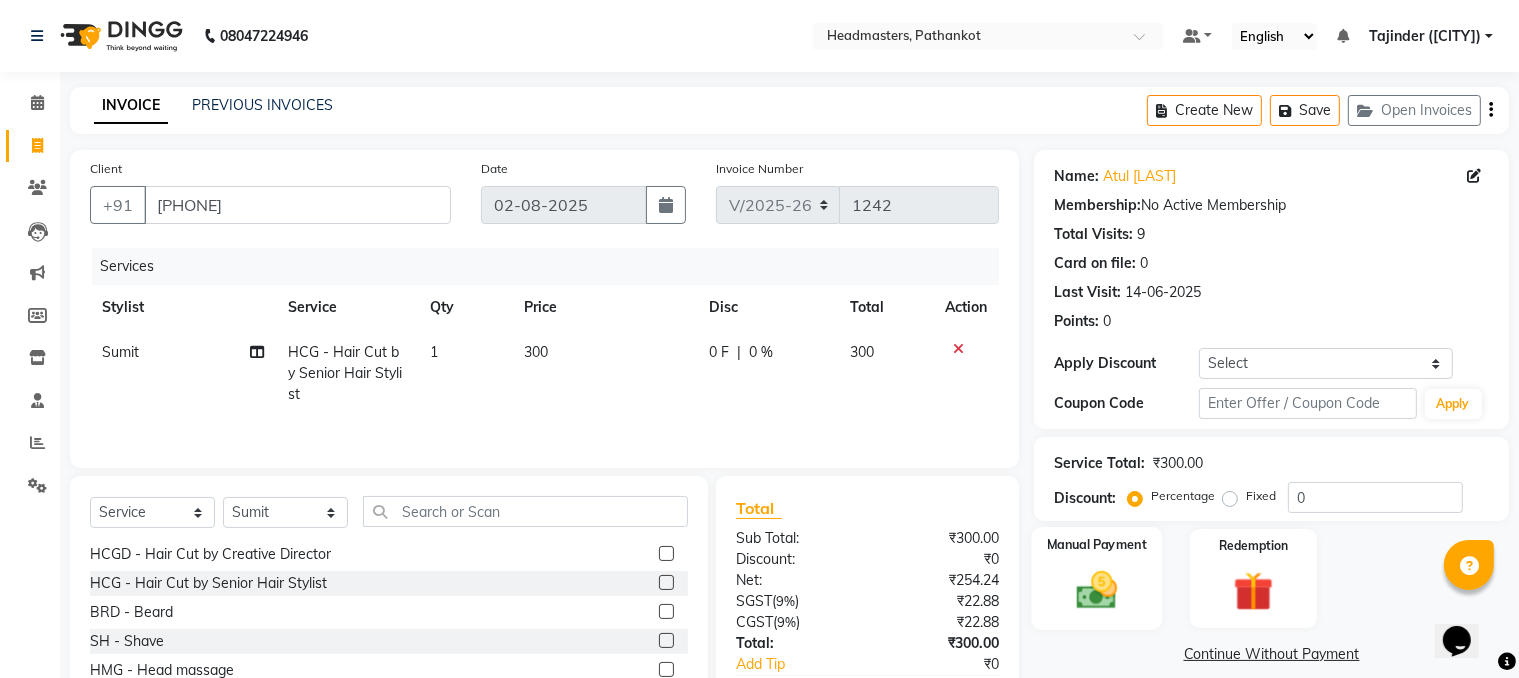 click 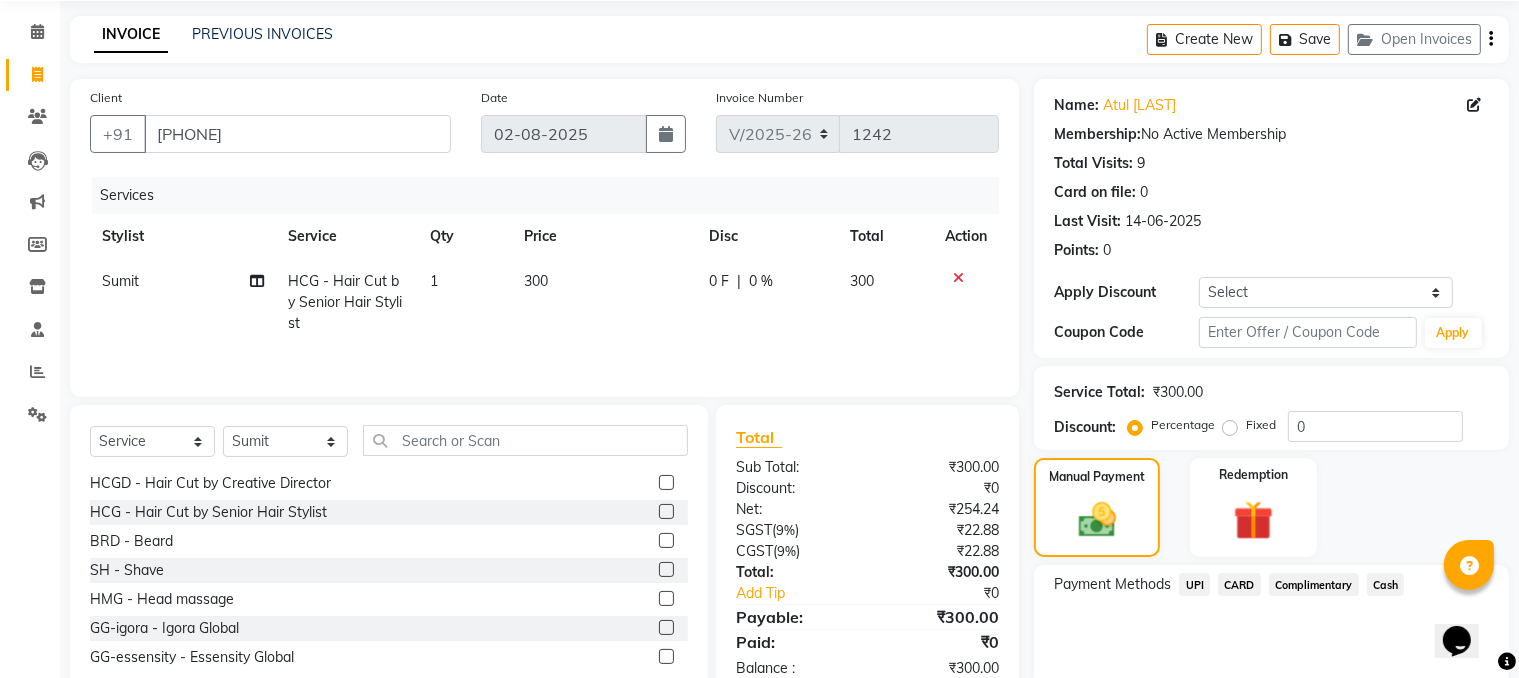 scroll, scrollTop: 148, scrollLeft: 0, axis: vertical 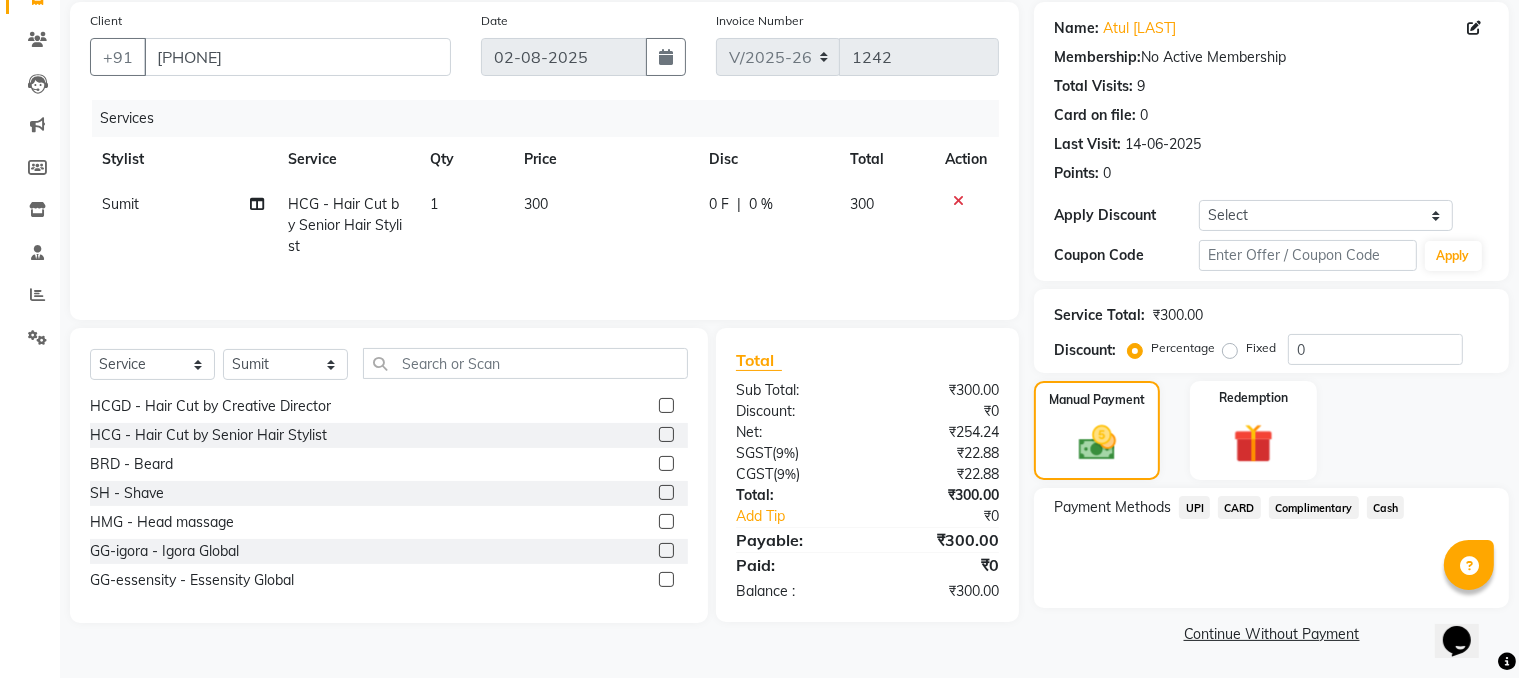click on "Cash" 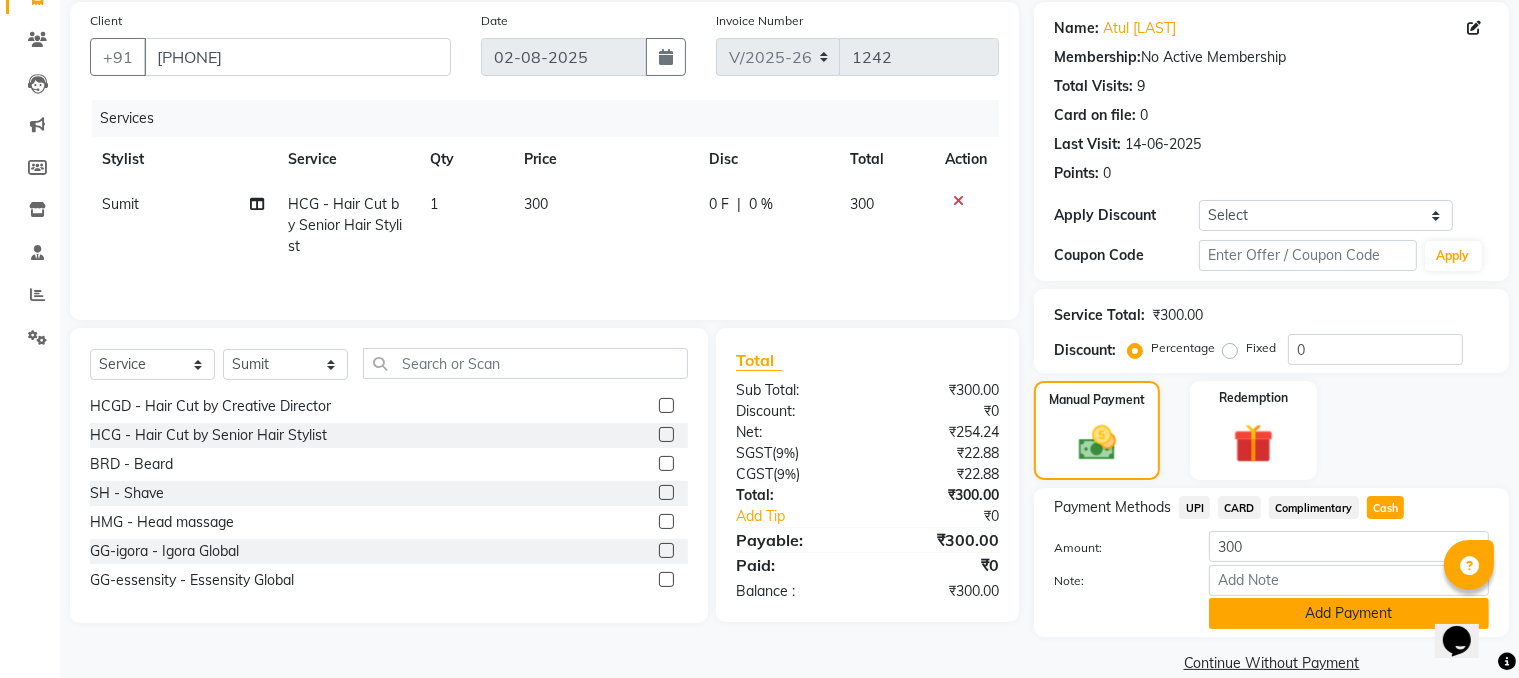 click on "Add Payment" 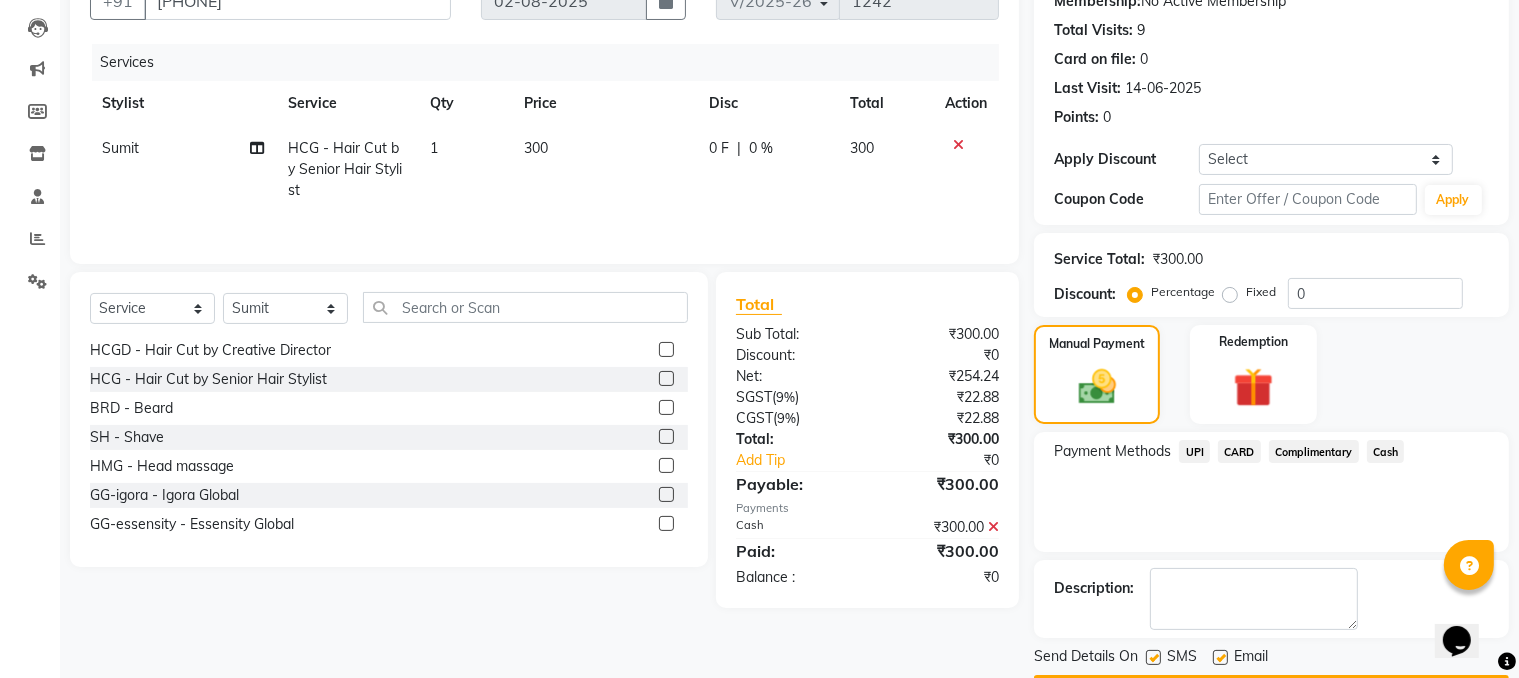 scroll, scrollTop: 260, scrollLeft: 0, axis: vertical 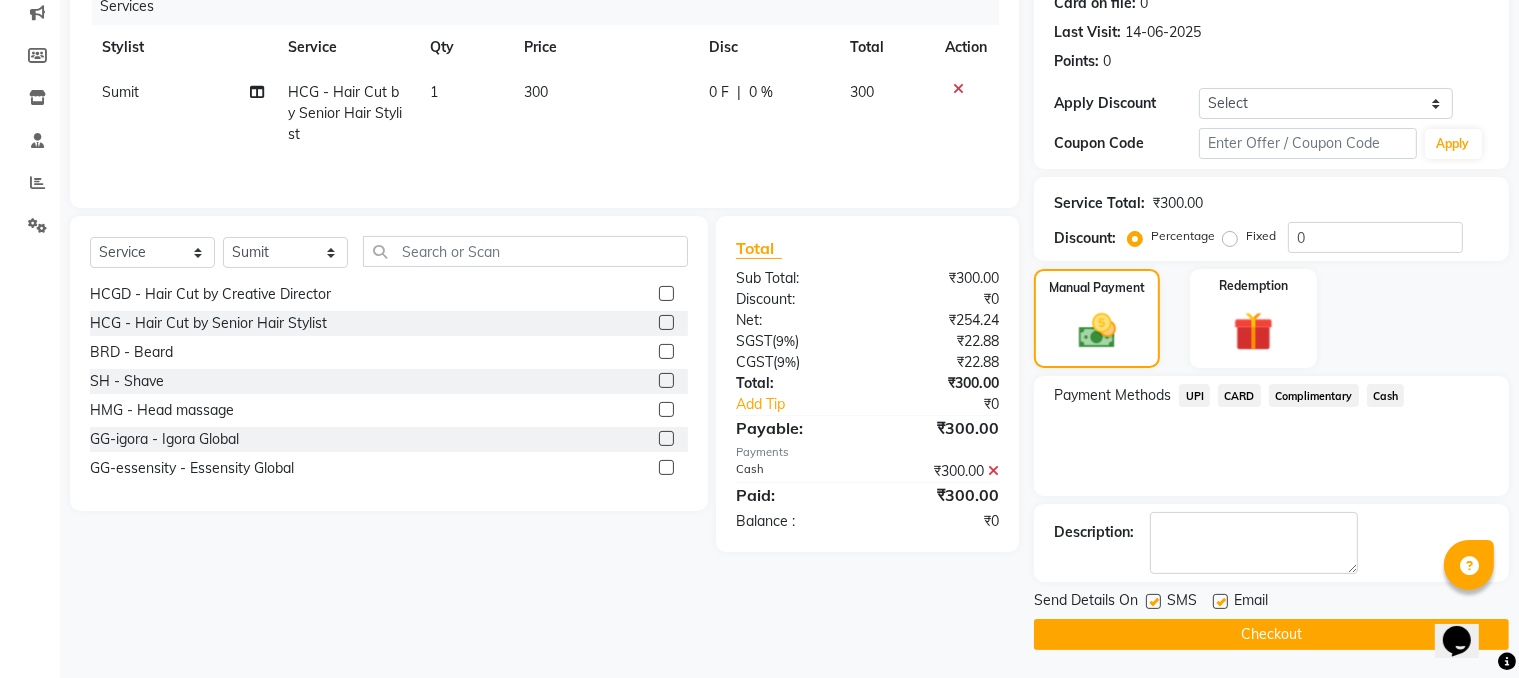 click on "Checkout" 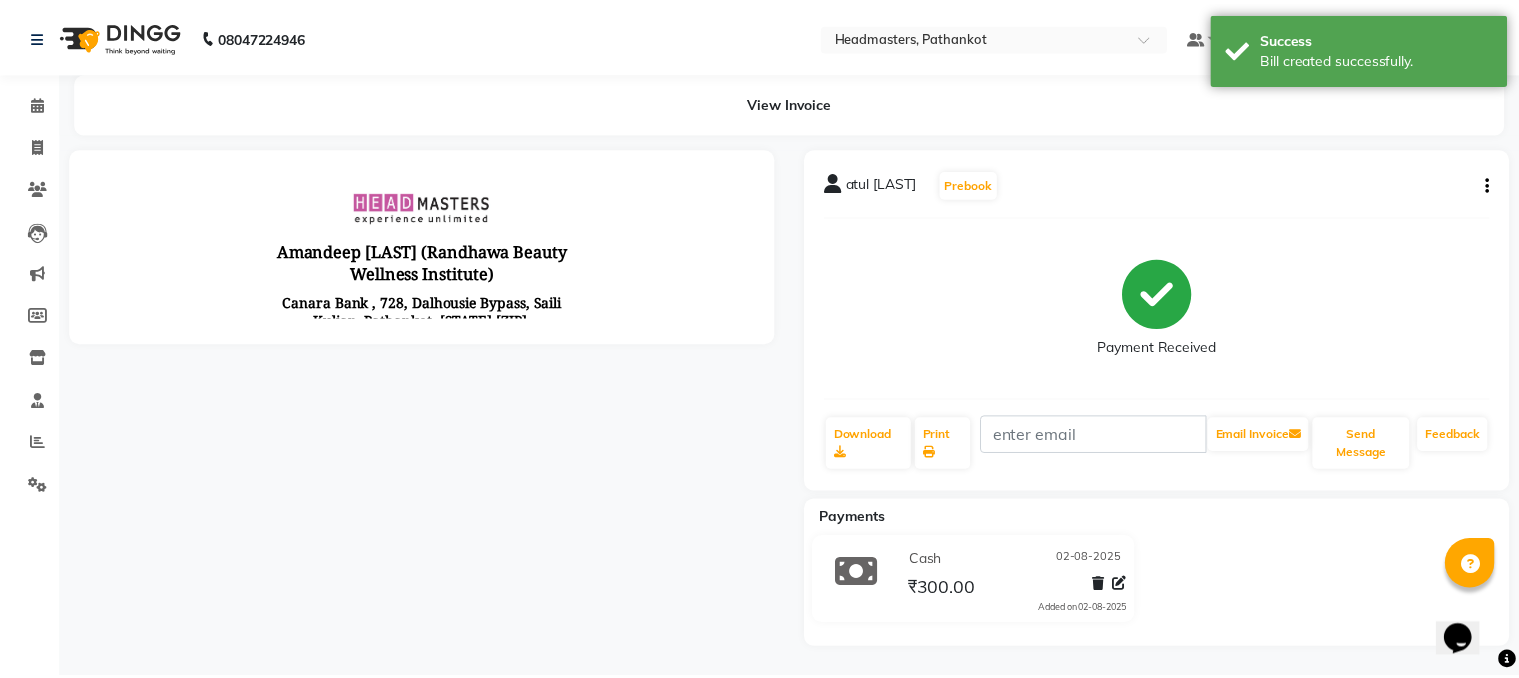 scroll, scrollTop: 0, scrollLeft: 0, axis: both 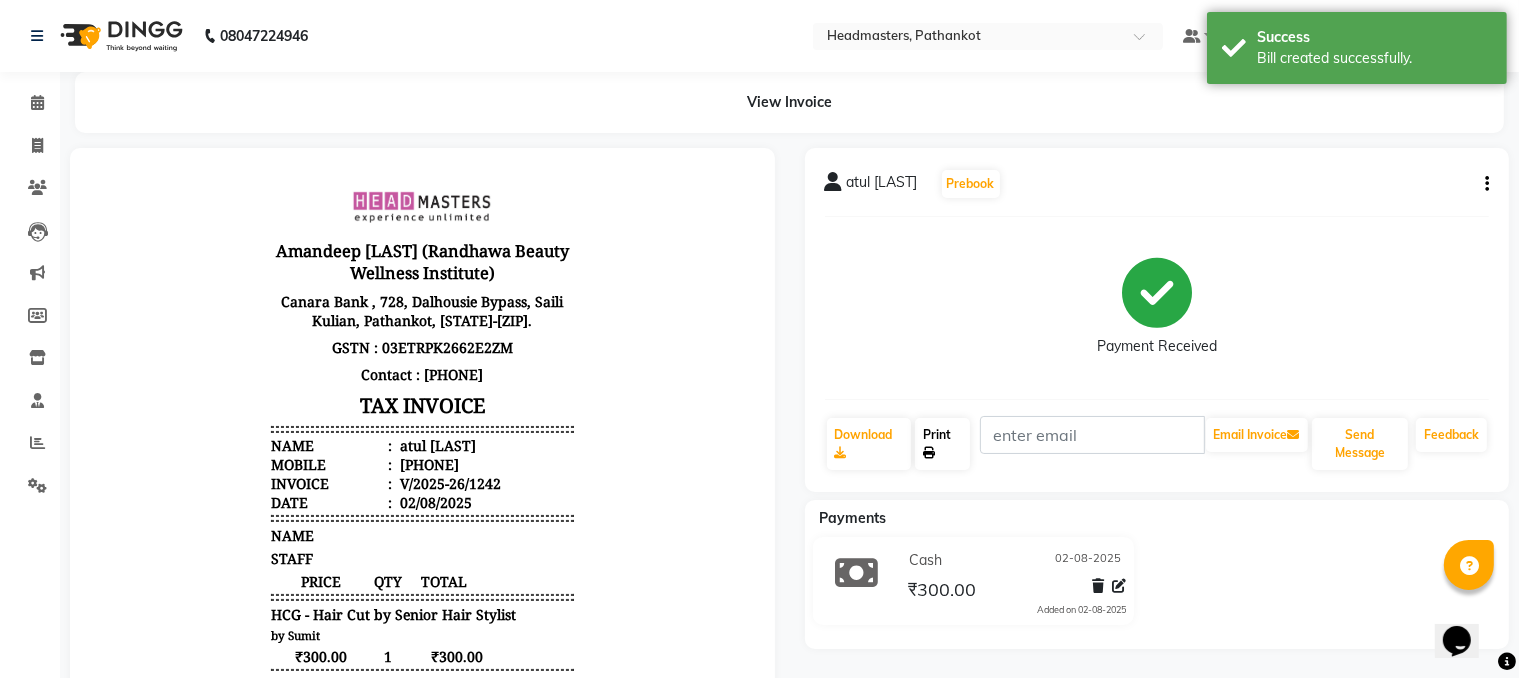 click on "Print" 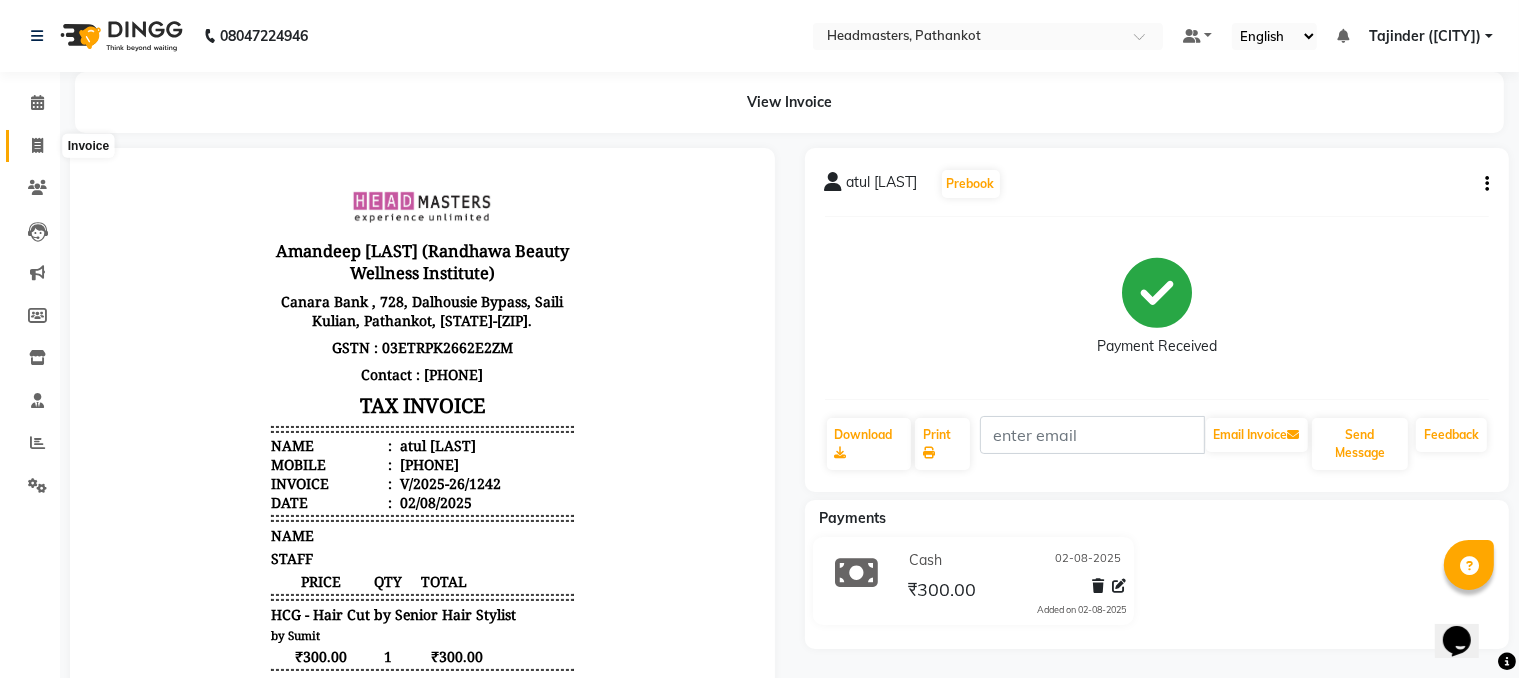 click 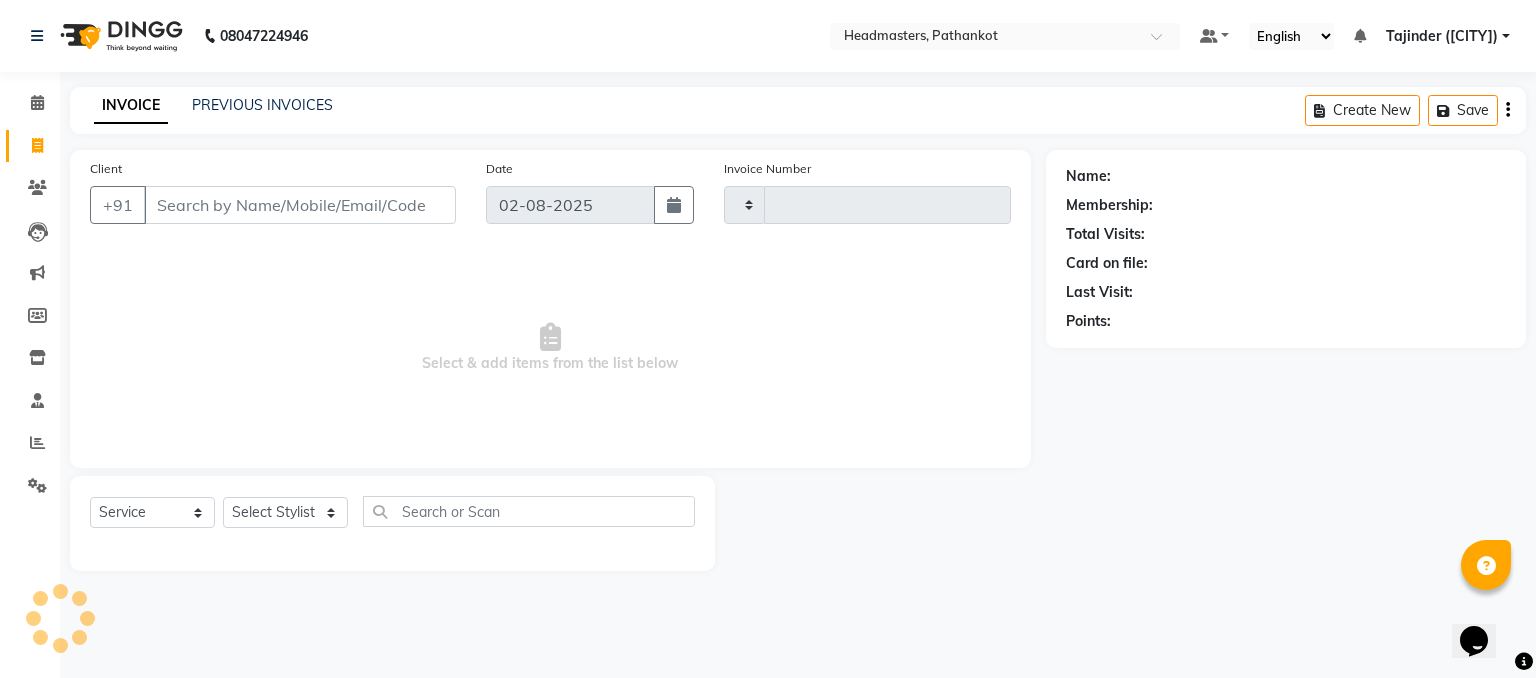 type on "1243" 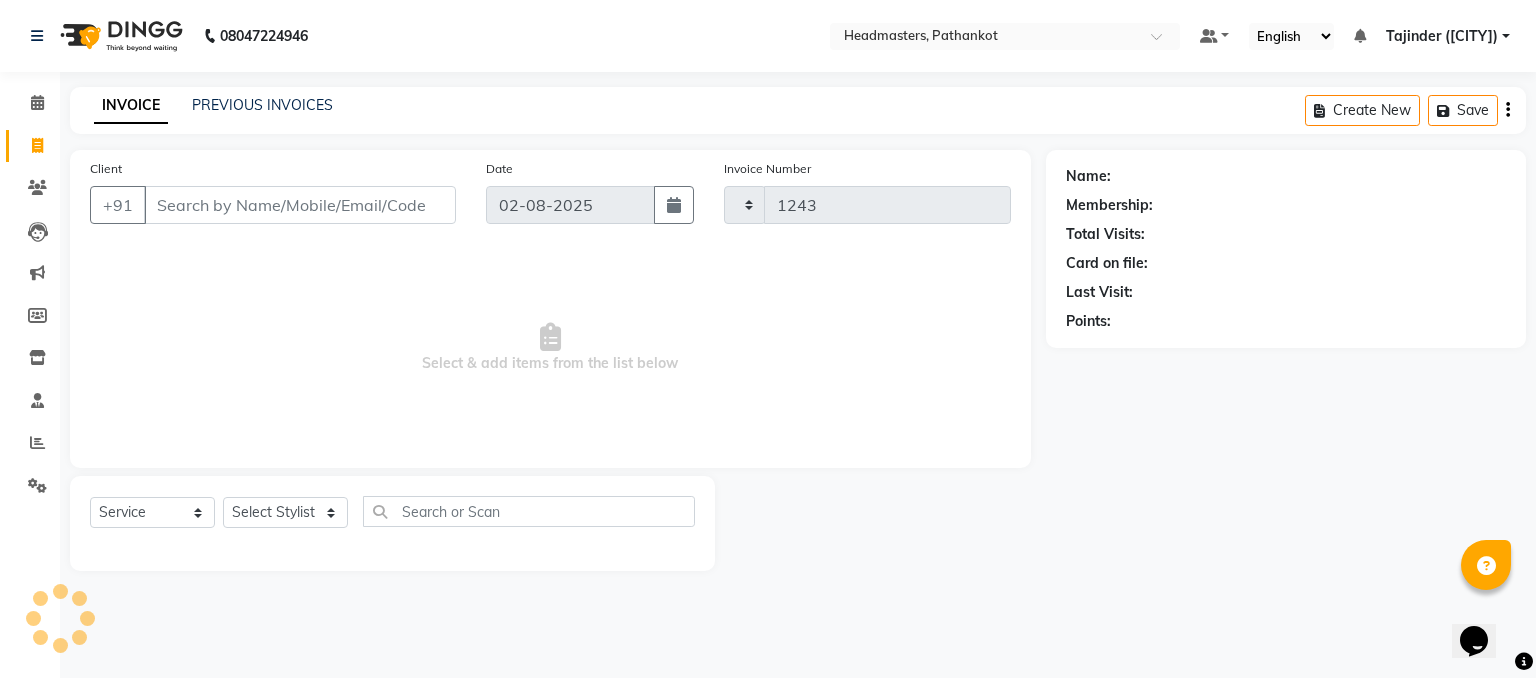 select on "7530" 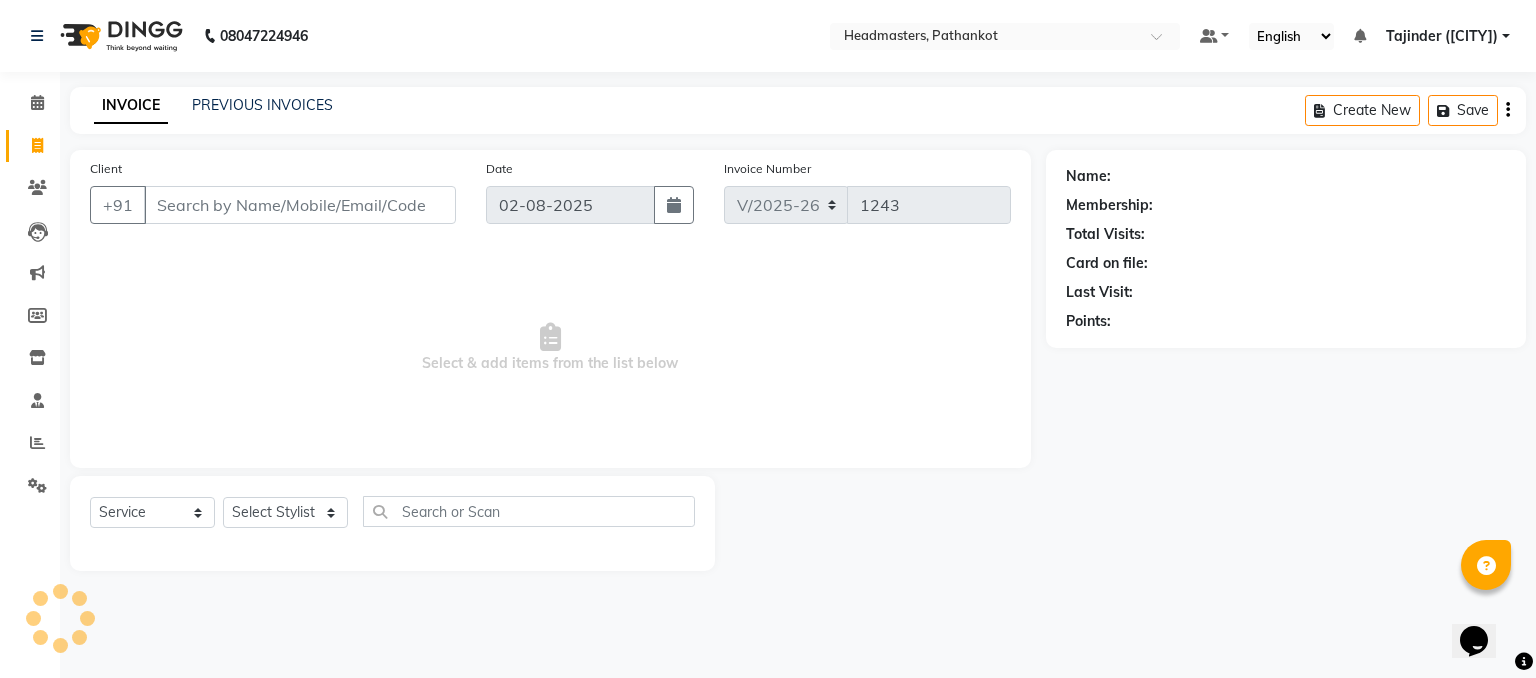 click on "Client" at bounding box center [300, 205] 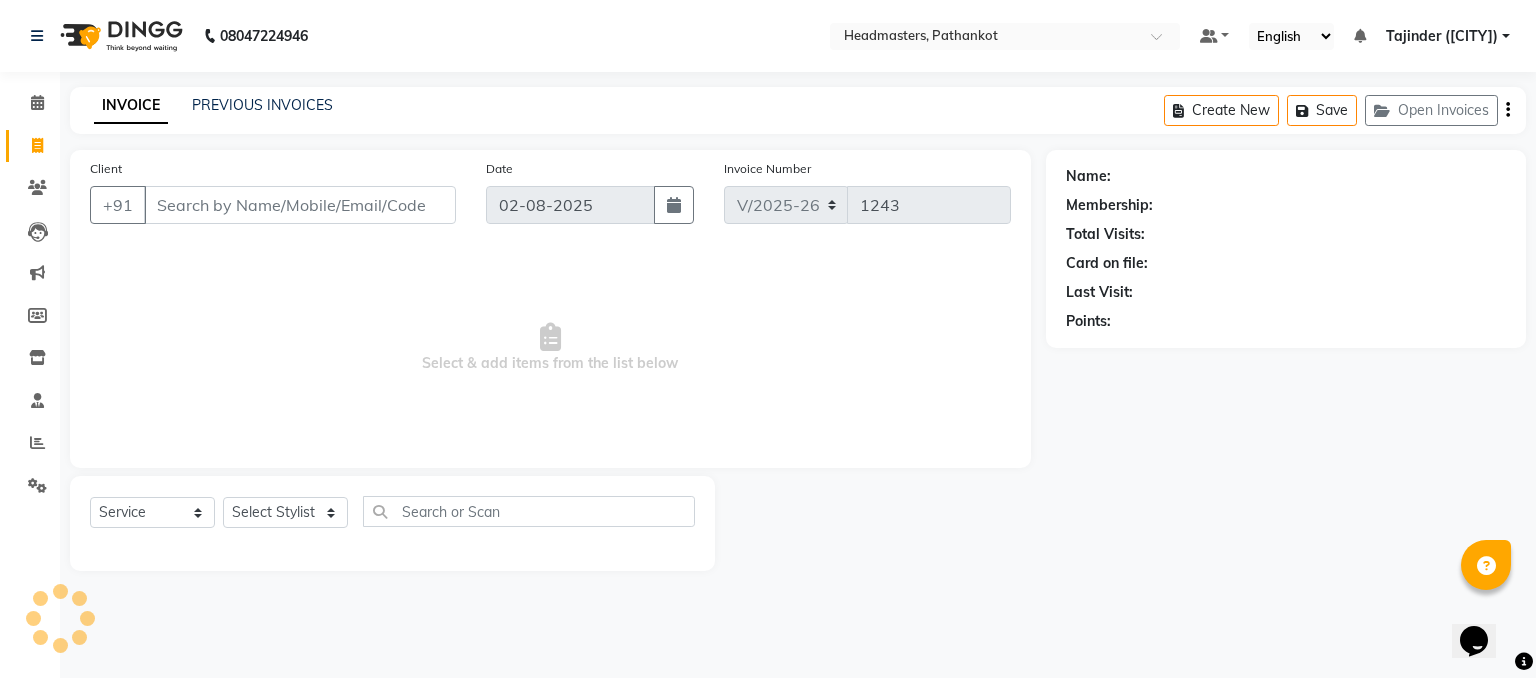 select on "66904" 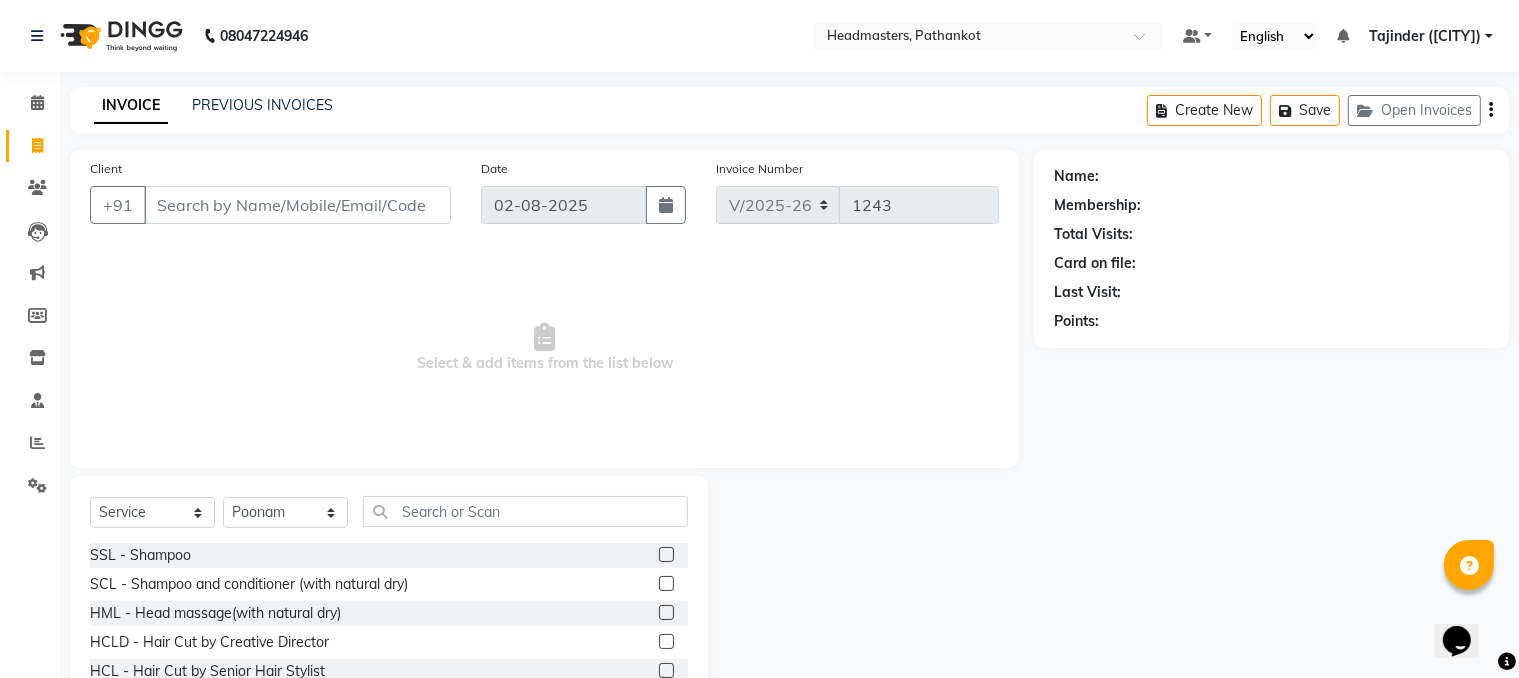 click on "Client" at bounding box center [297, 205] 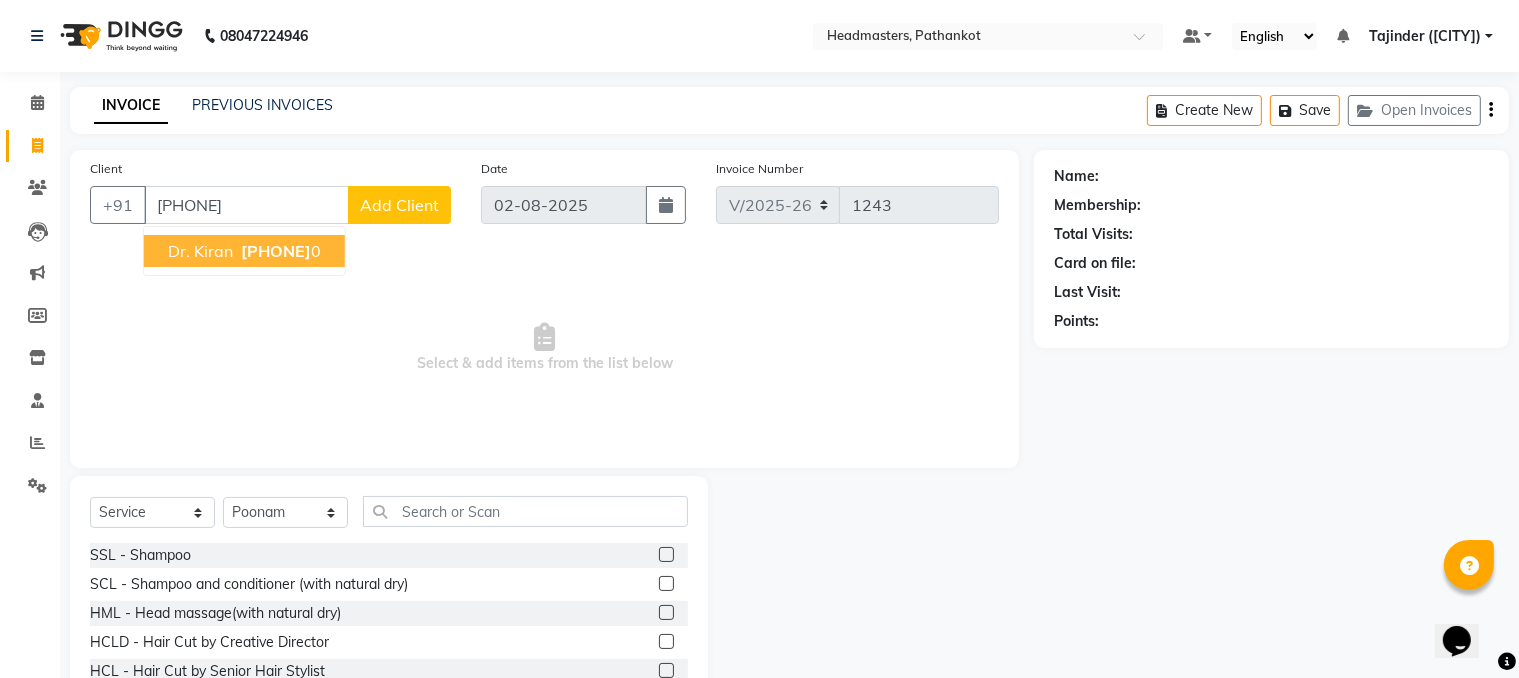 click on "[PHONE]" at bounding box center [276, 251] 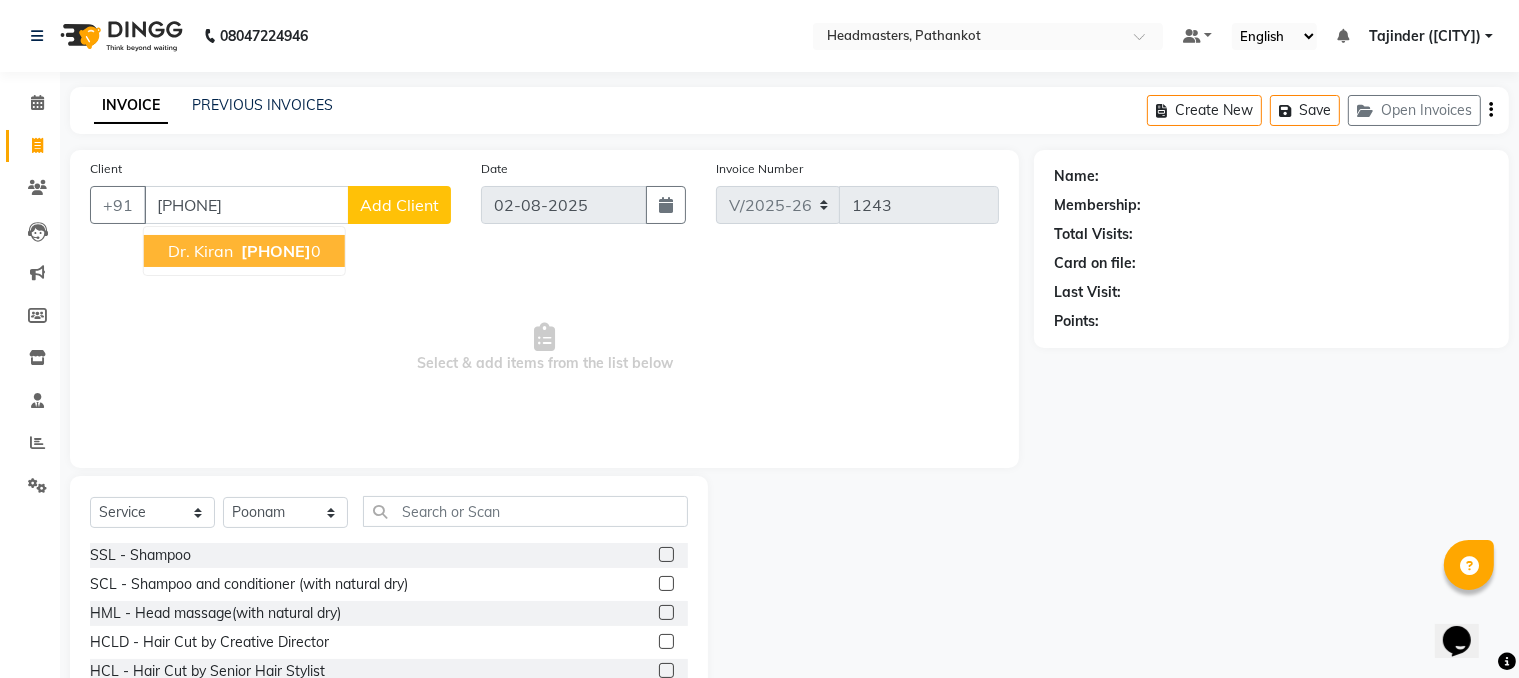 type on "[PHONE]" 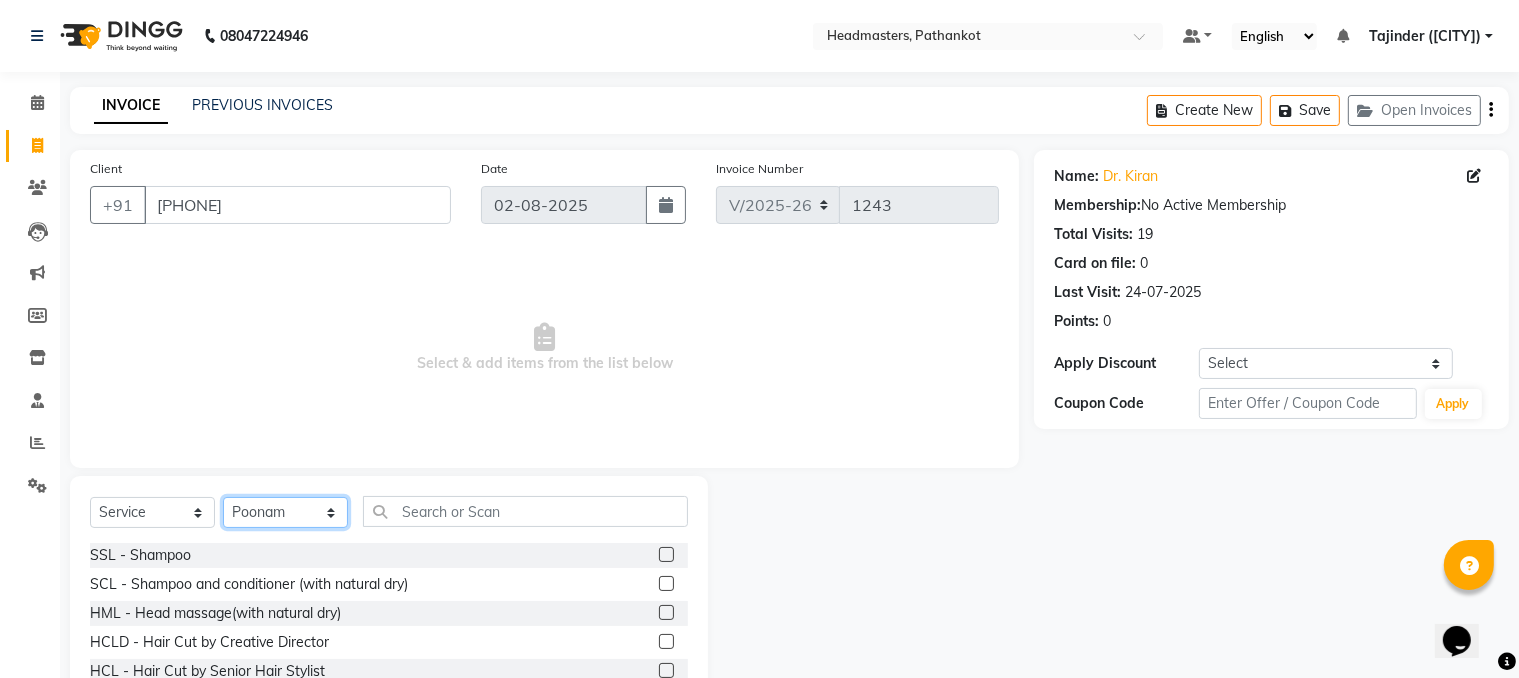 click on "Select Stylist [FIRST] [LAST] HEAD MASTERS jassi jasvir [LAST] JB Joel Monika [LAST] Monika [LAST] nakul NITIN Poonam puja roop Sumit Teji" 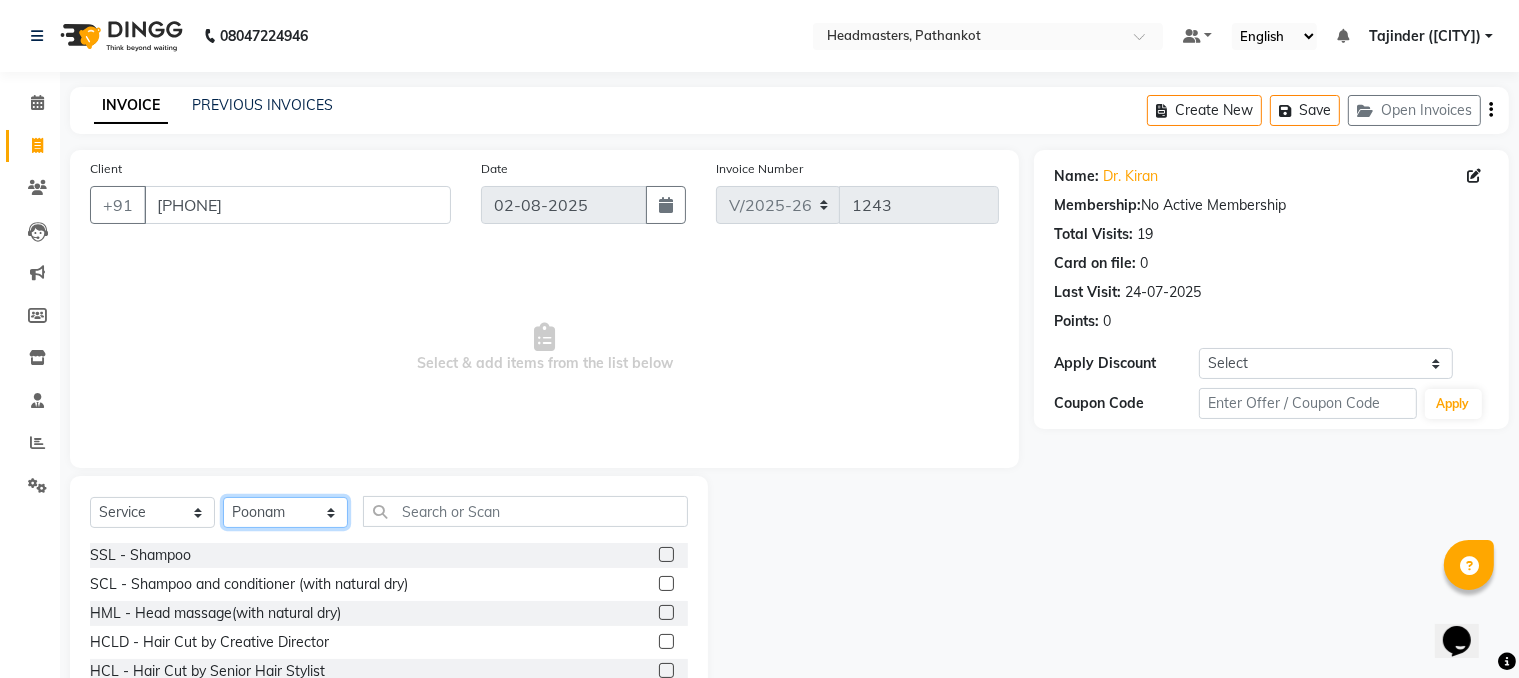 select on "66910" 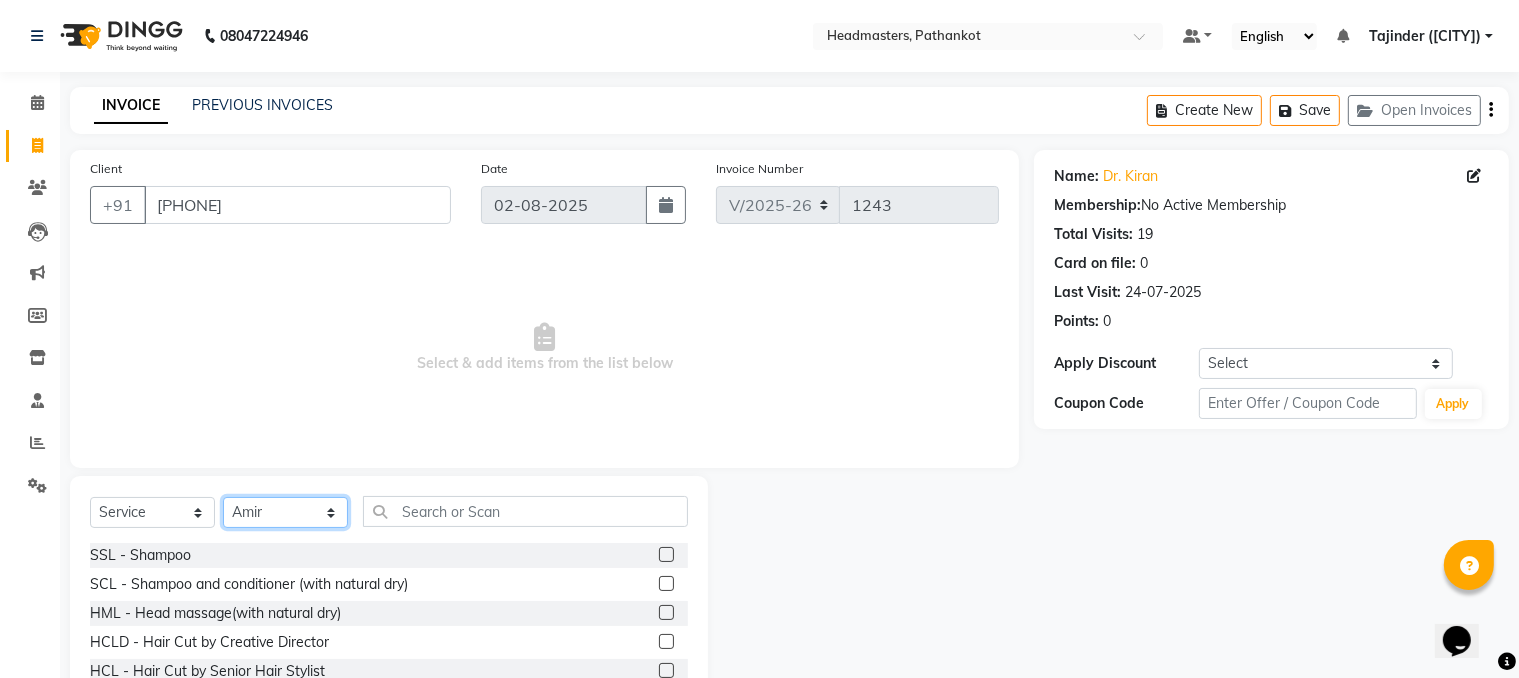 click on "Select Stylist [FIRST] [LAST] HEAD MASTERS jassi jasvir [LAST] JB Joel Monika [LAST] Monika [LAST] nakul NITIN Poonam puja roop Sumit Teji" 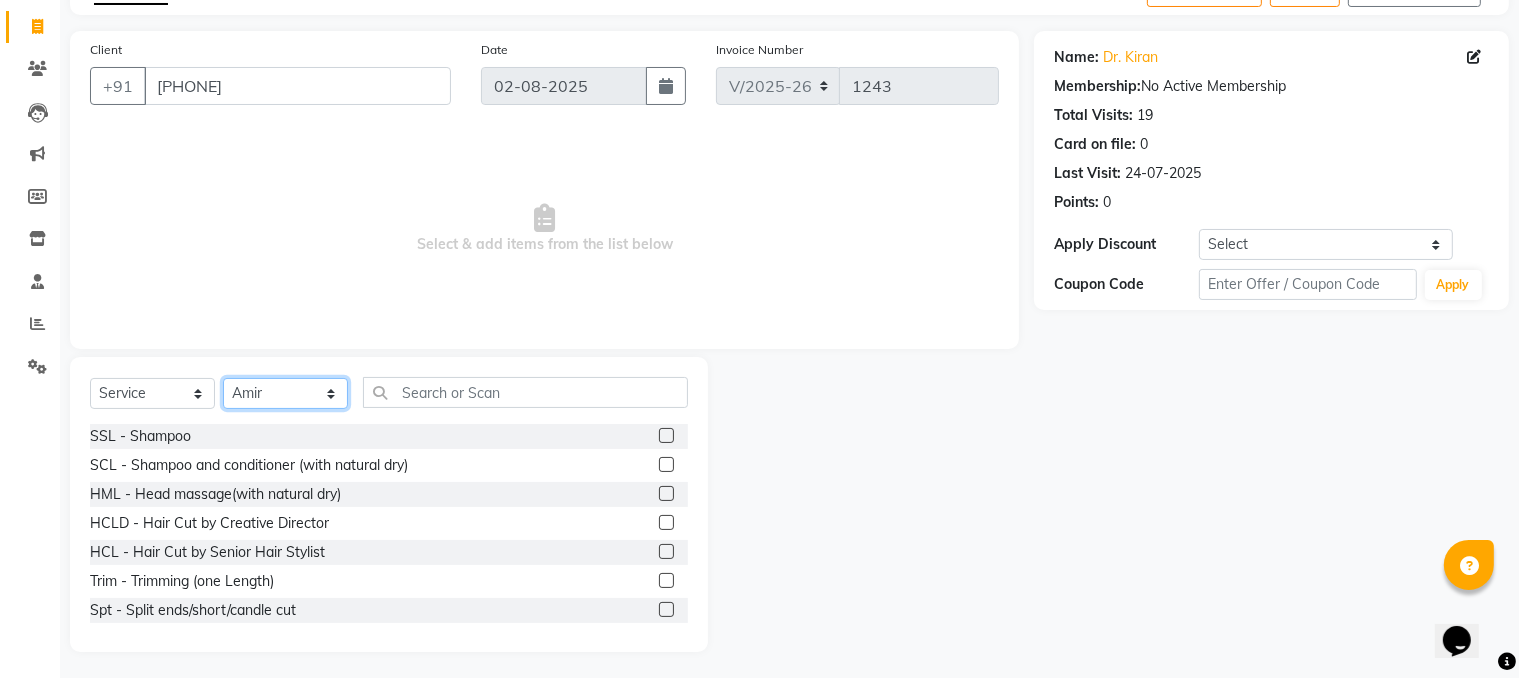scroll, scrollTop: 123, scrollLeft: 0, axis: vertical 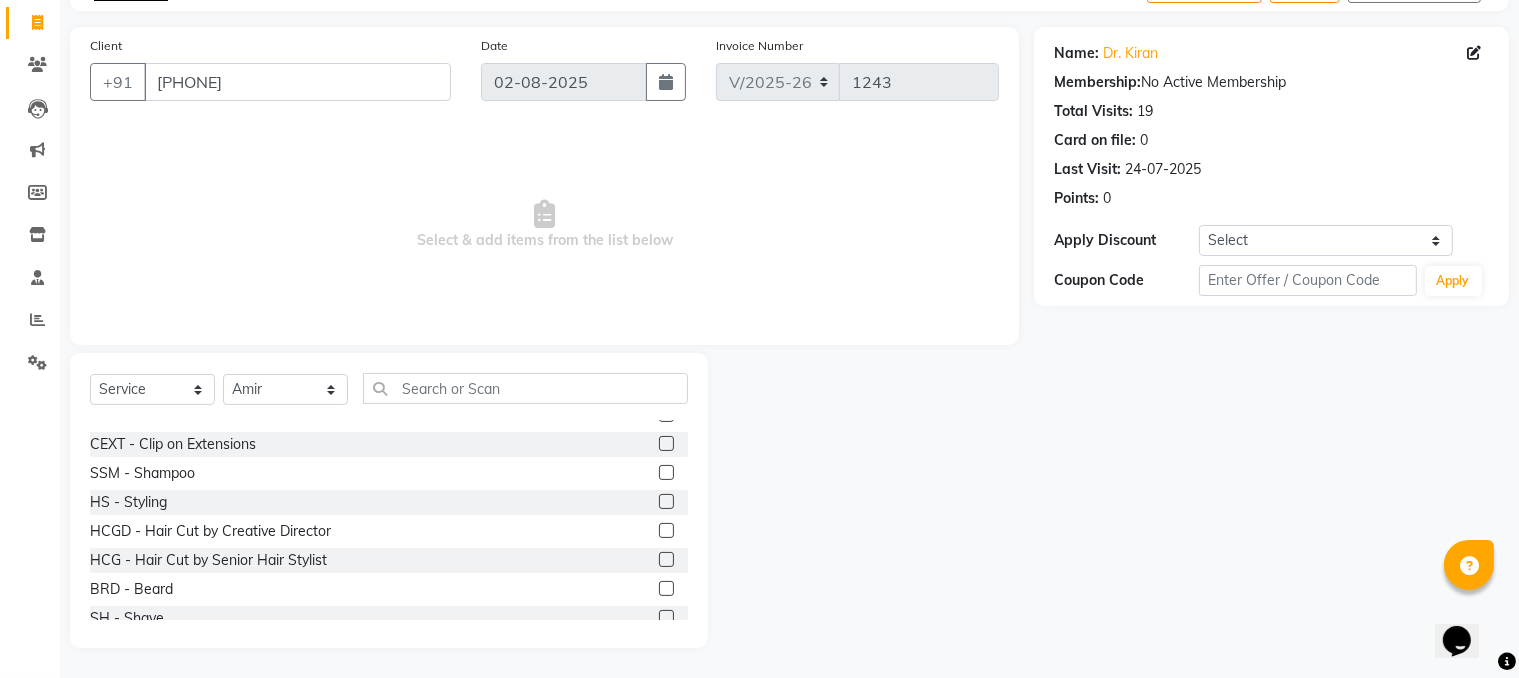 click 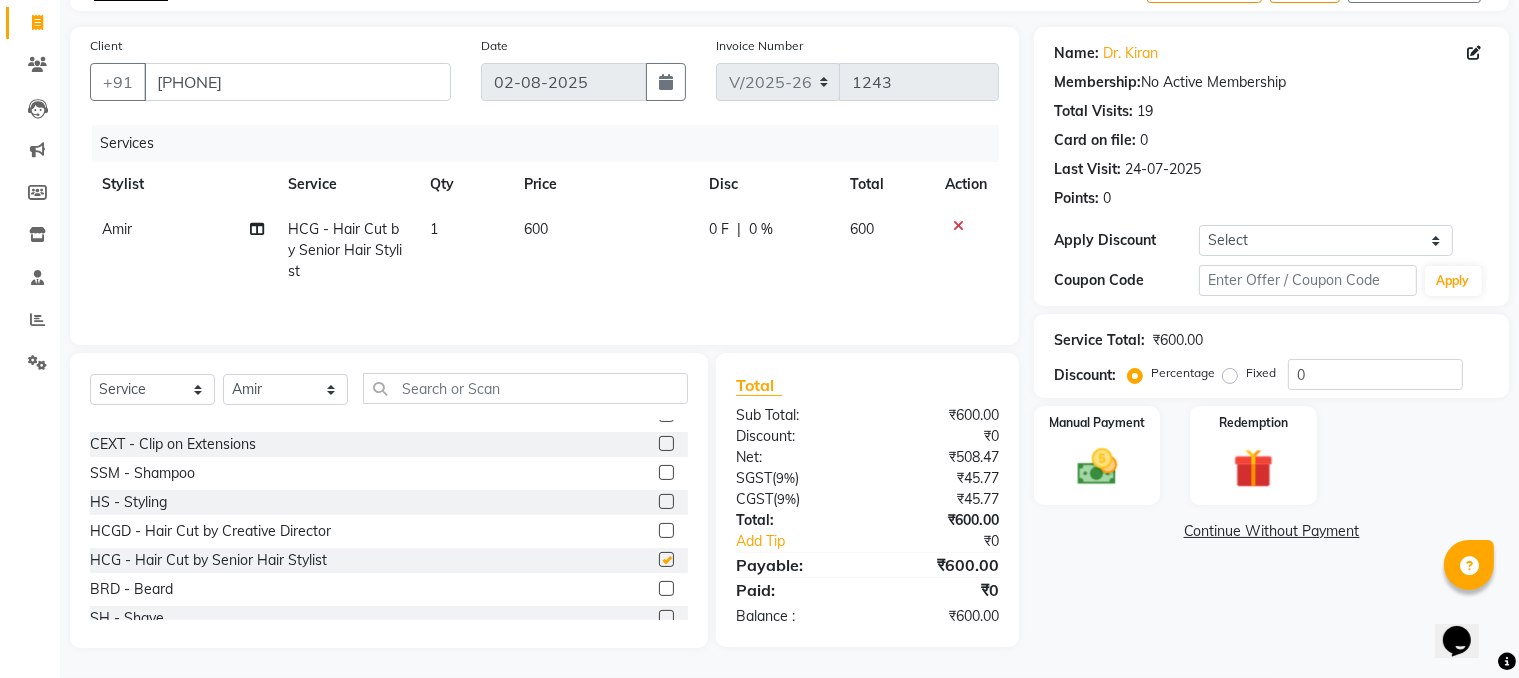checkbox on "false" 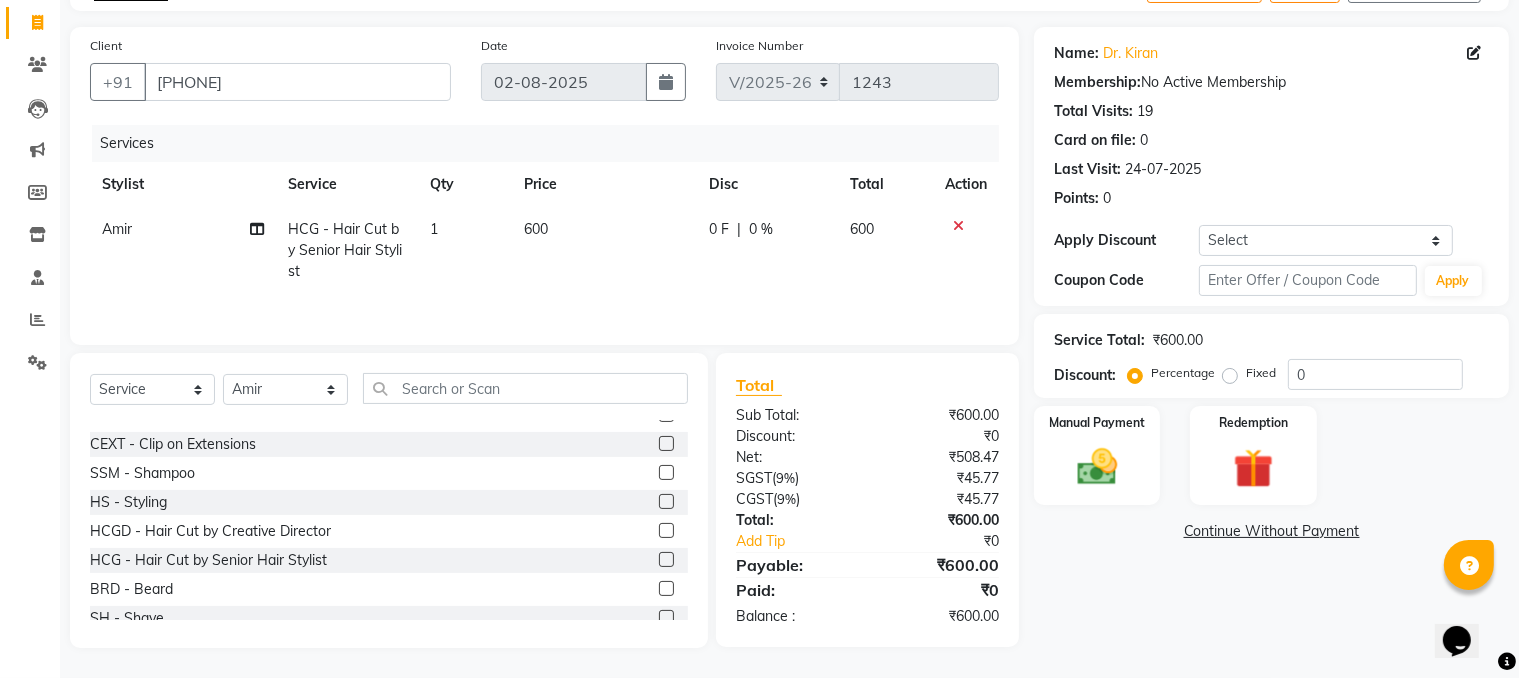 click on "600" 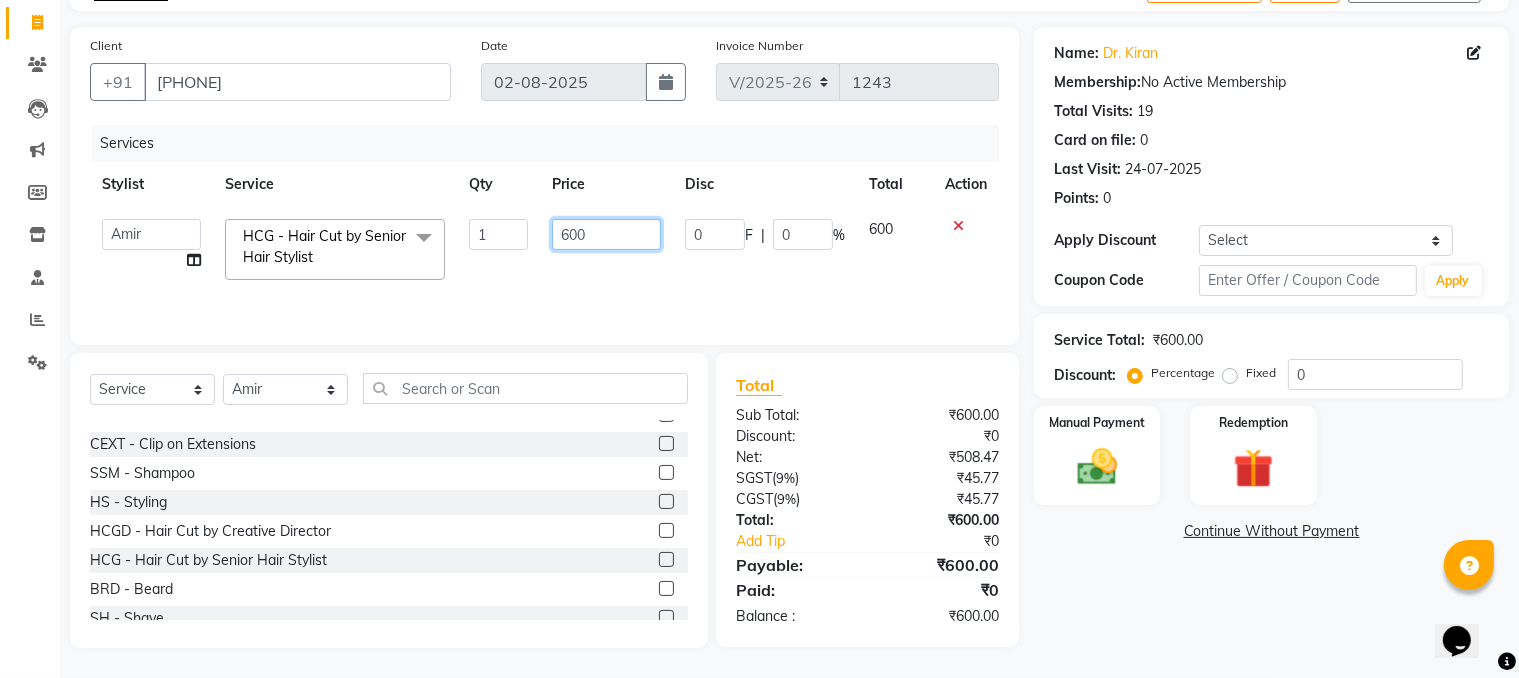 click on "600" 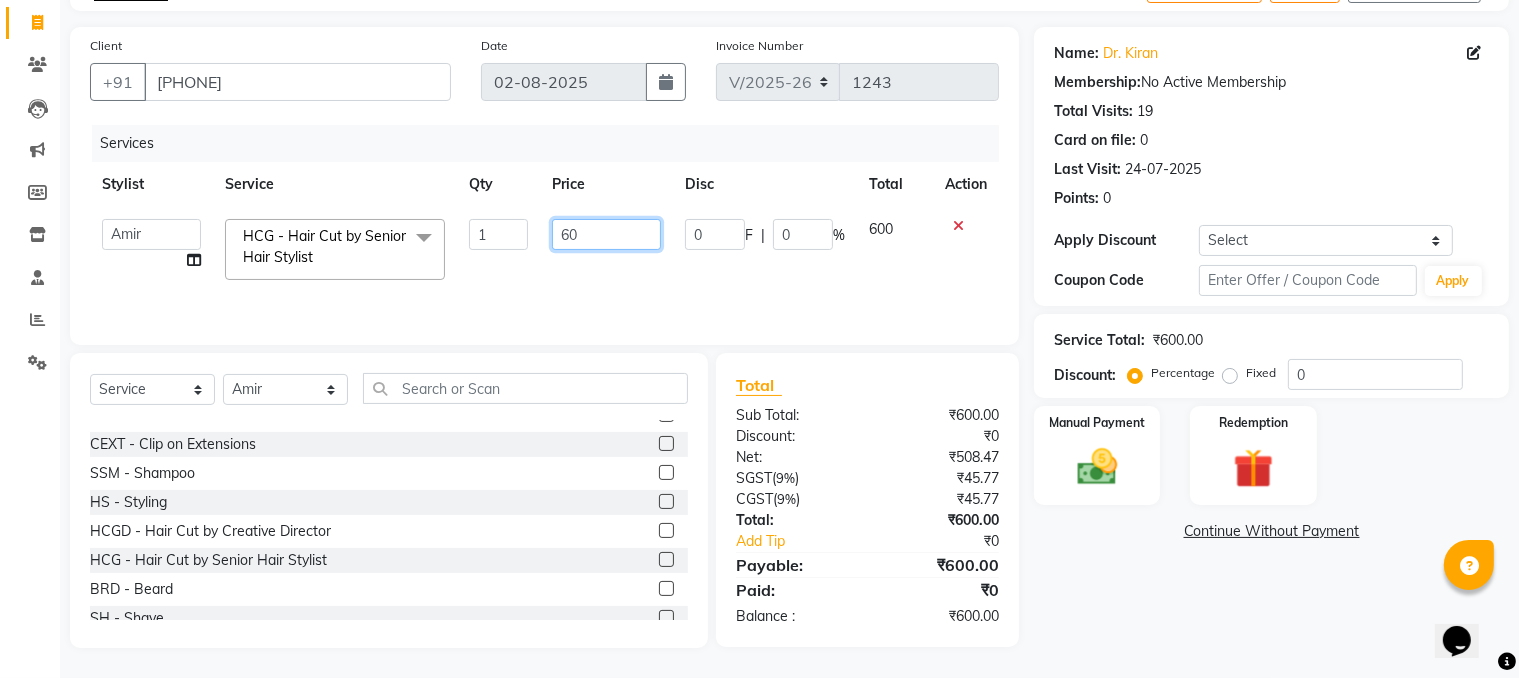 type on "6" 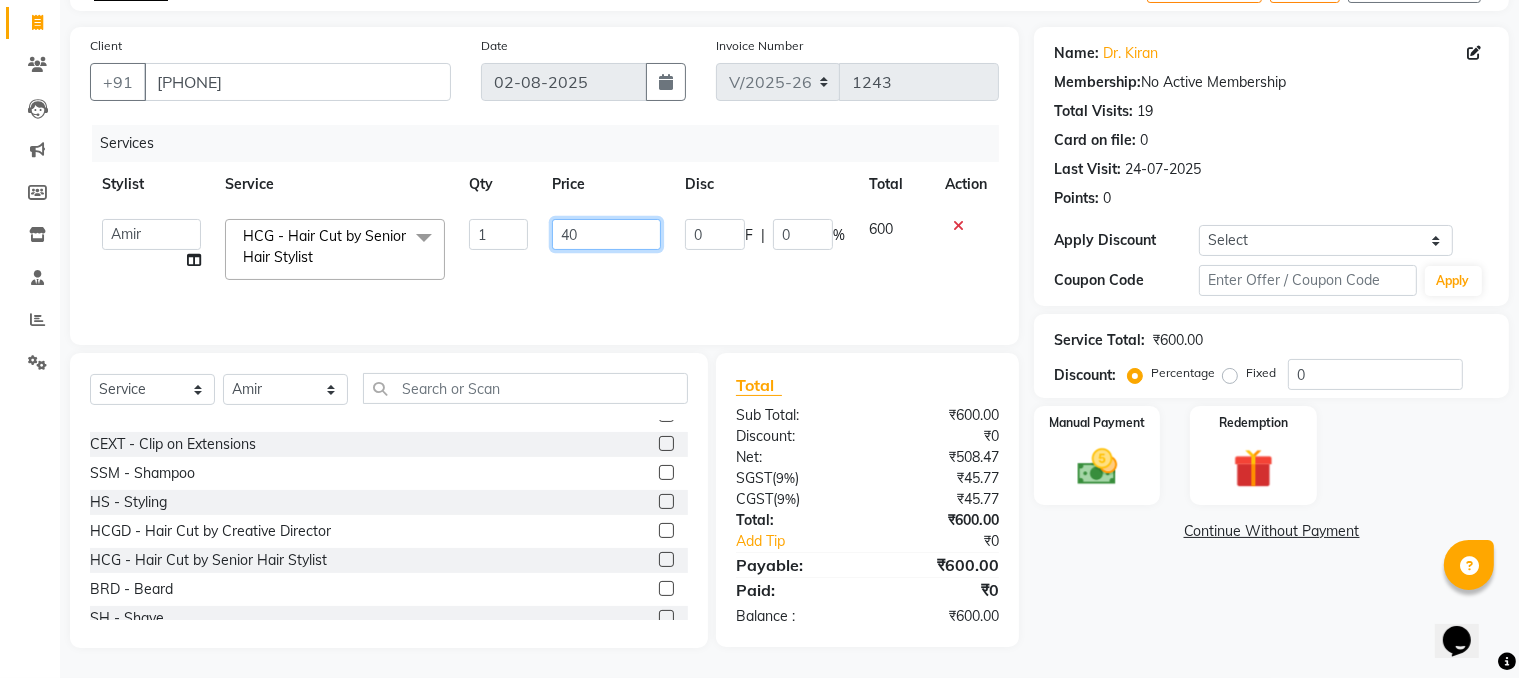 type on "400" 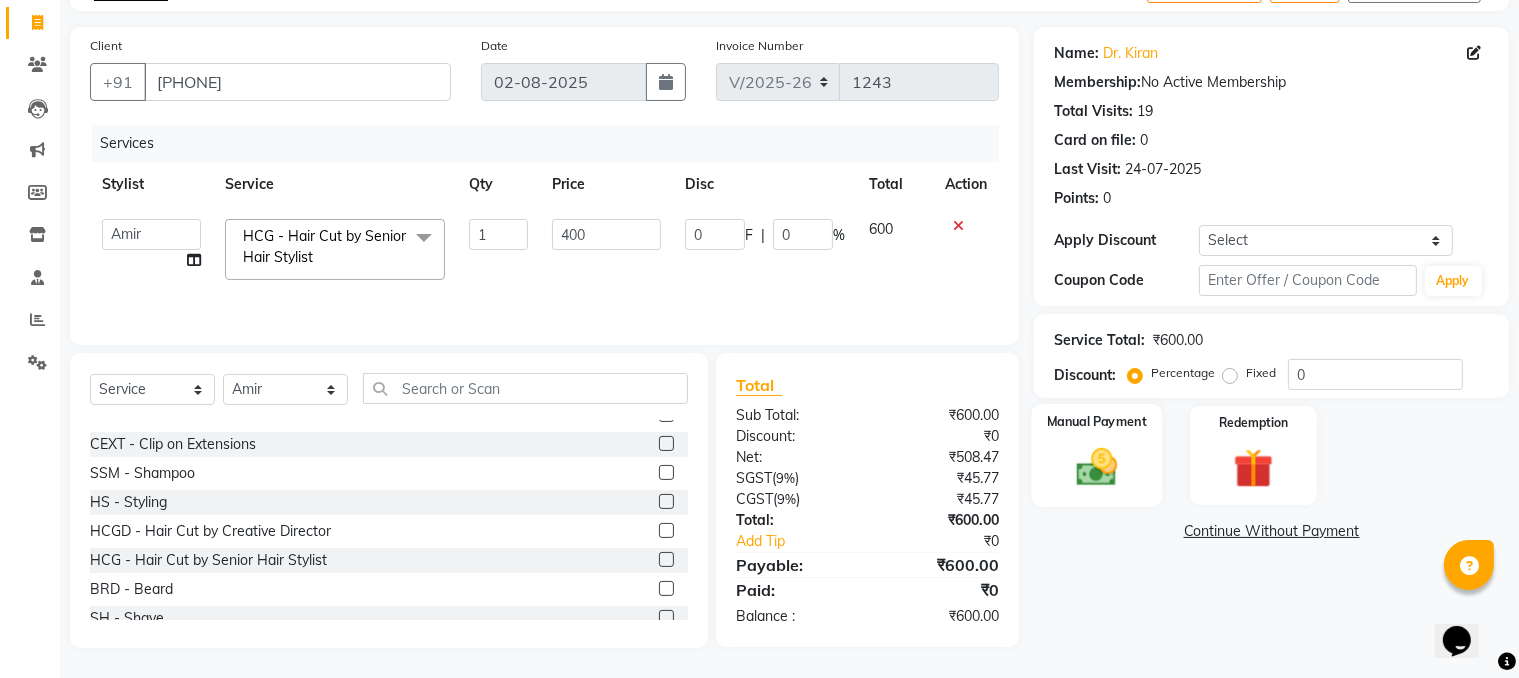 click on "Manual Payment" 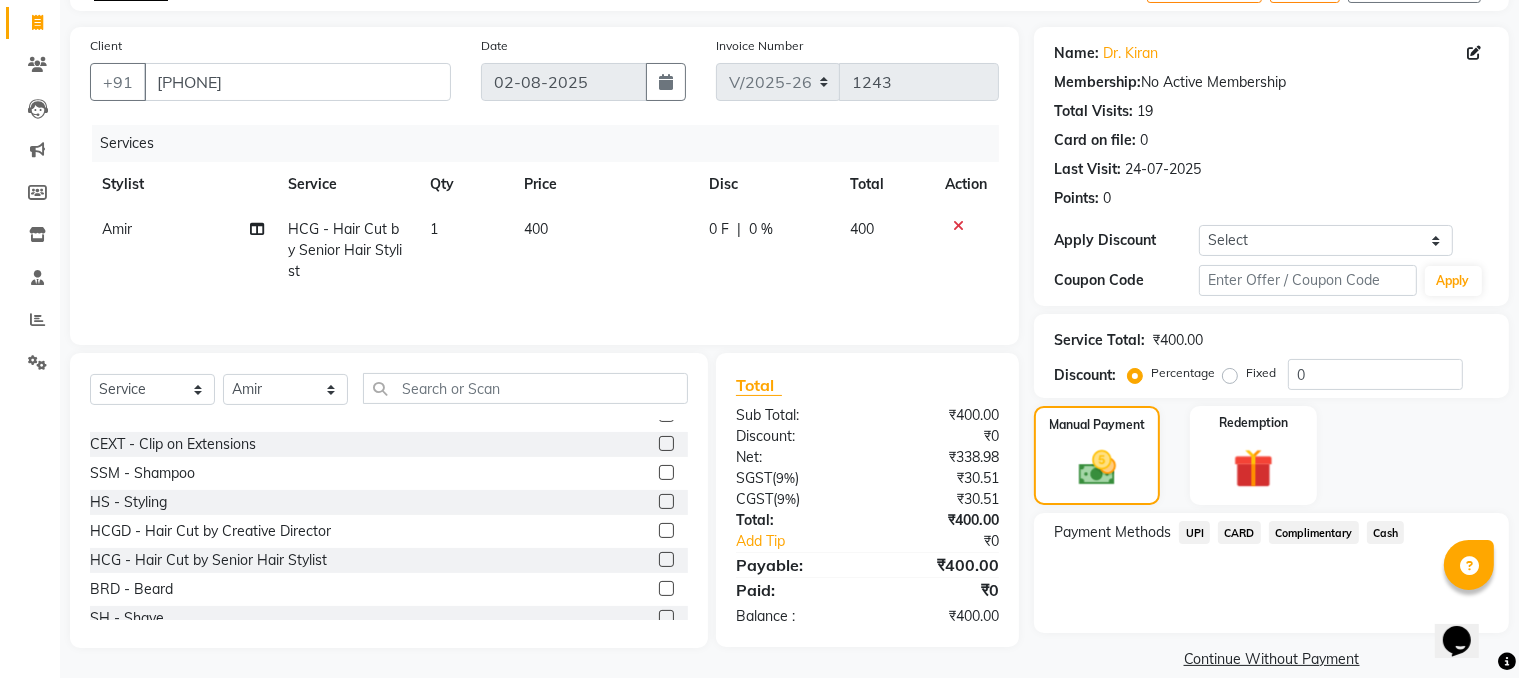 click on "UPI" 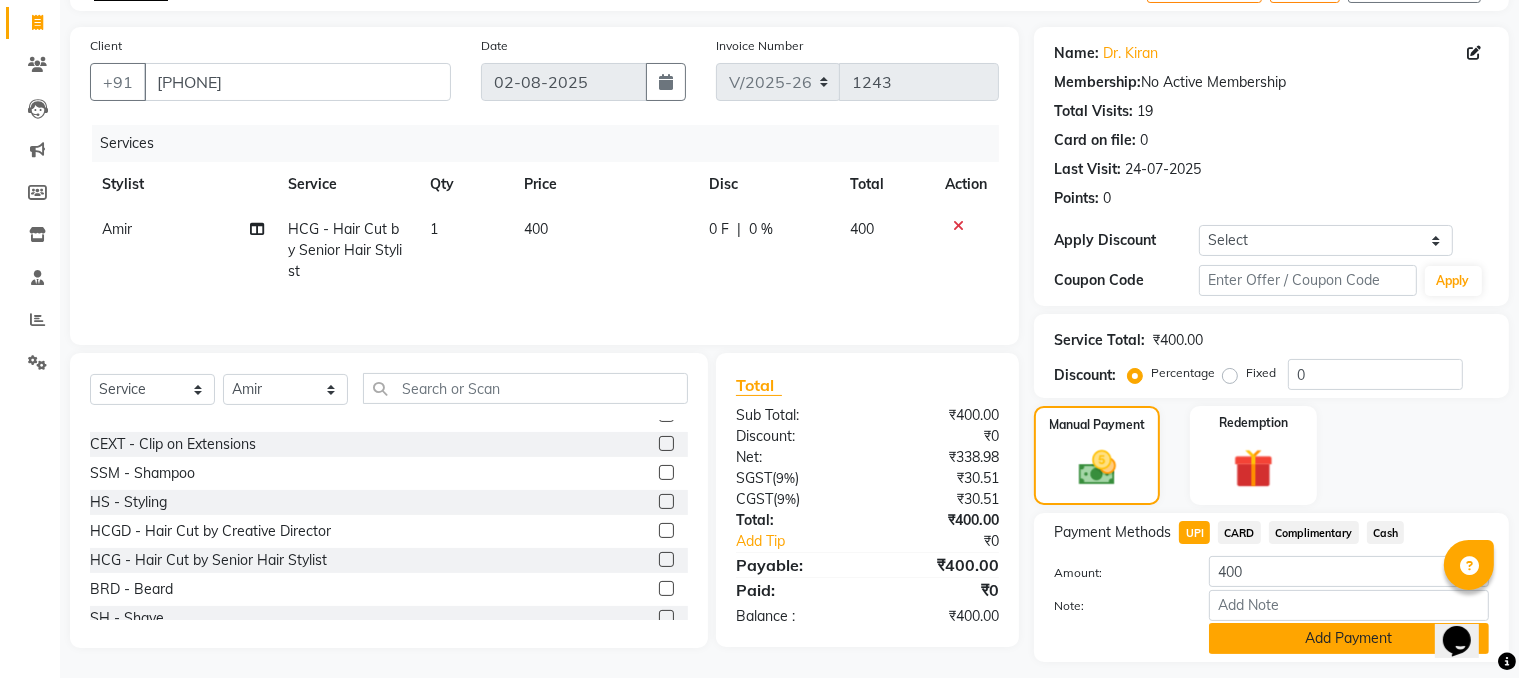 scroll, scrollTop: 180, scrollLeft: 0, axis: vertical 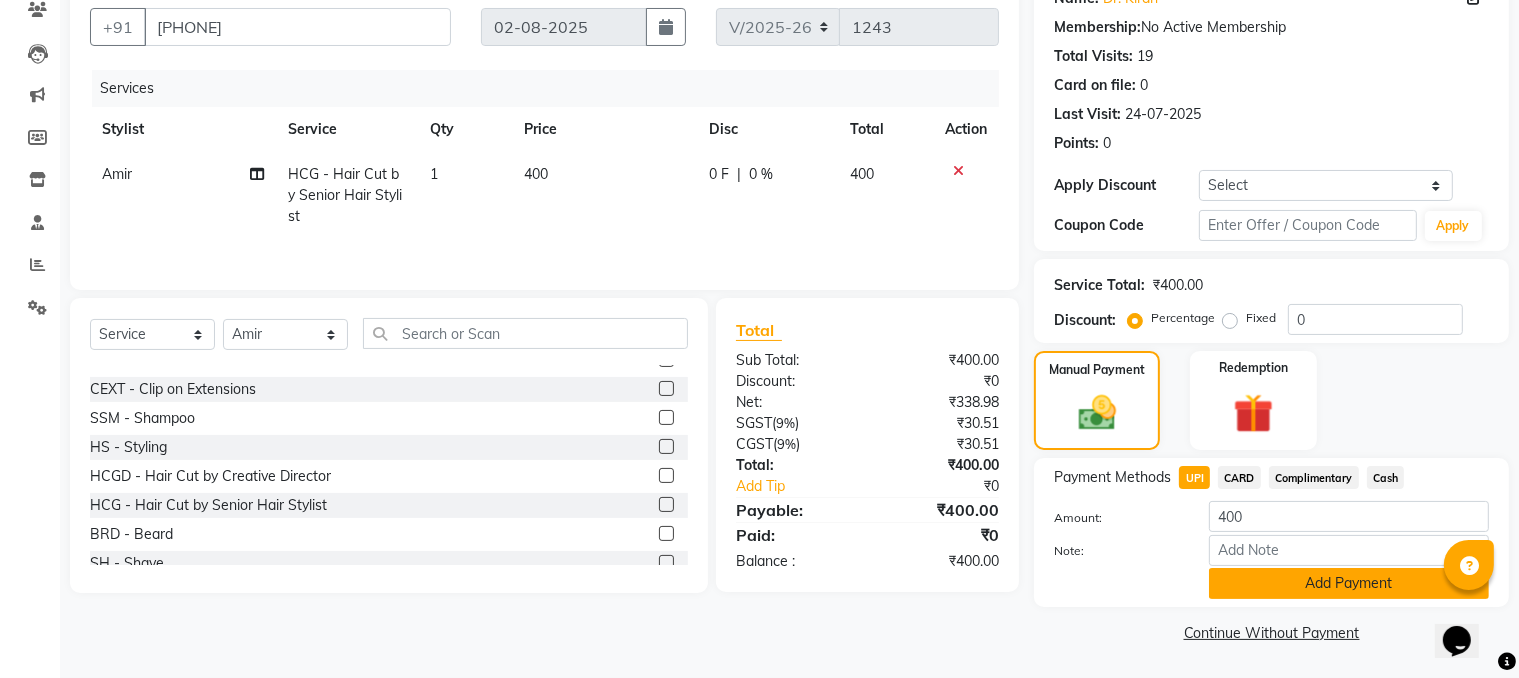 click on "Add Payment" 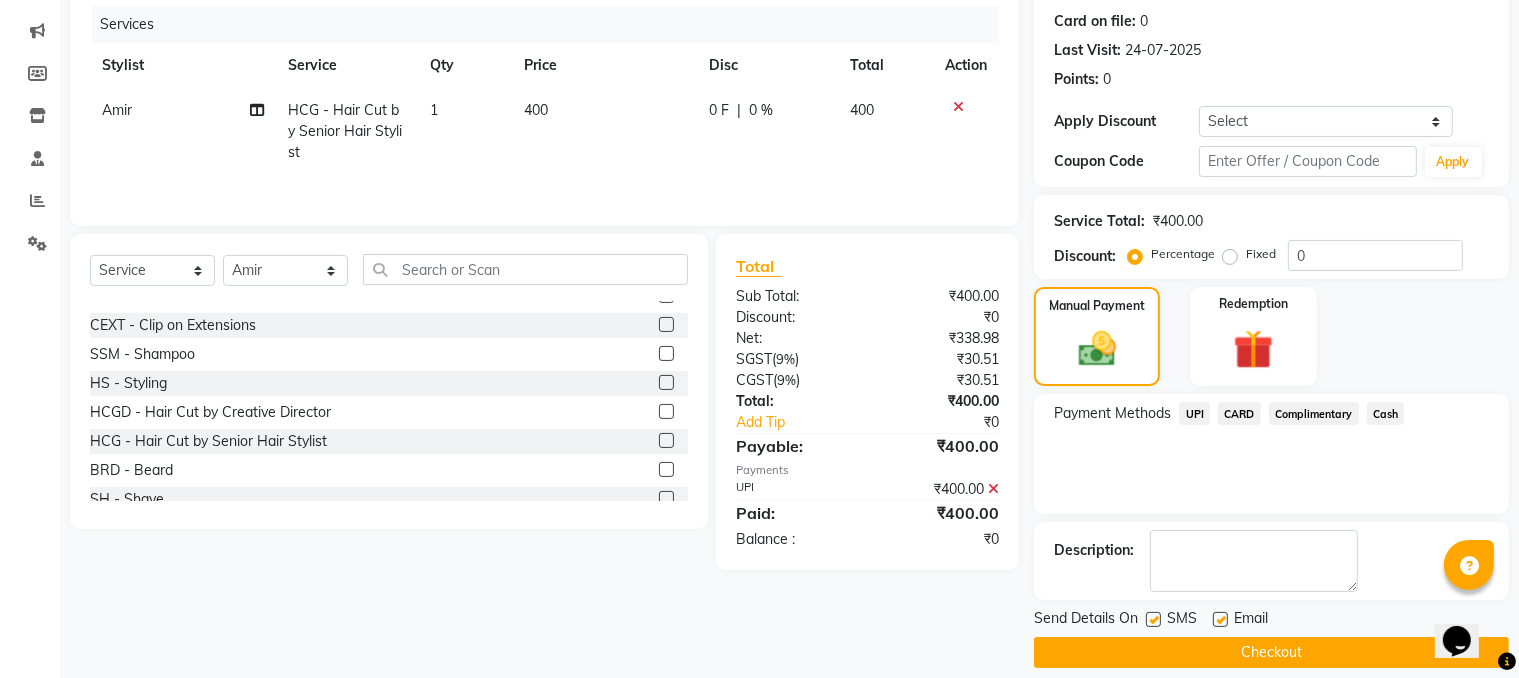 scroll, scrollTop: 260, scrollLeft: 0, axis: vertical 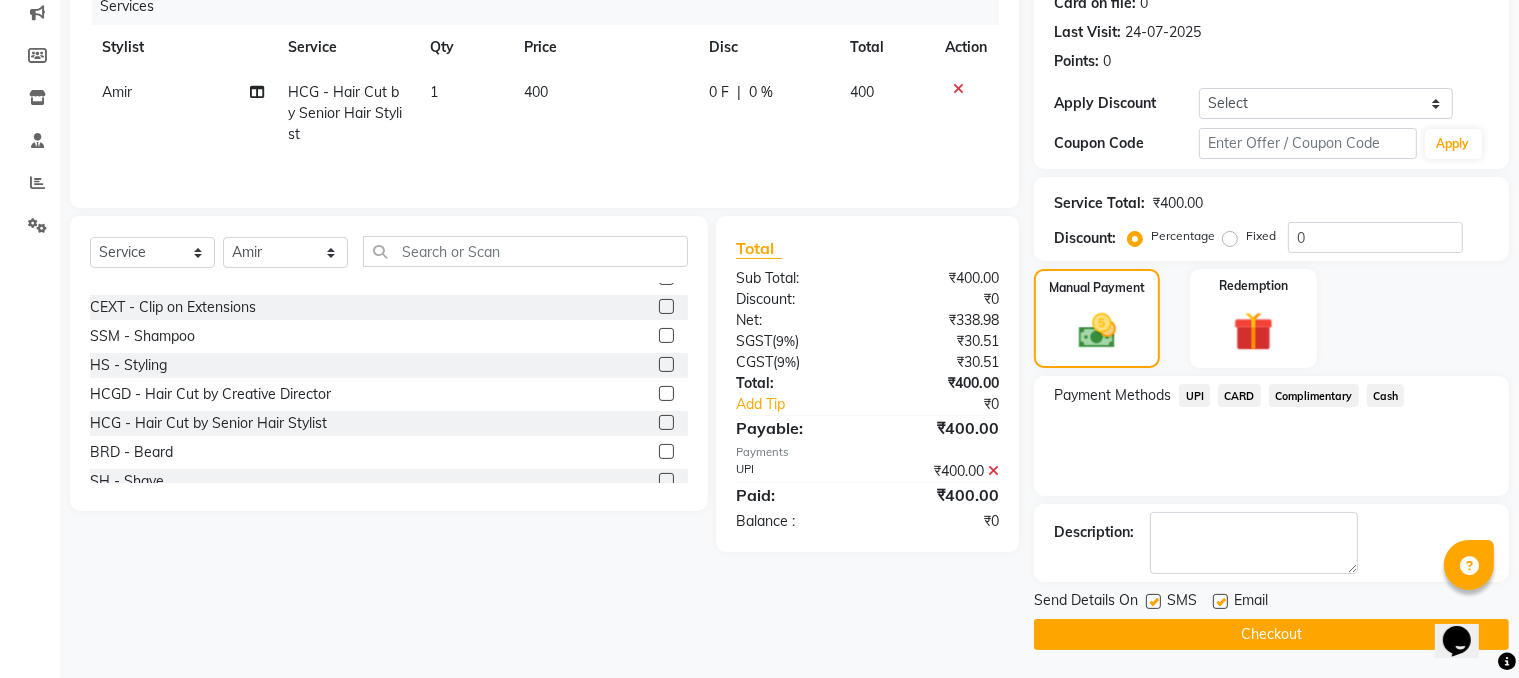 click on "Checkout" 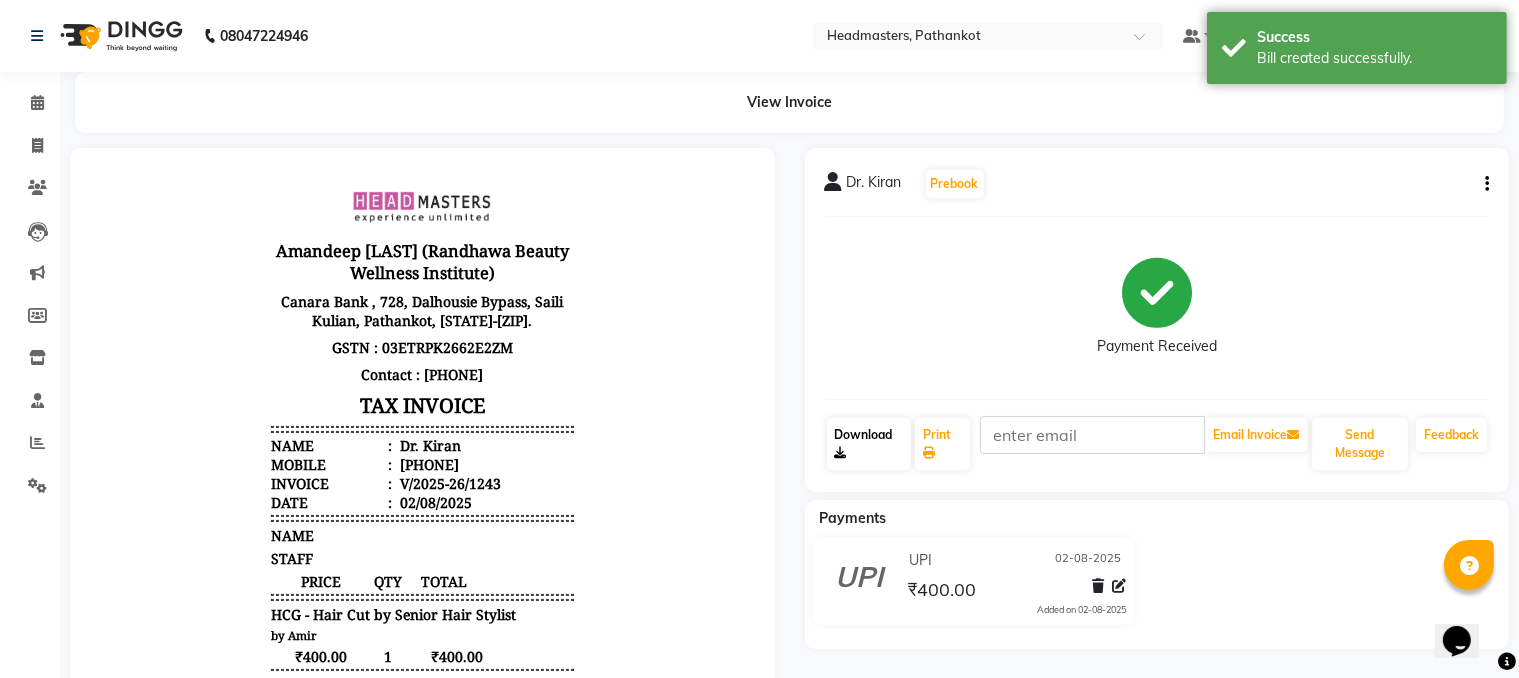 scroll, scrollTop: 0, scrollLeft: 0, axis: both 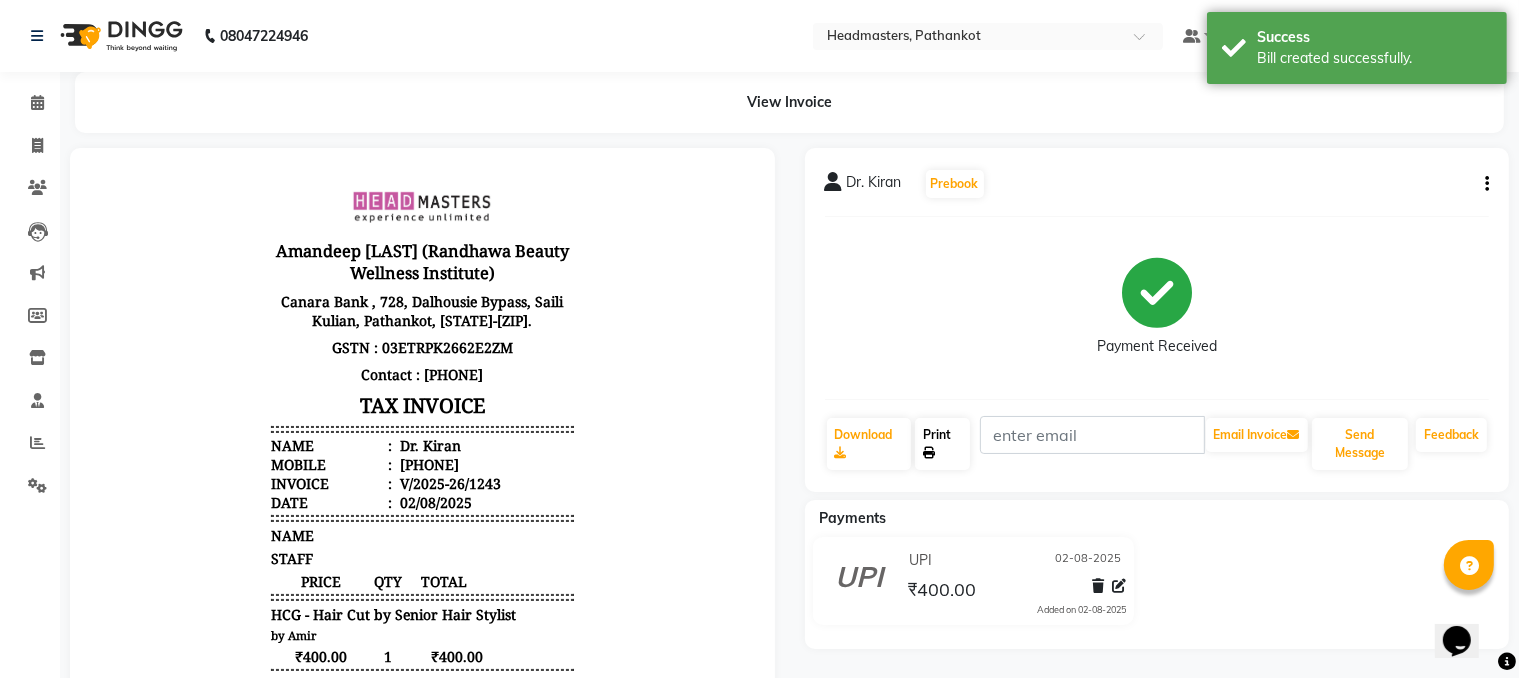 click on "Print" 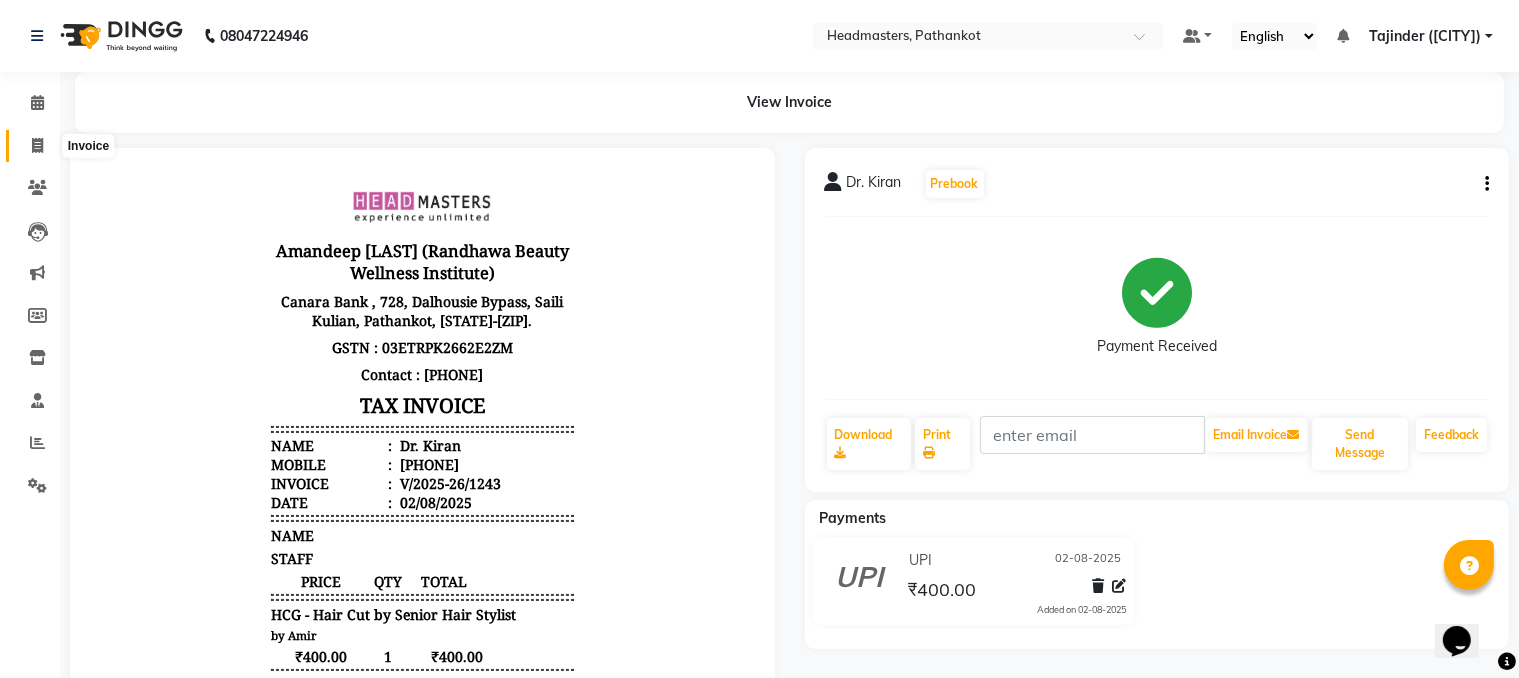 click 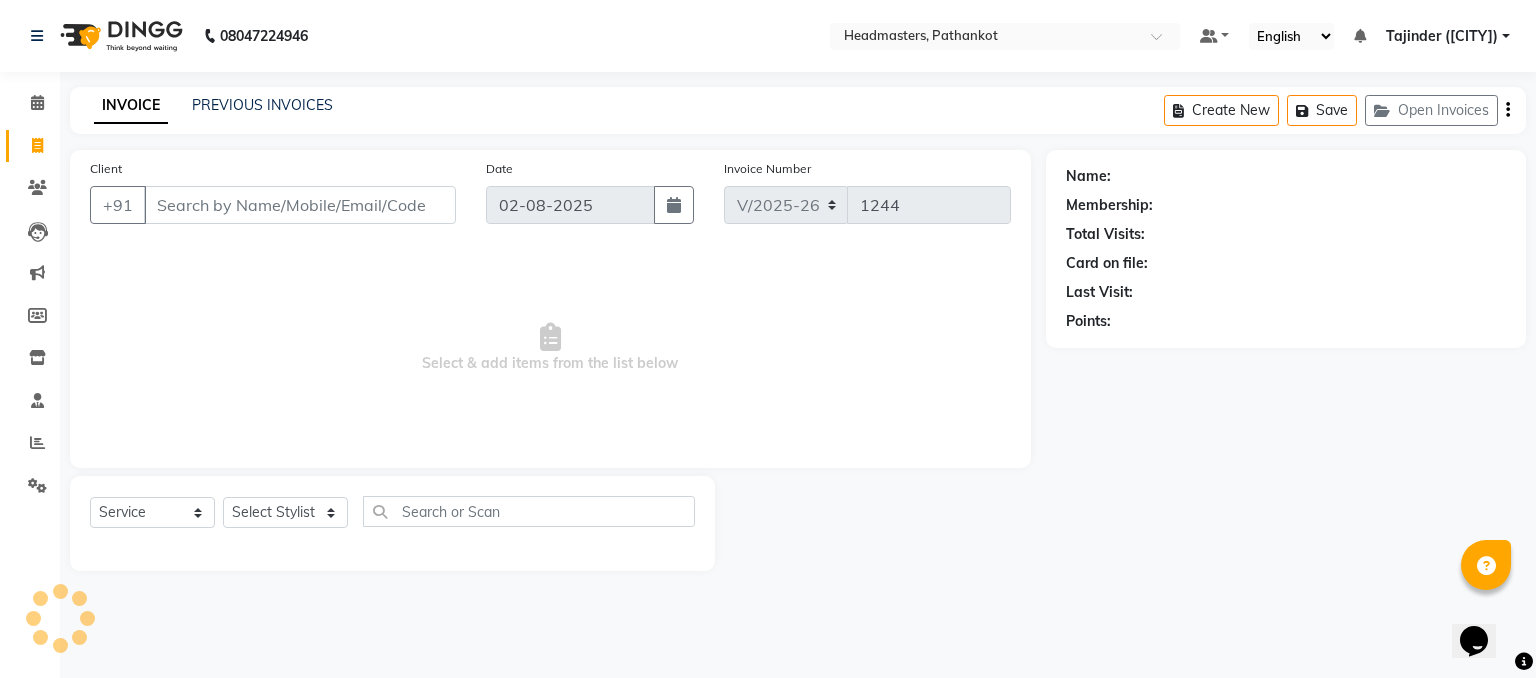 select on "66904" 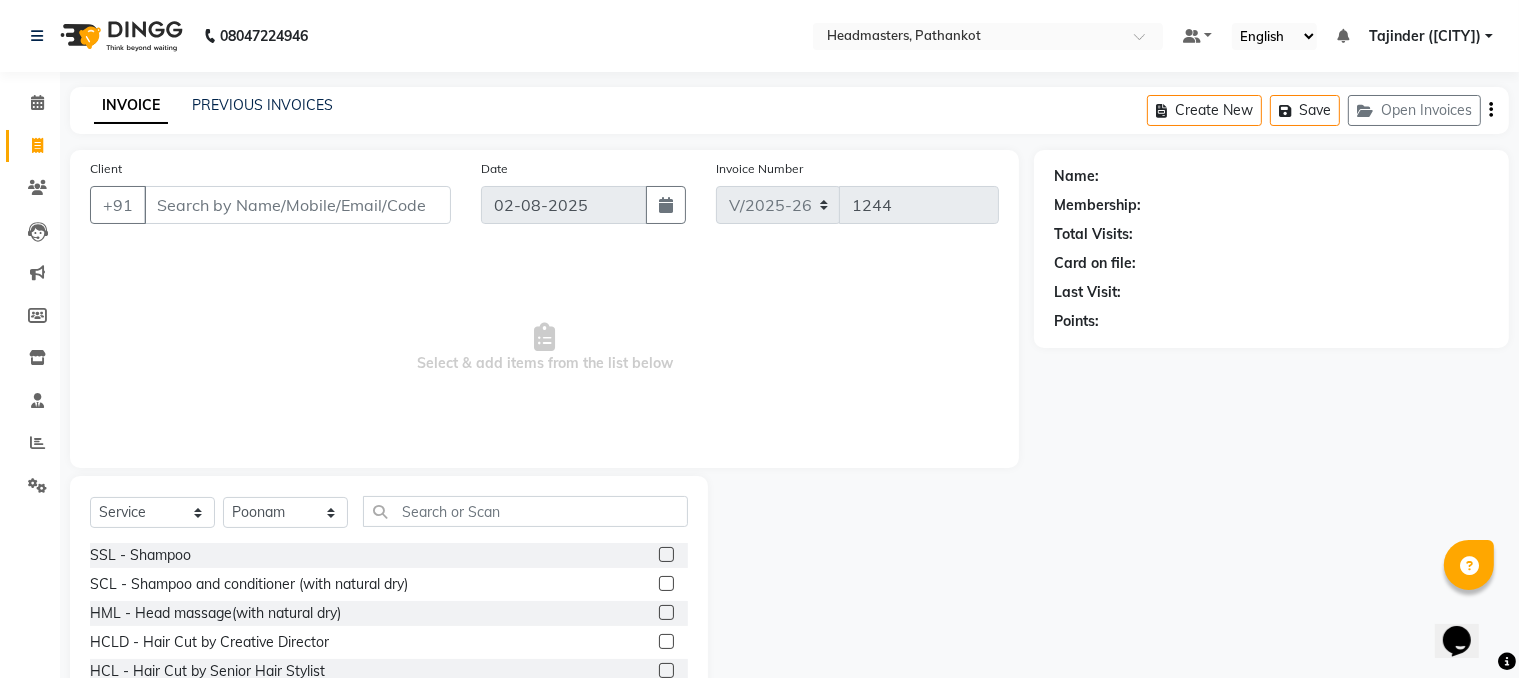 click on "Client" at bounding box center (297, 205) 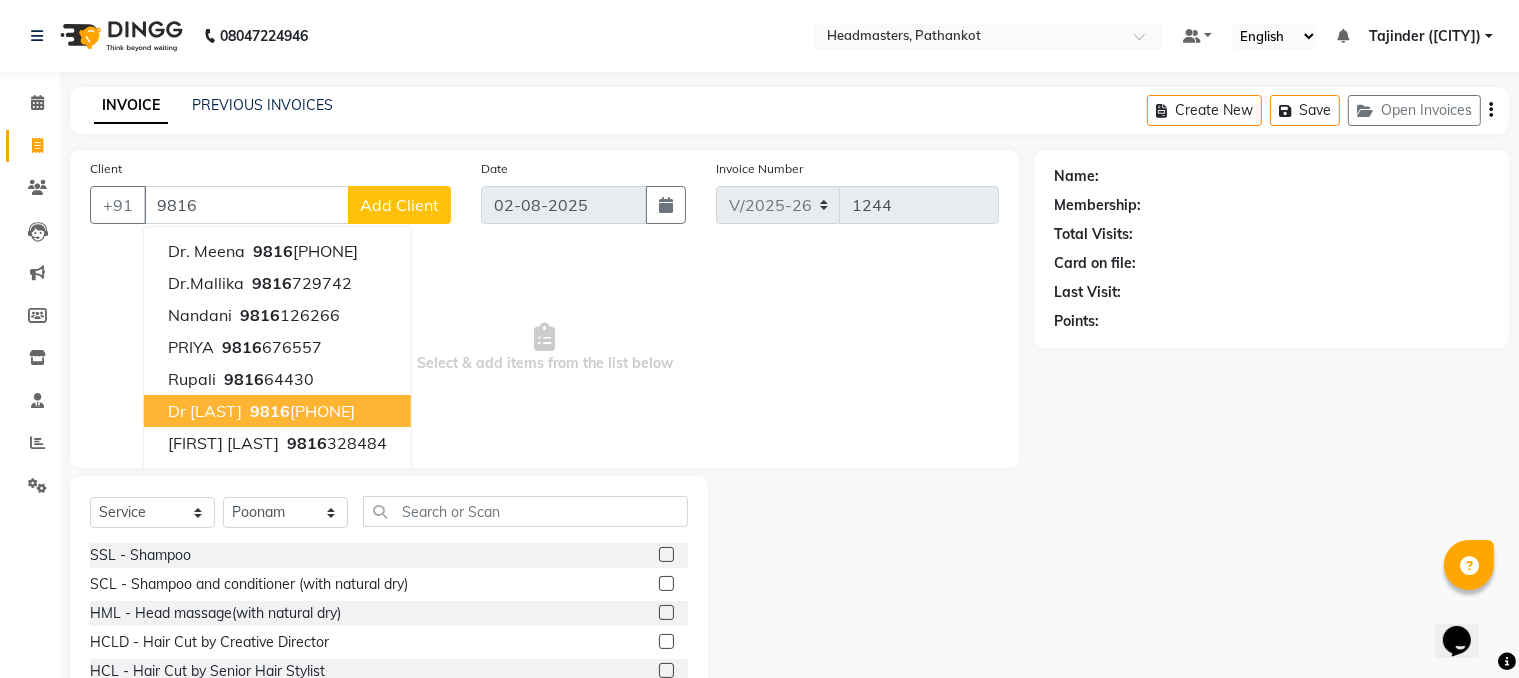 click on "Dr [LAST] [PHONE]" at bounding box center (277, 411) 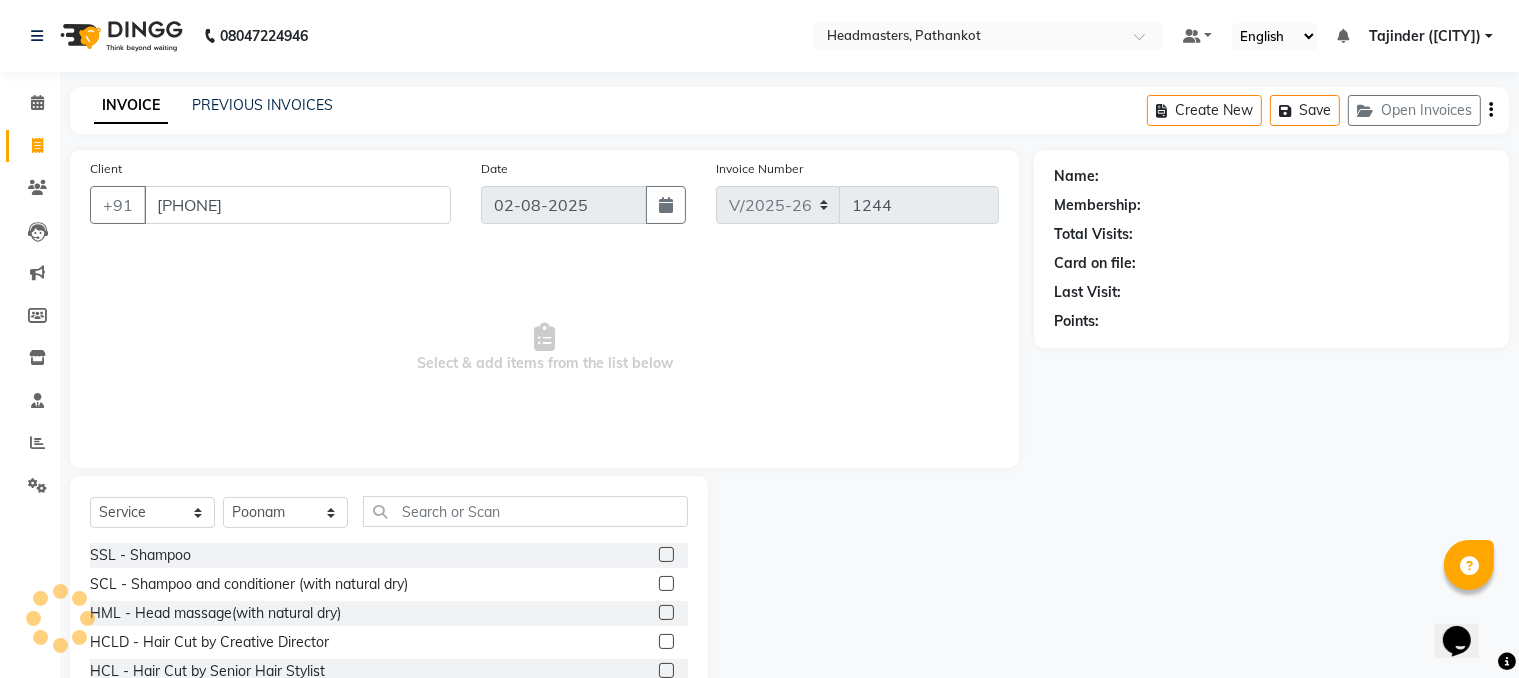 type on "[PHONE]" 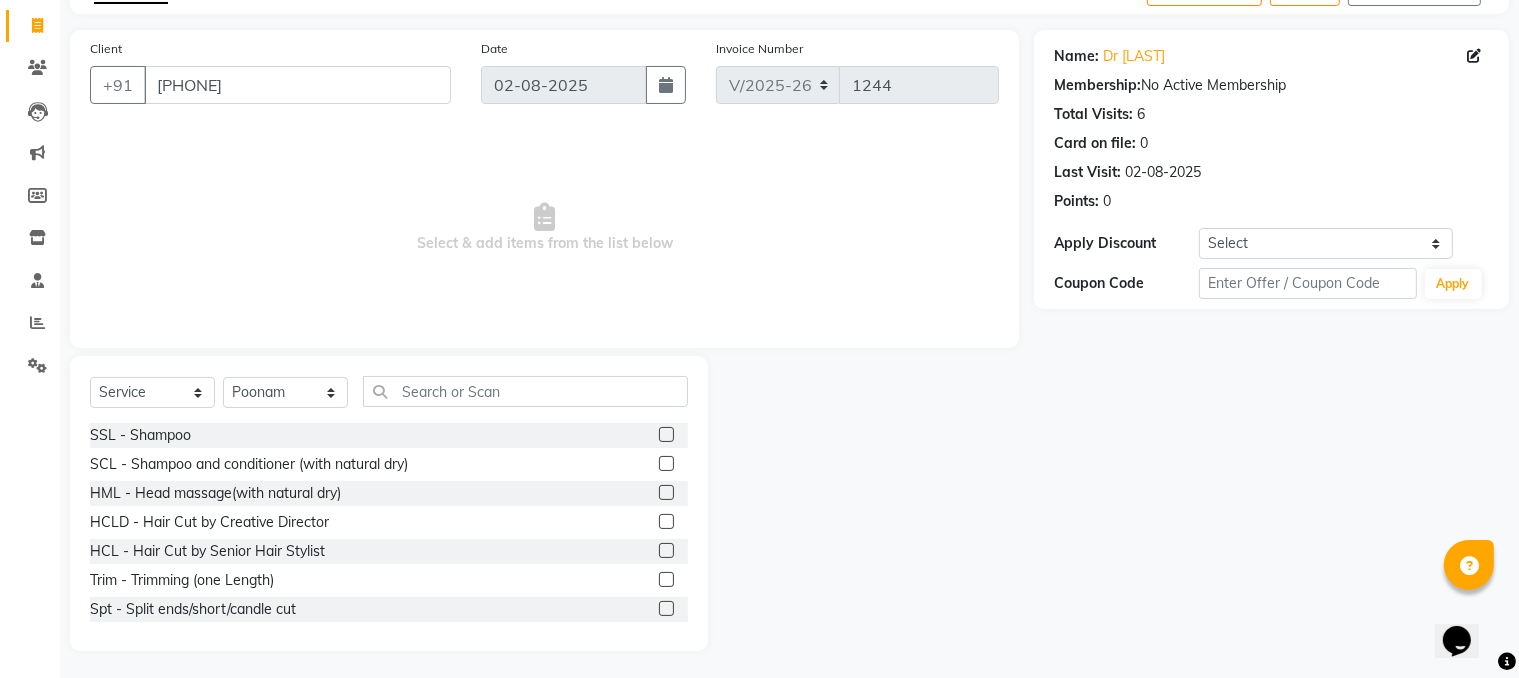 scroll, scrollTop: 123, scrollLeft: 0, axis: vertical 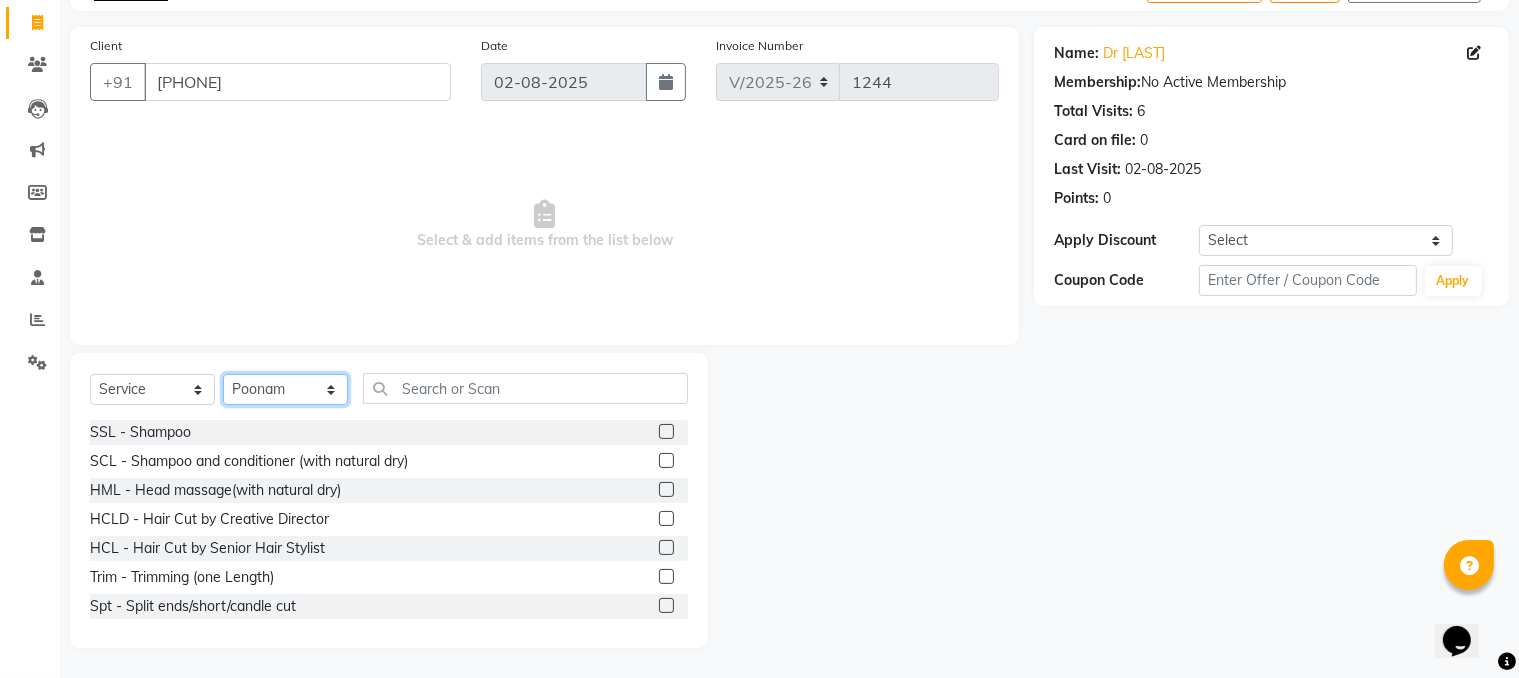 click on "Select Stylist [FIRST] [LAST] HEAD MASTERS jassi jasvir [LAST] JB Joel Monika [LAST] Monika [LAST] nakul NITIN Poonam puja roop Sumit Teji" 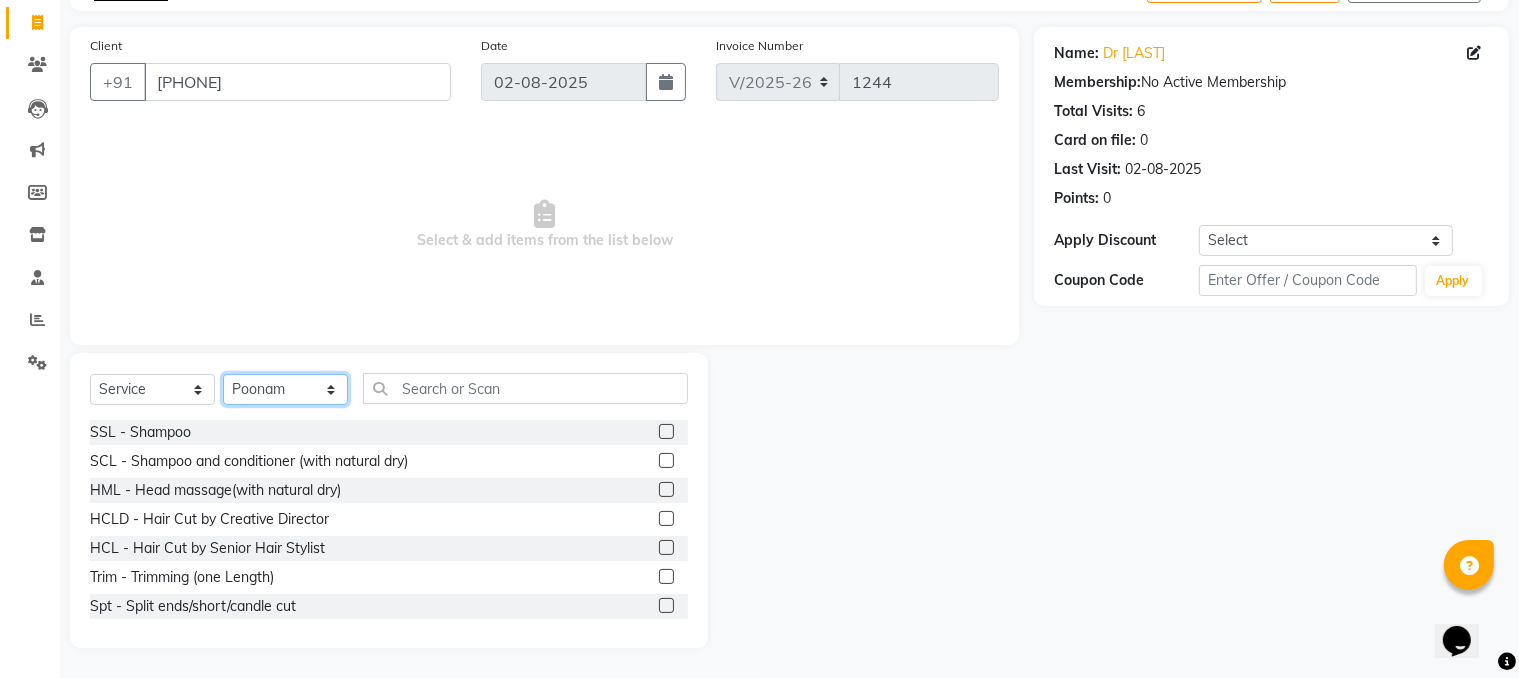 select on "83490" 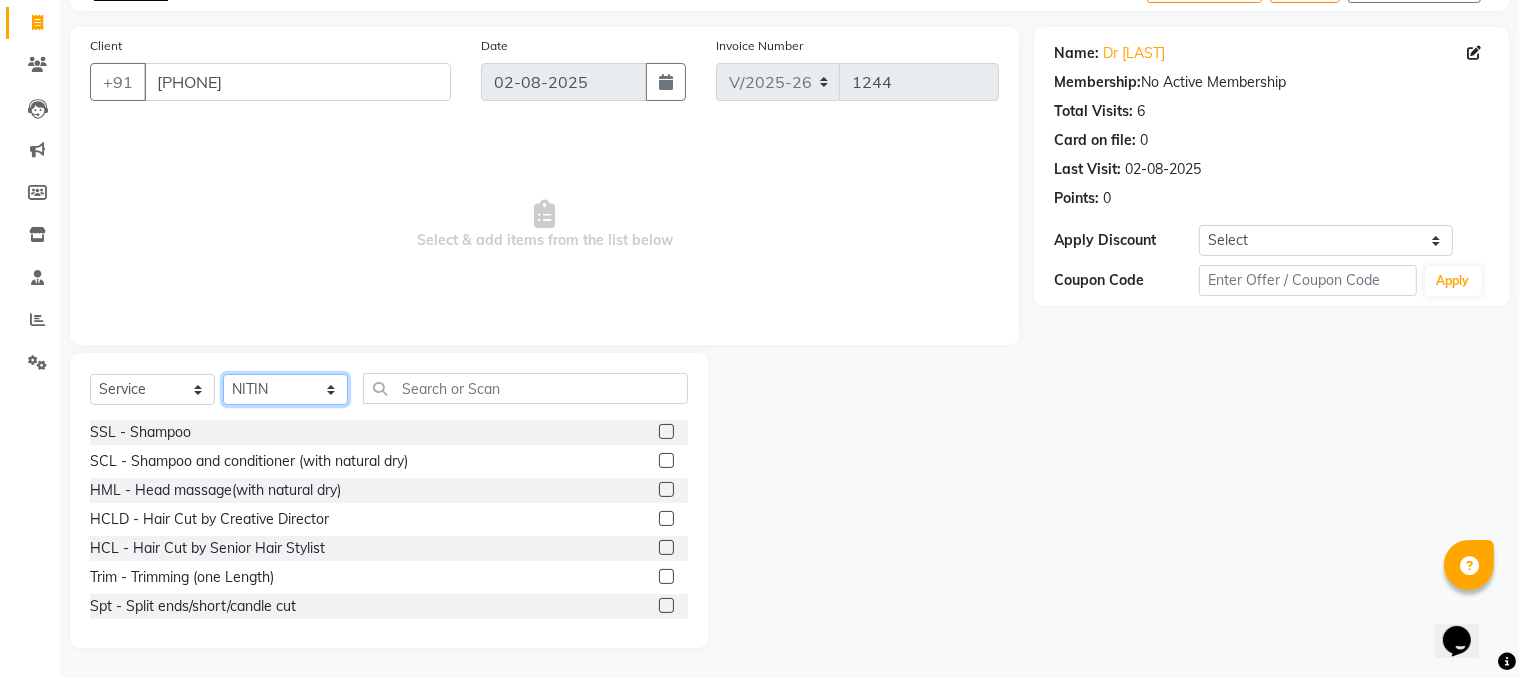 click on "Select Stylist [FIRST] [LAST] HEAD MASTERS jassi jasvir [LAST] JB Joel Monika [LAST] Monika [LAST] nakul NITIN Poonam puja roop Sumit Teji" 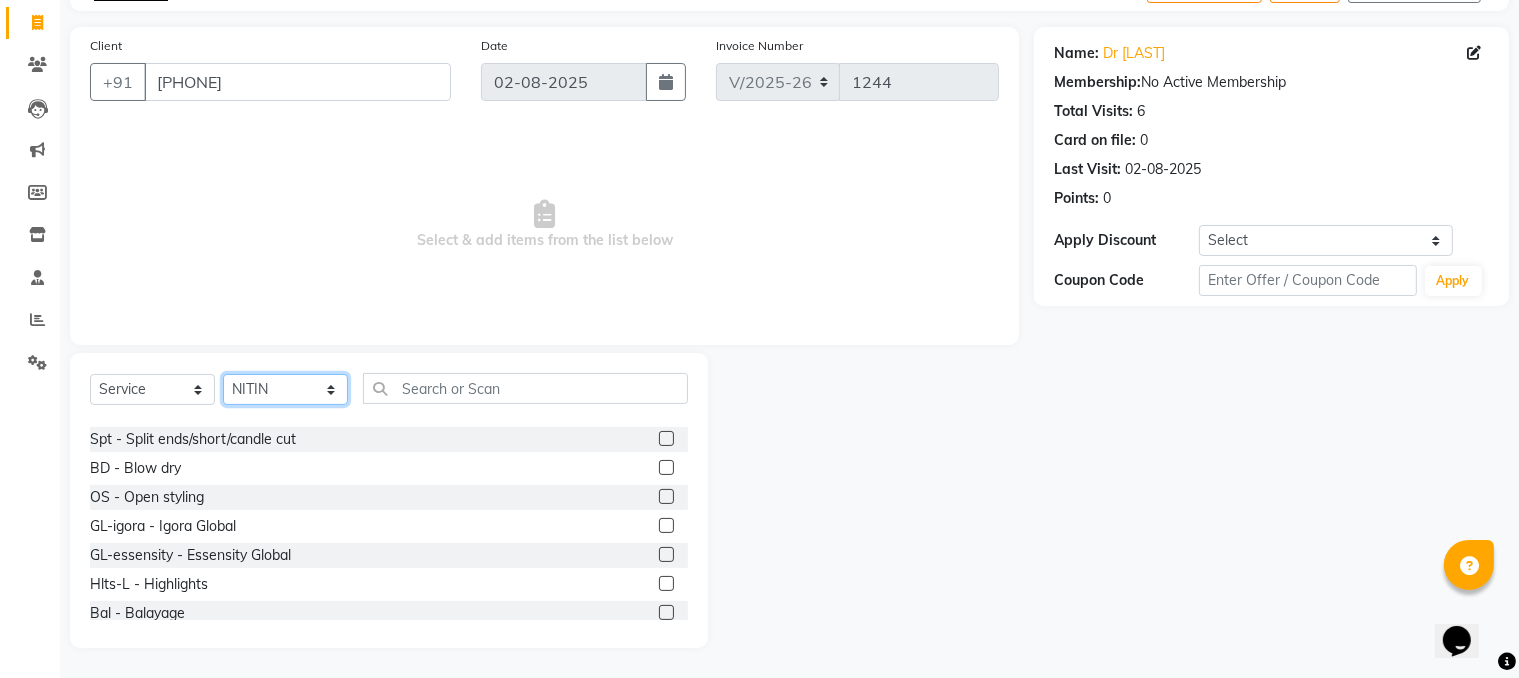 scroll, scrollTop: 200, scrollLeft: 0, axis: vertical 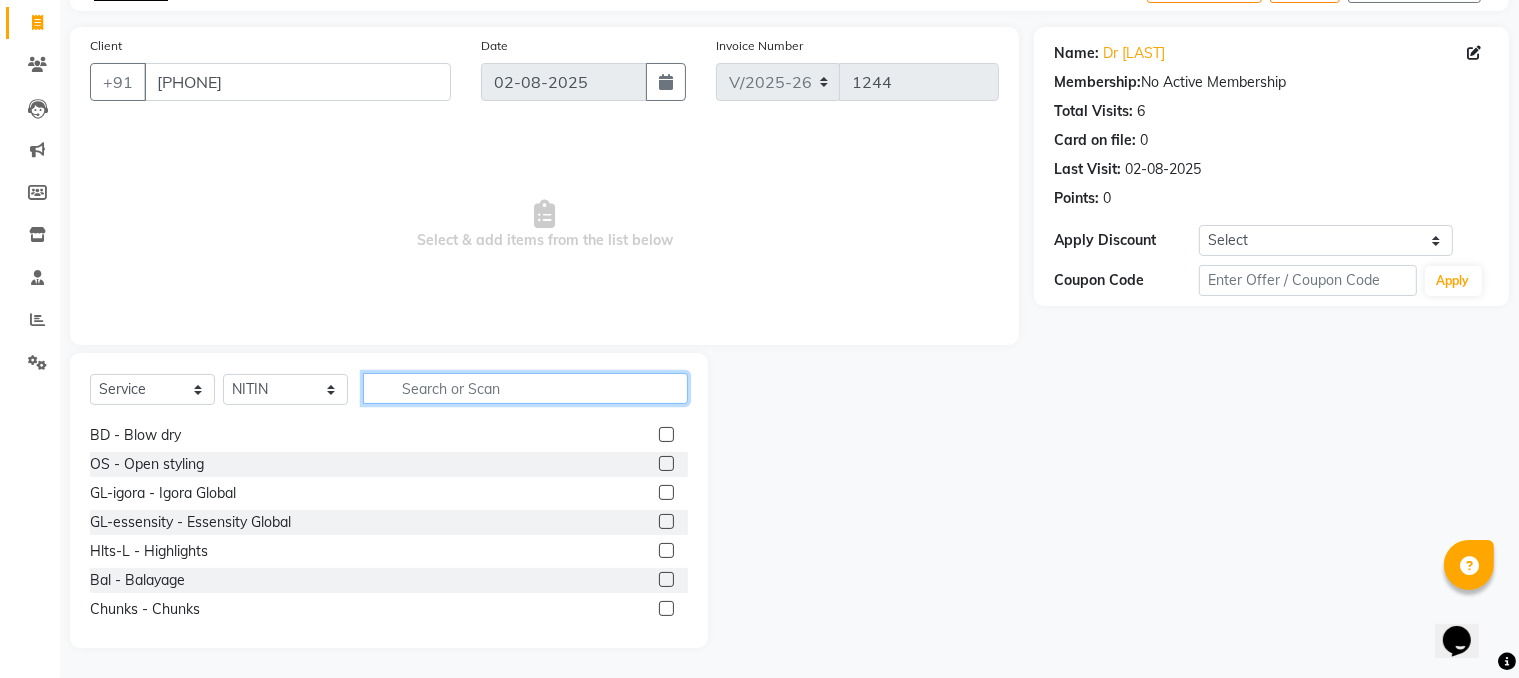 click 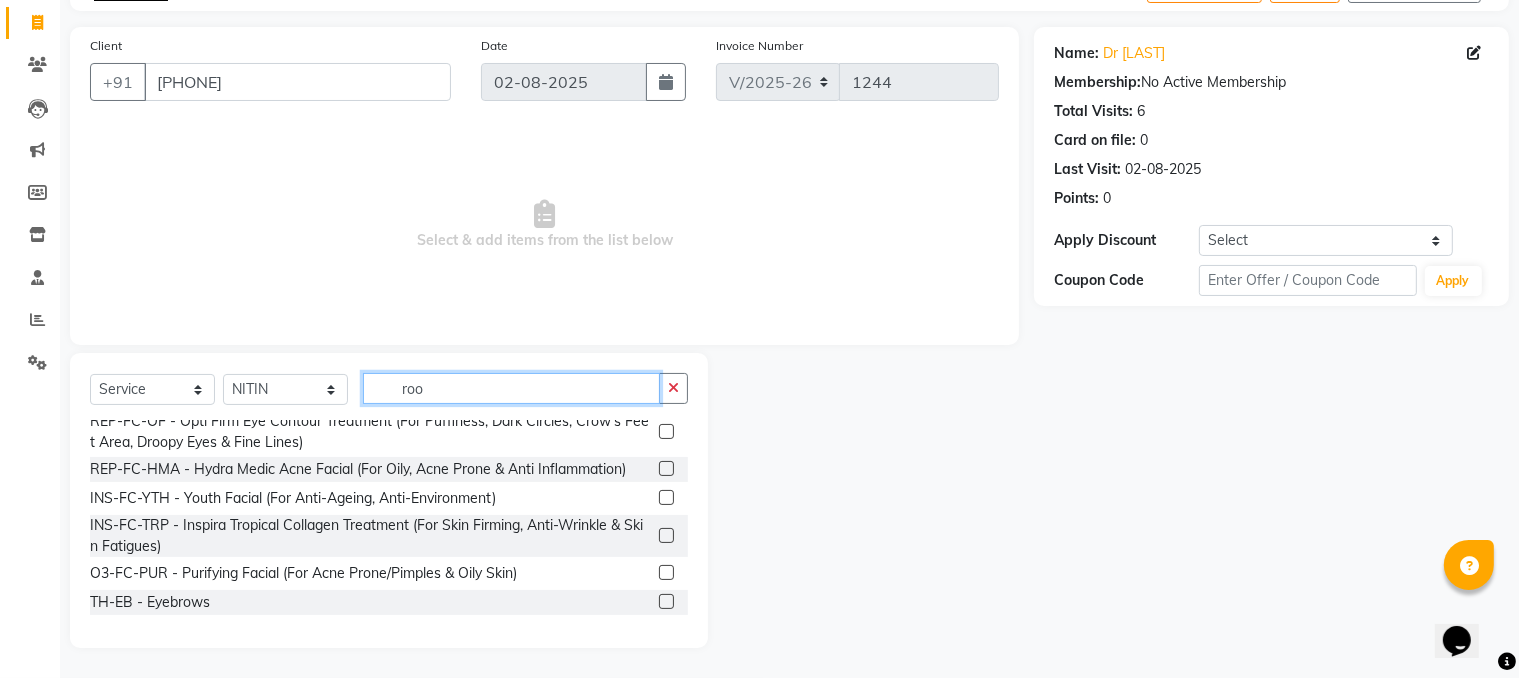 scroll, scrollTop: 0, scrollLeft: 0, axis: both 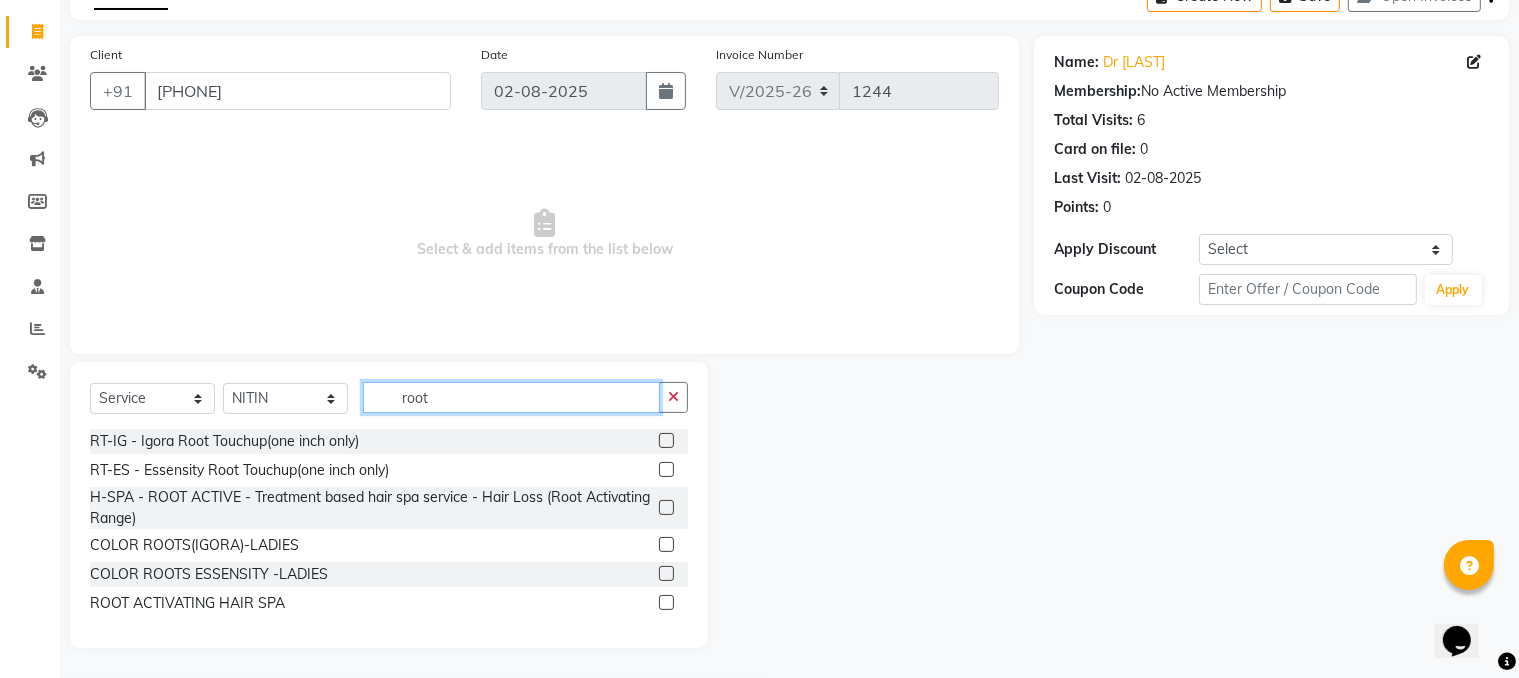 type on "root" 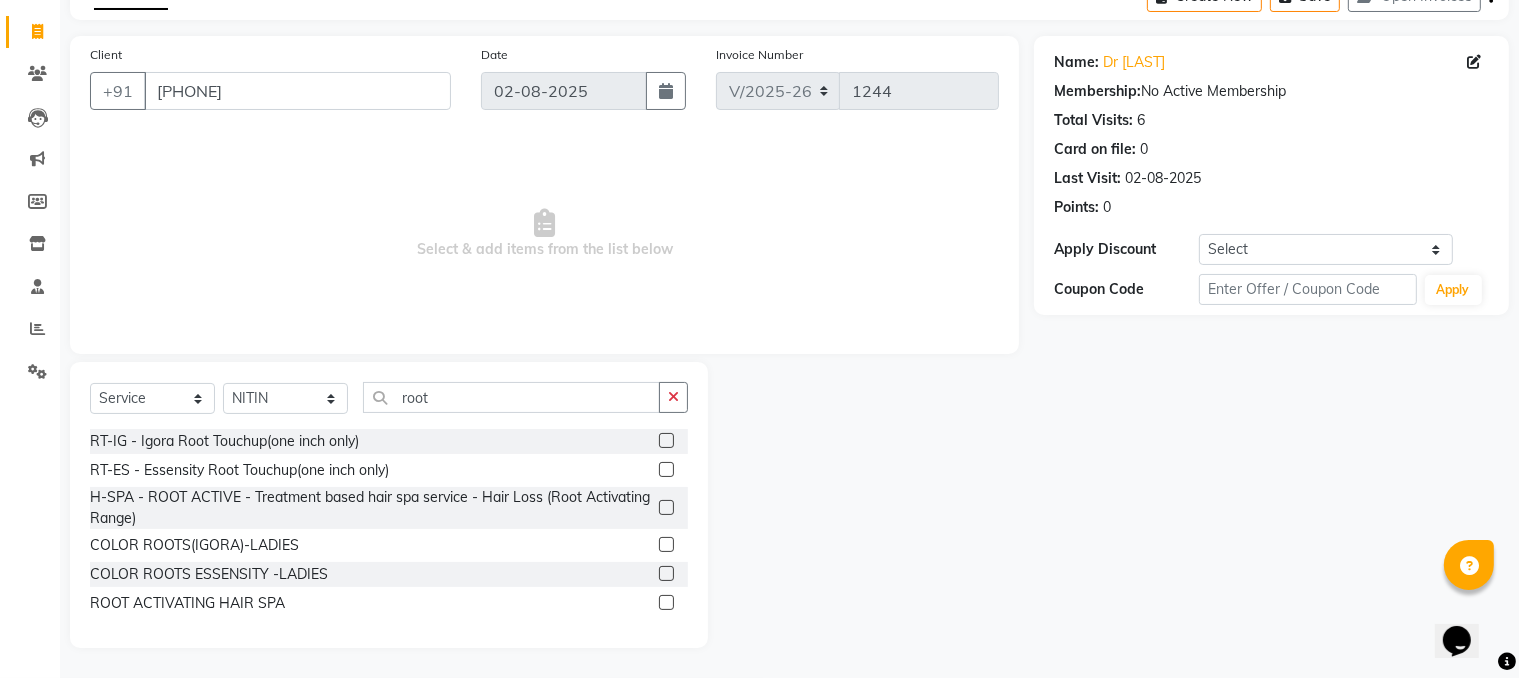 click 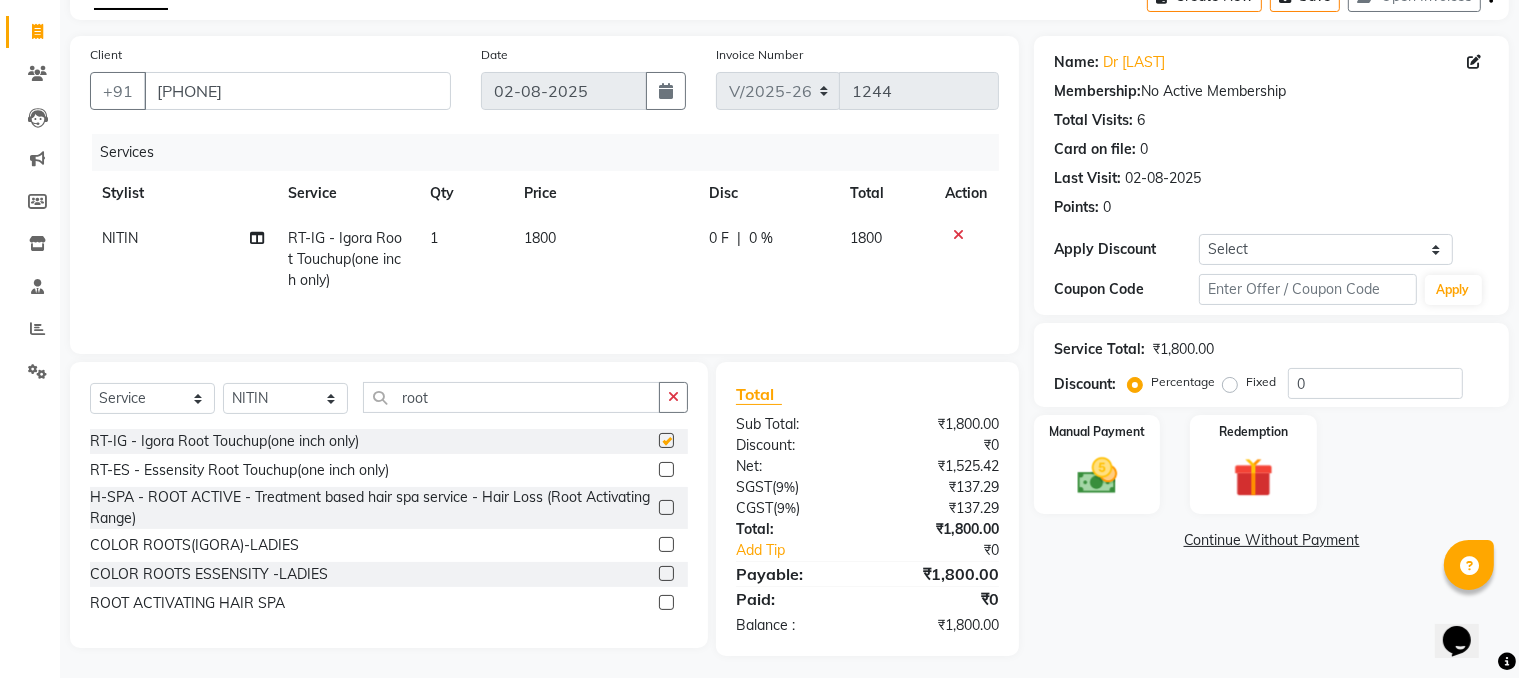 checkbox on "false" 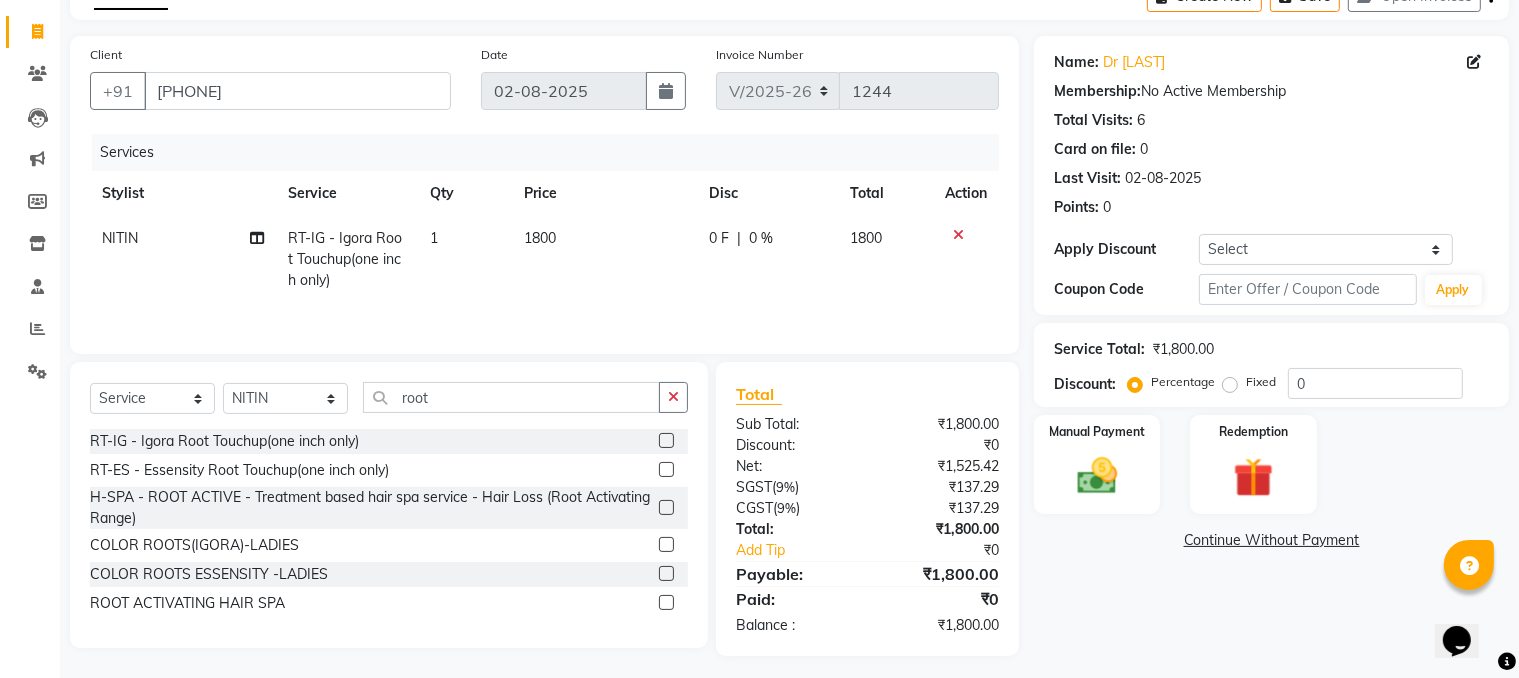 click on "1800" 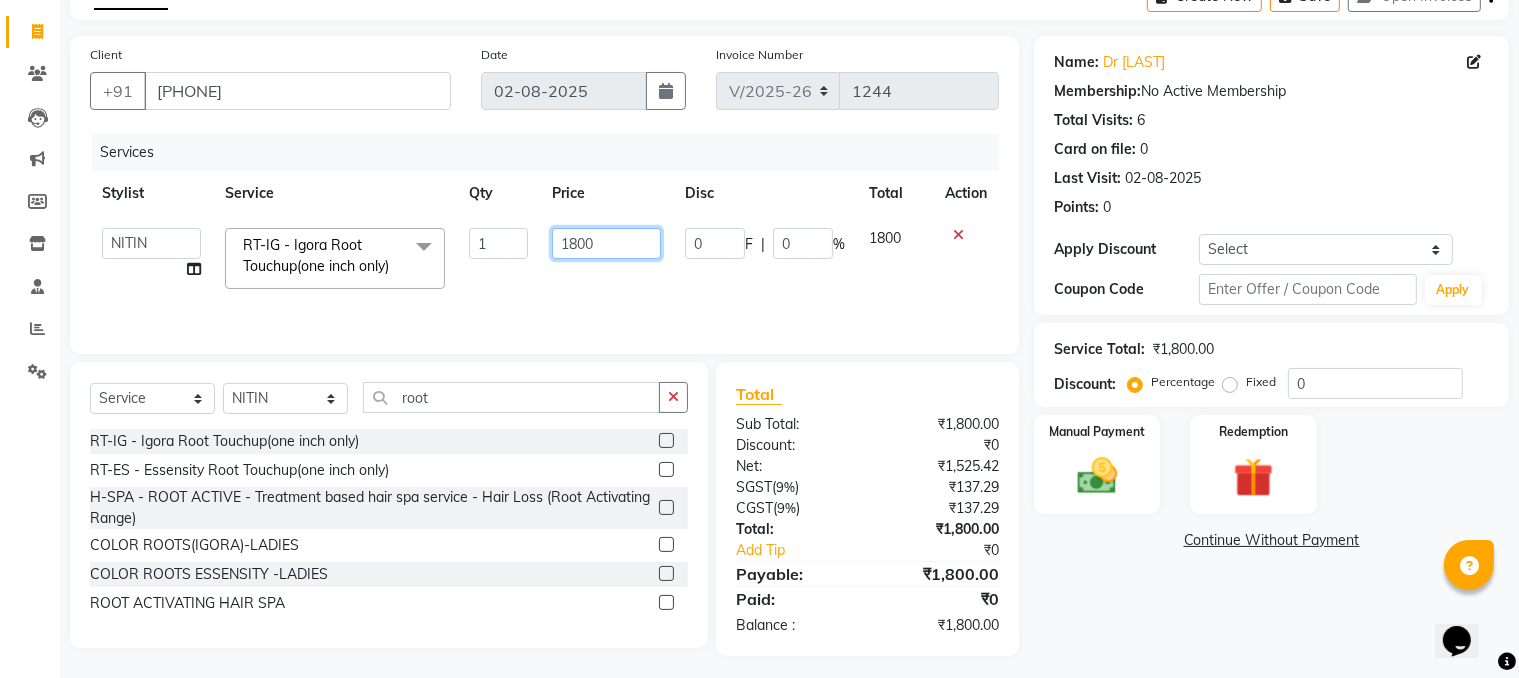 click on "1800" 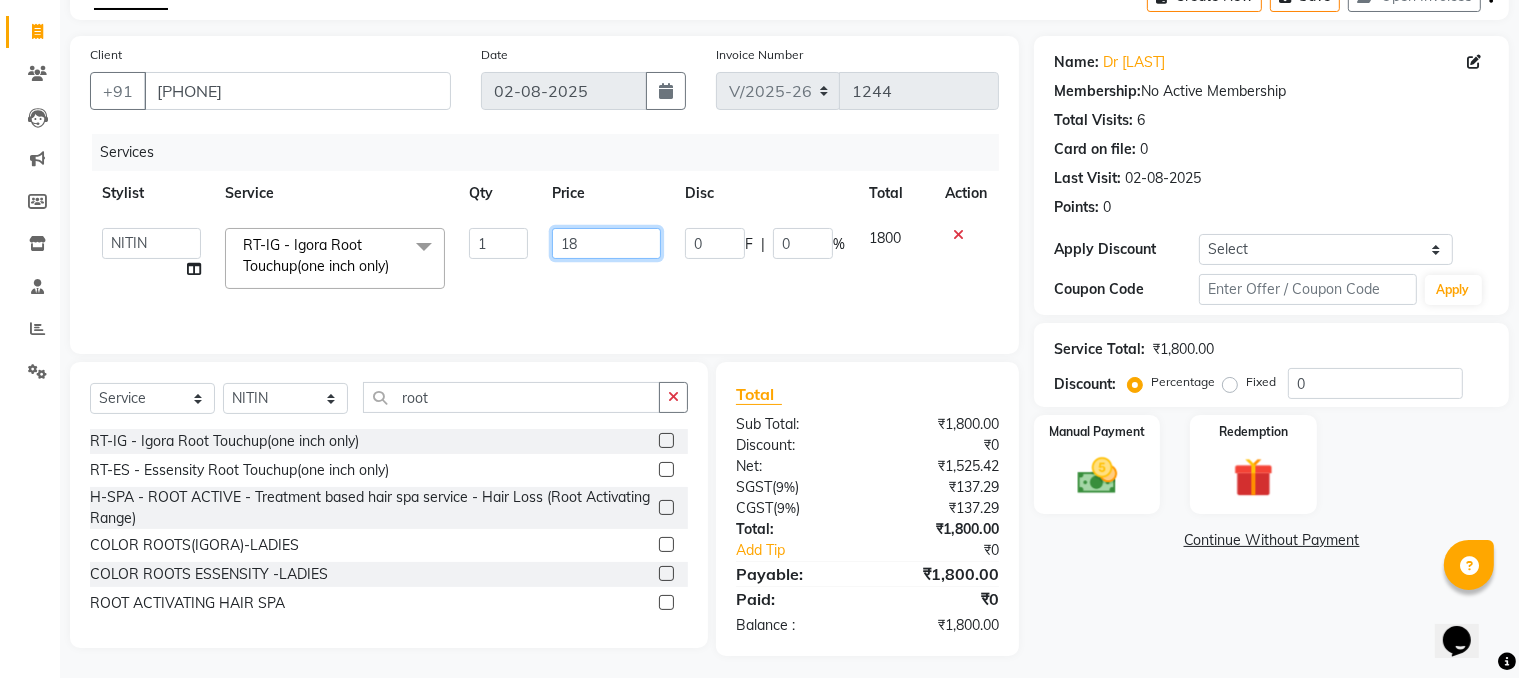 type on "1" 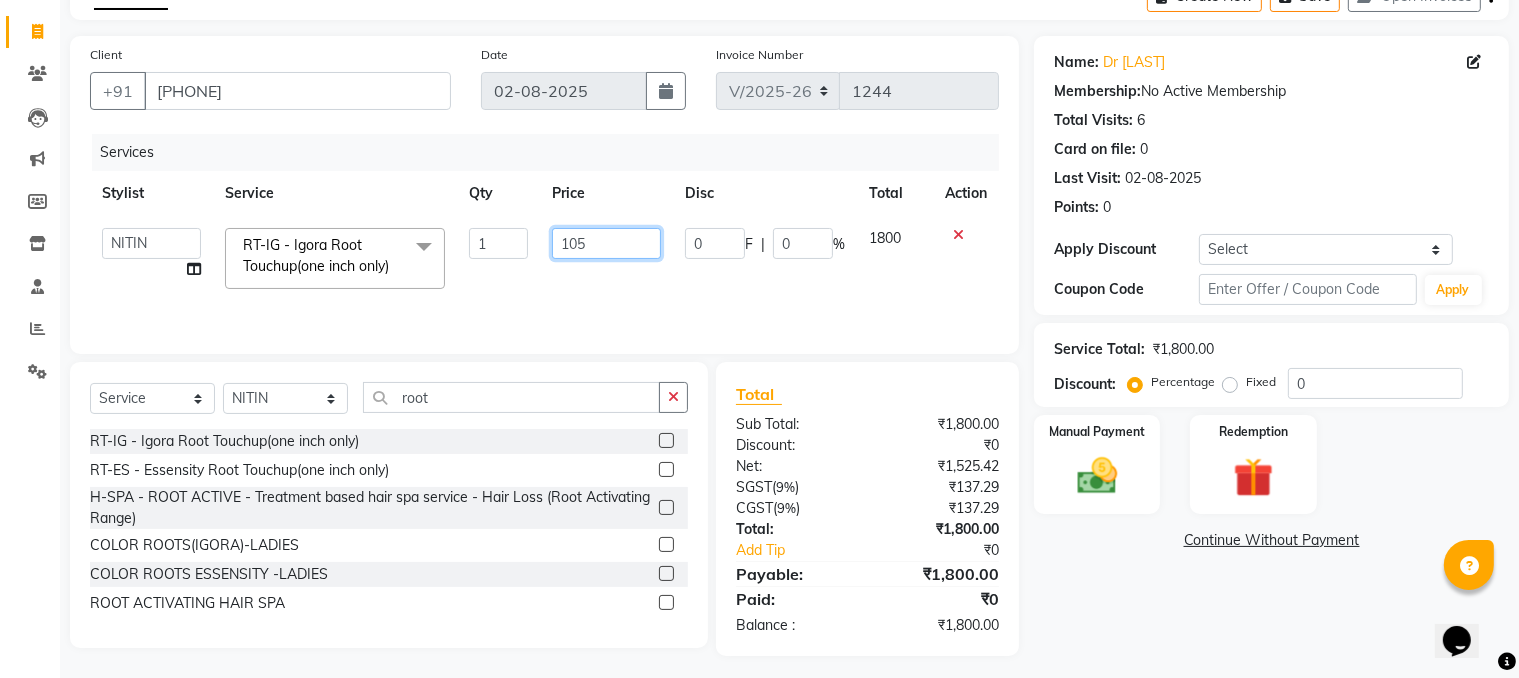 type on "1050" 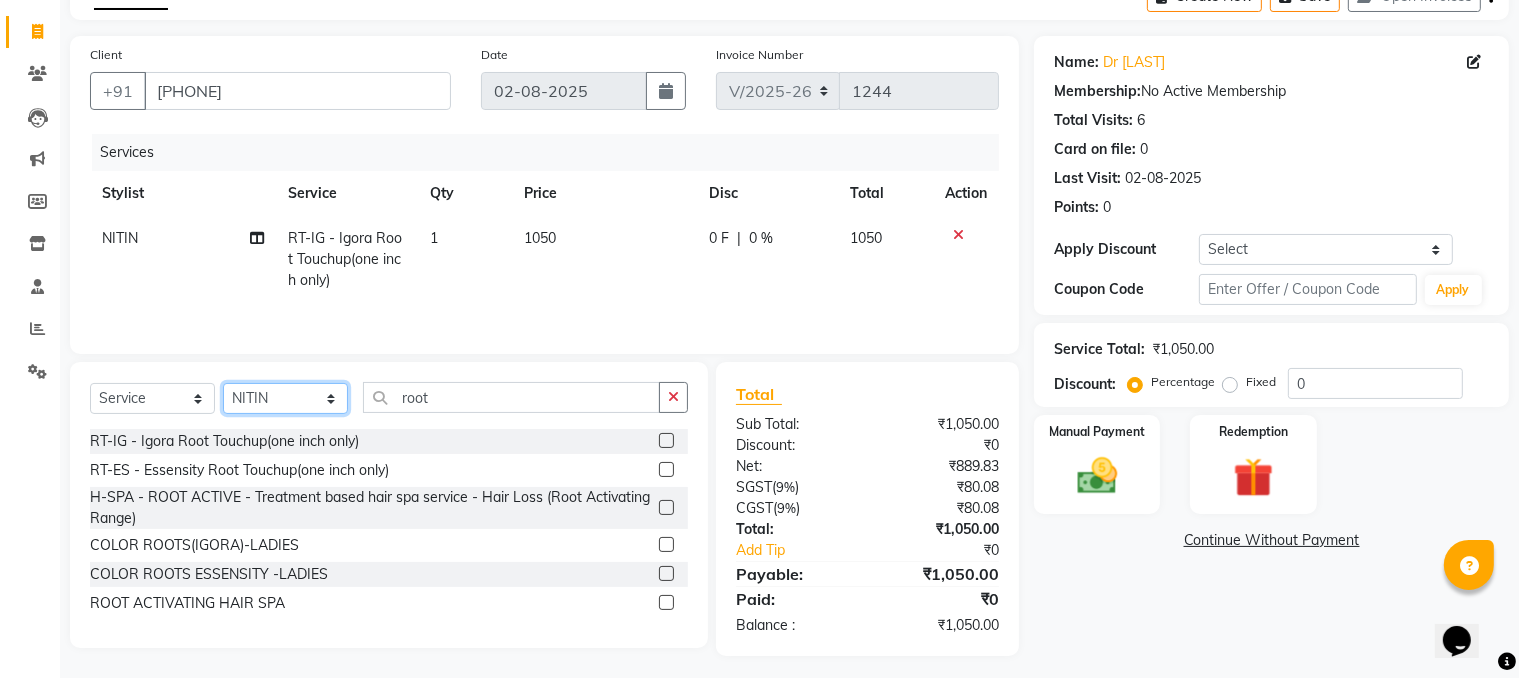click on "Select Stylist [FIRST] [LAST] HEAD MASTERS jassi jasvir [LAST] JB Joel Monika [LAST] Monika [LAST] nakul NITIN Poonam puja roop Sumit Teji" 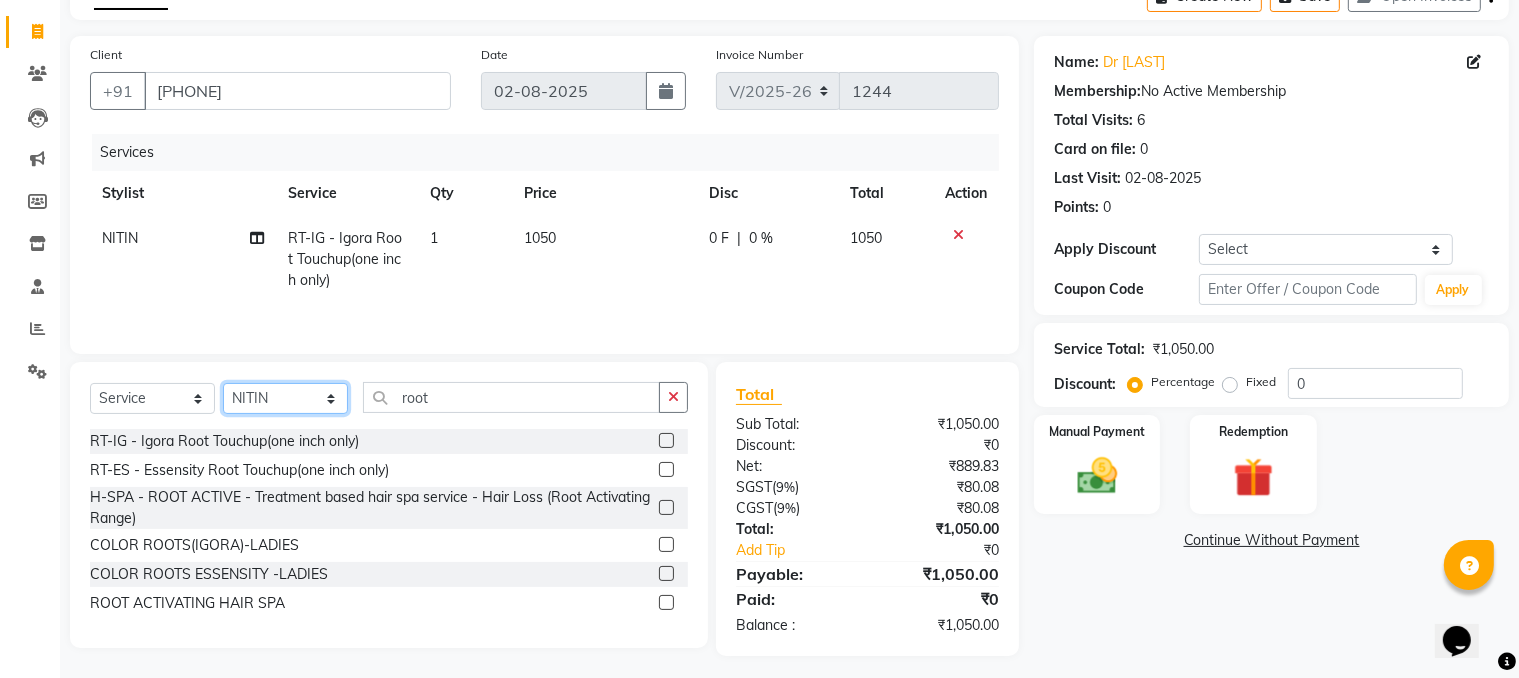 select on "66905" 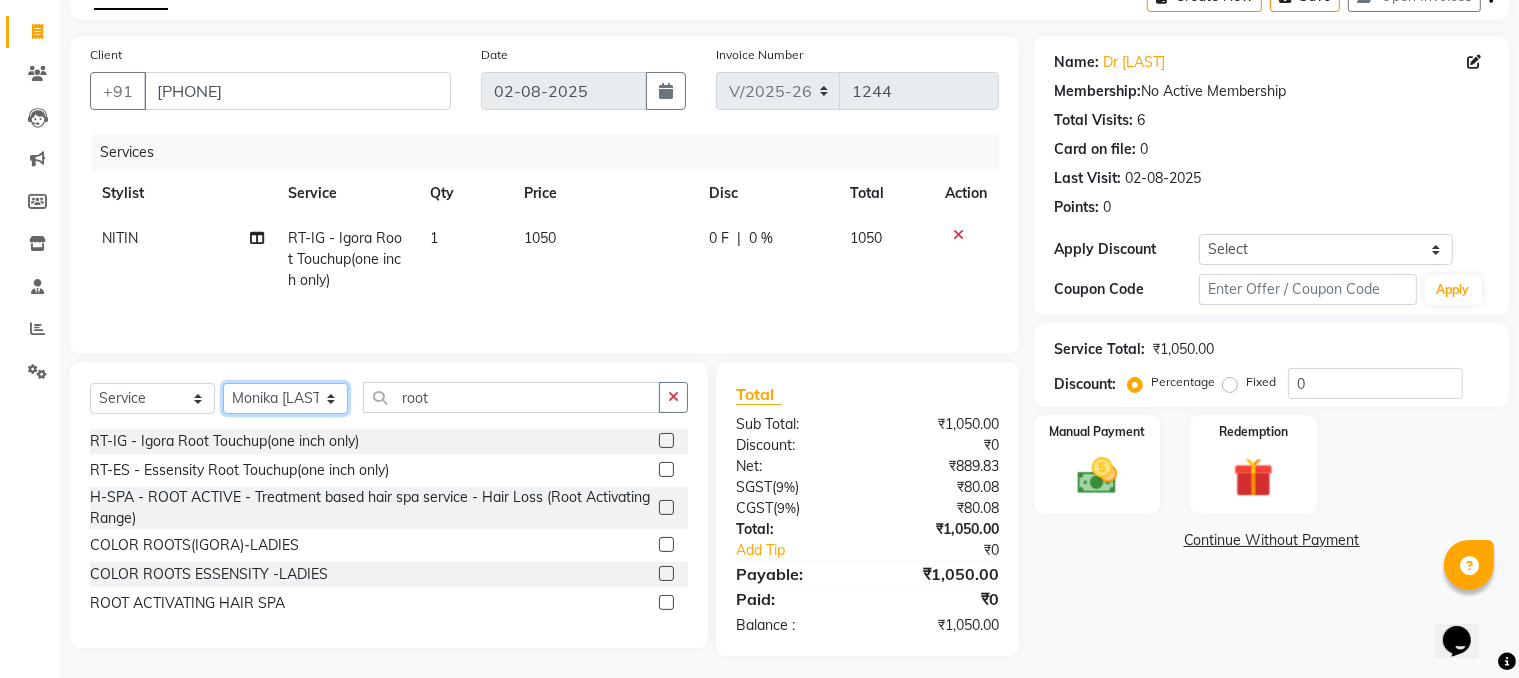 click on "Select Stylist [FIRST] [LAST] HEAD MASTERS jassi jasvir [LAST] JB Joel Monika [LAST] Monika [LAST] nakul NITIN Poonam puja roop Sumit Teji" 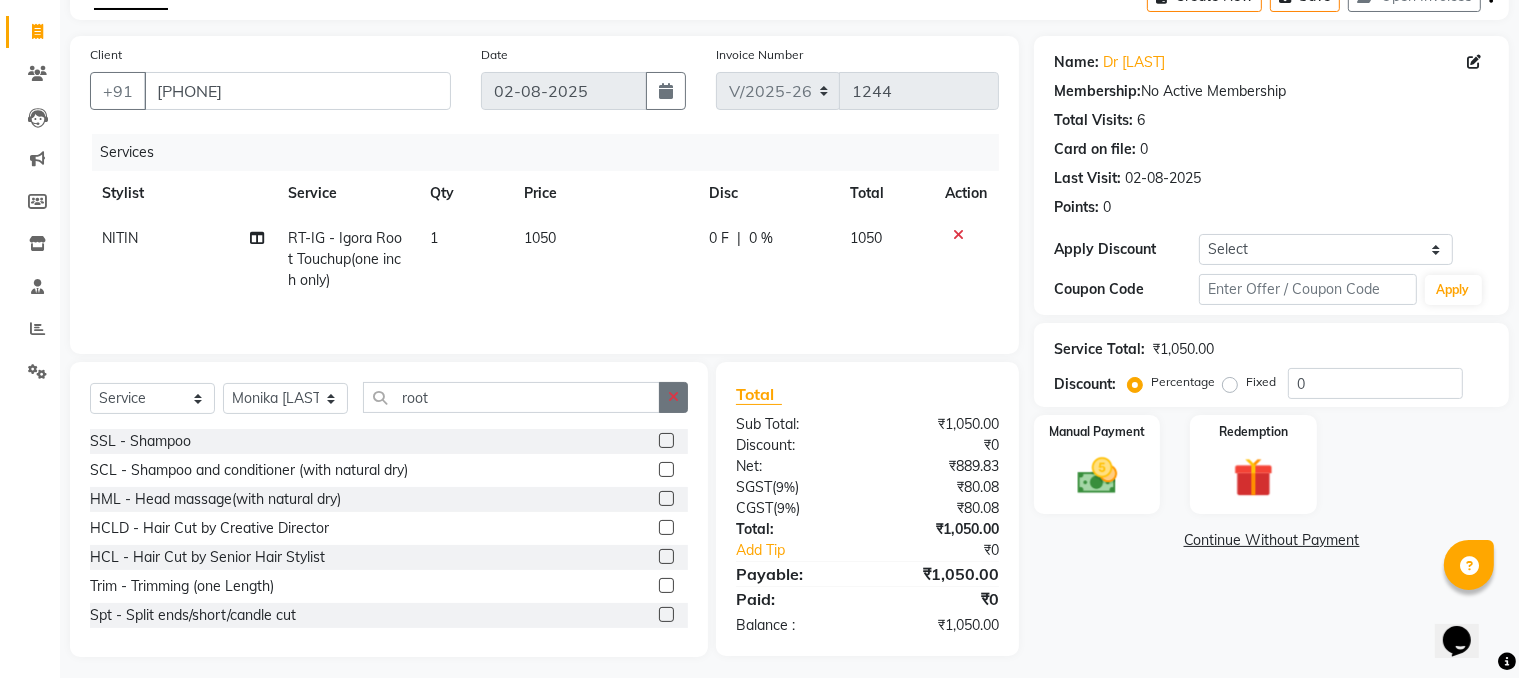 click 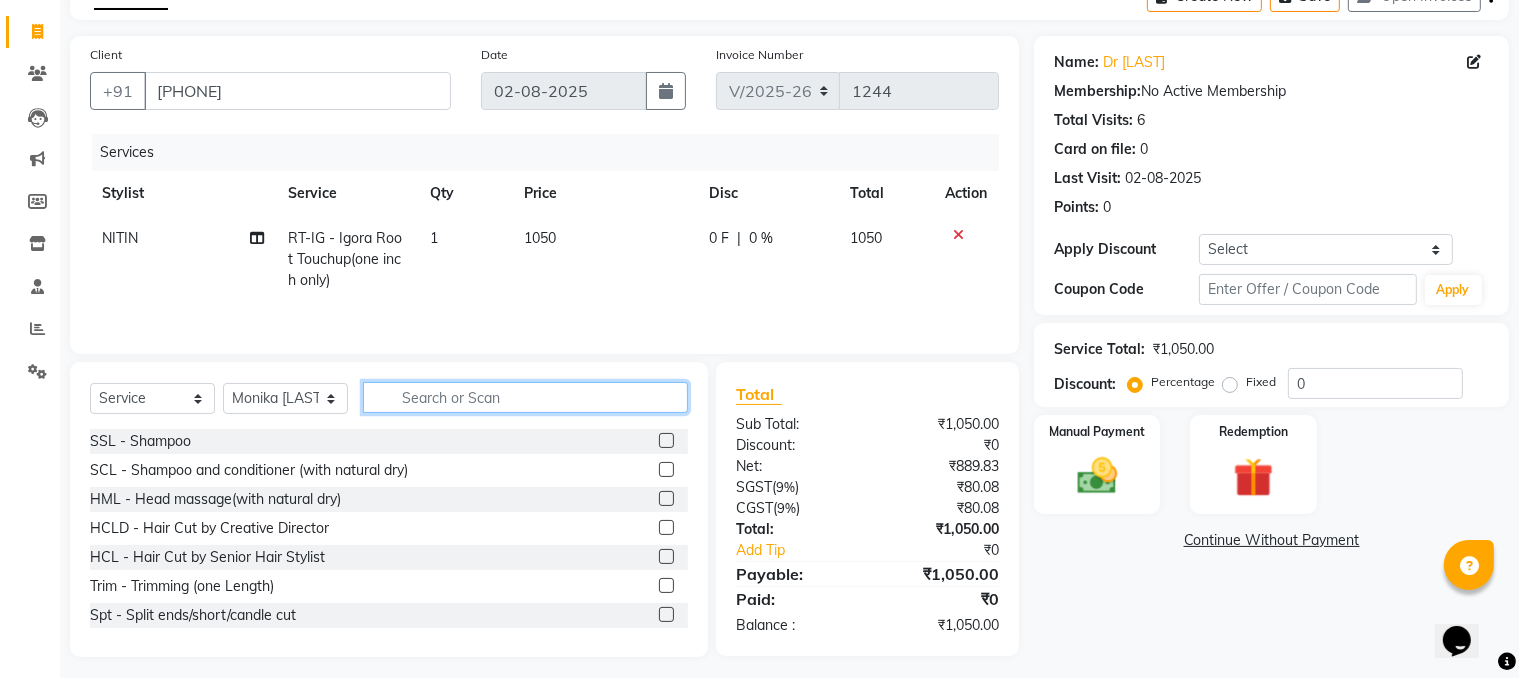 click 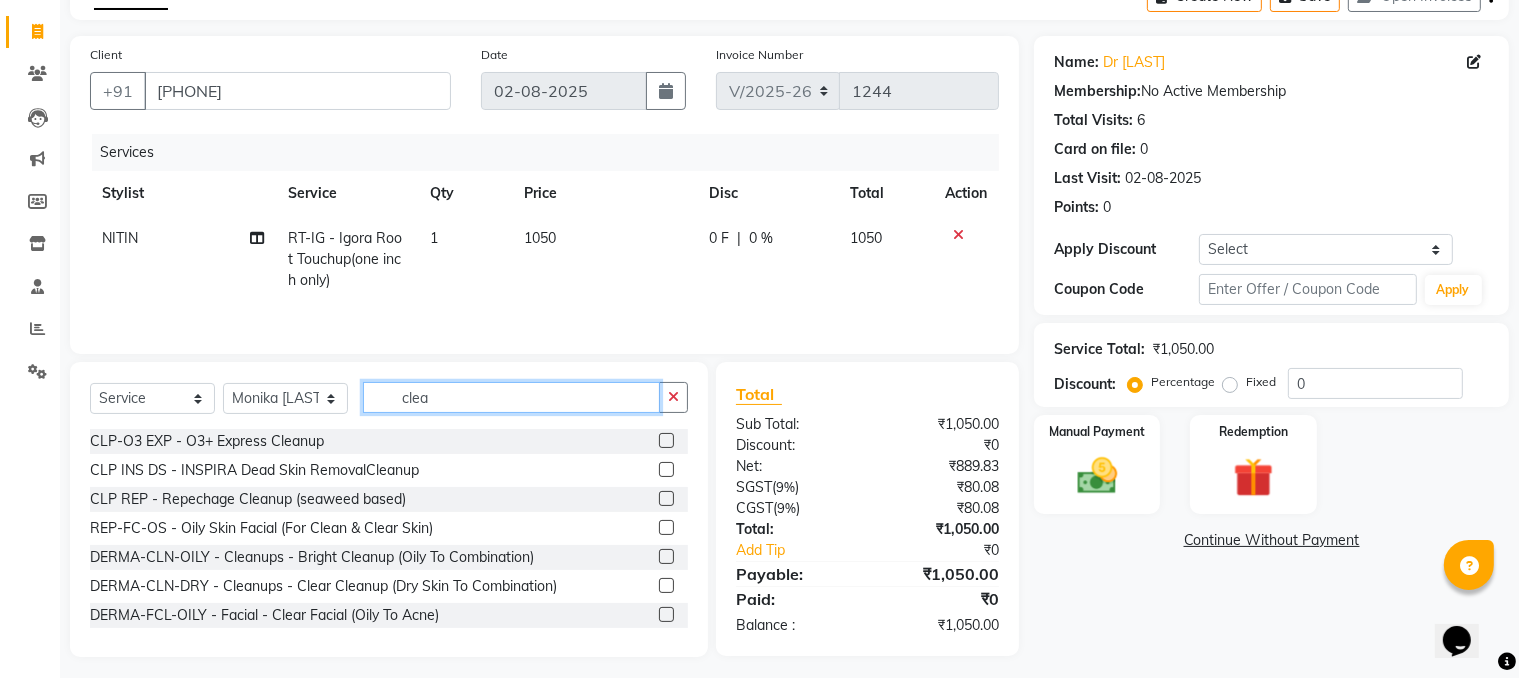type on "clea" 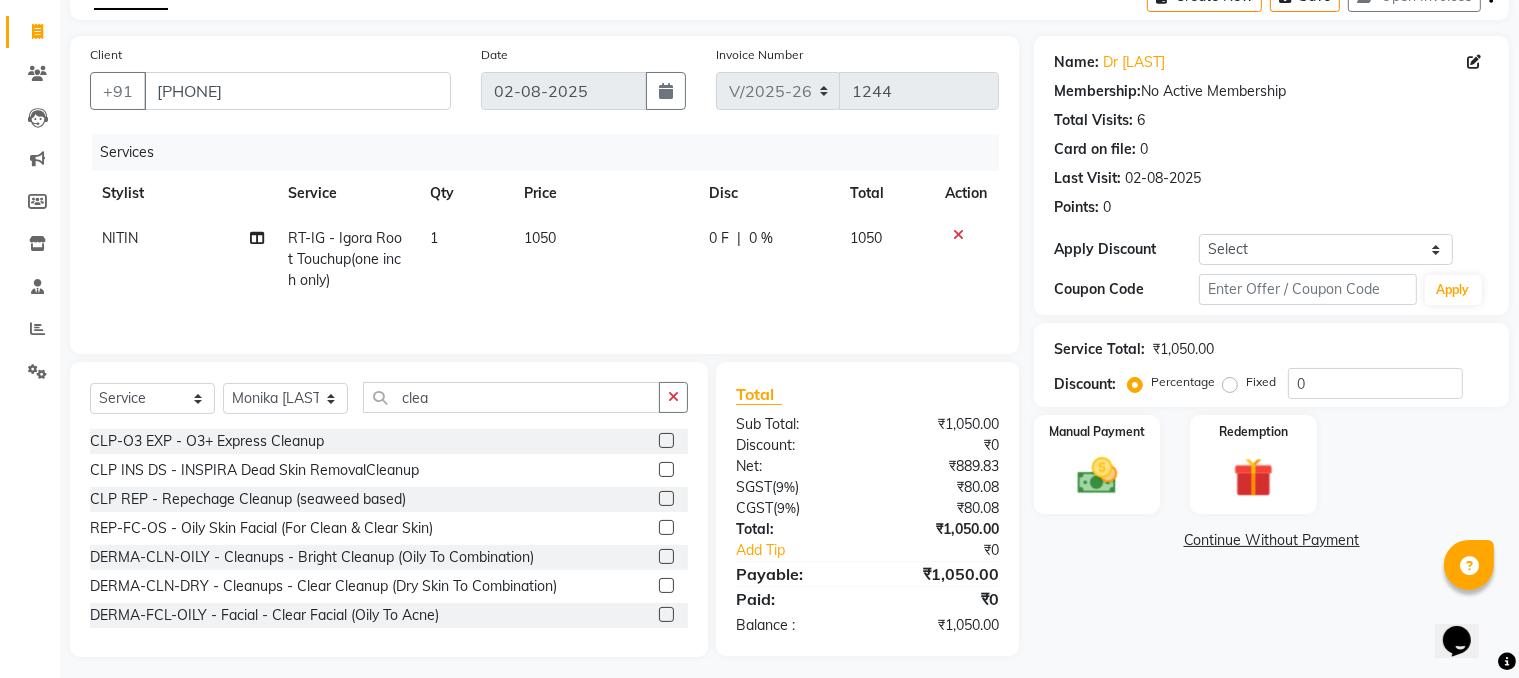 click 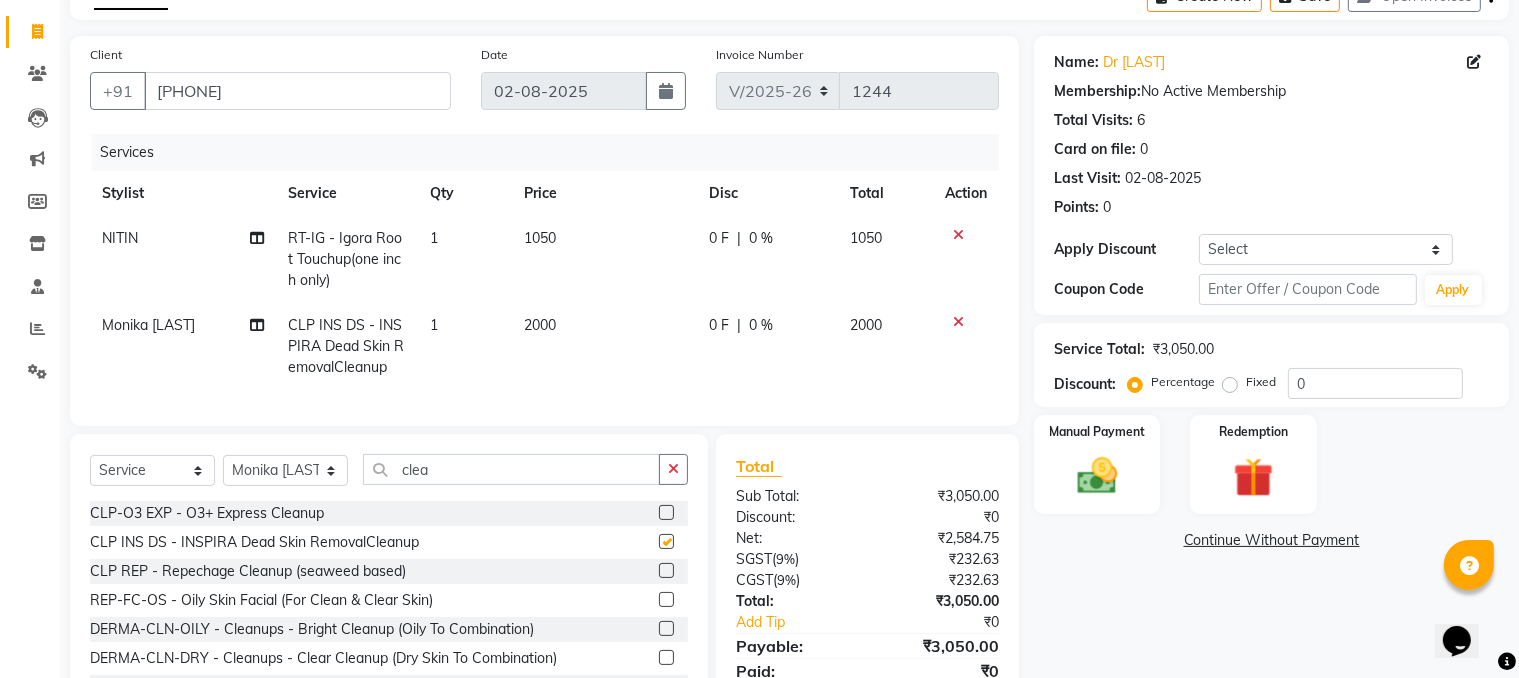 checkbox on "false" 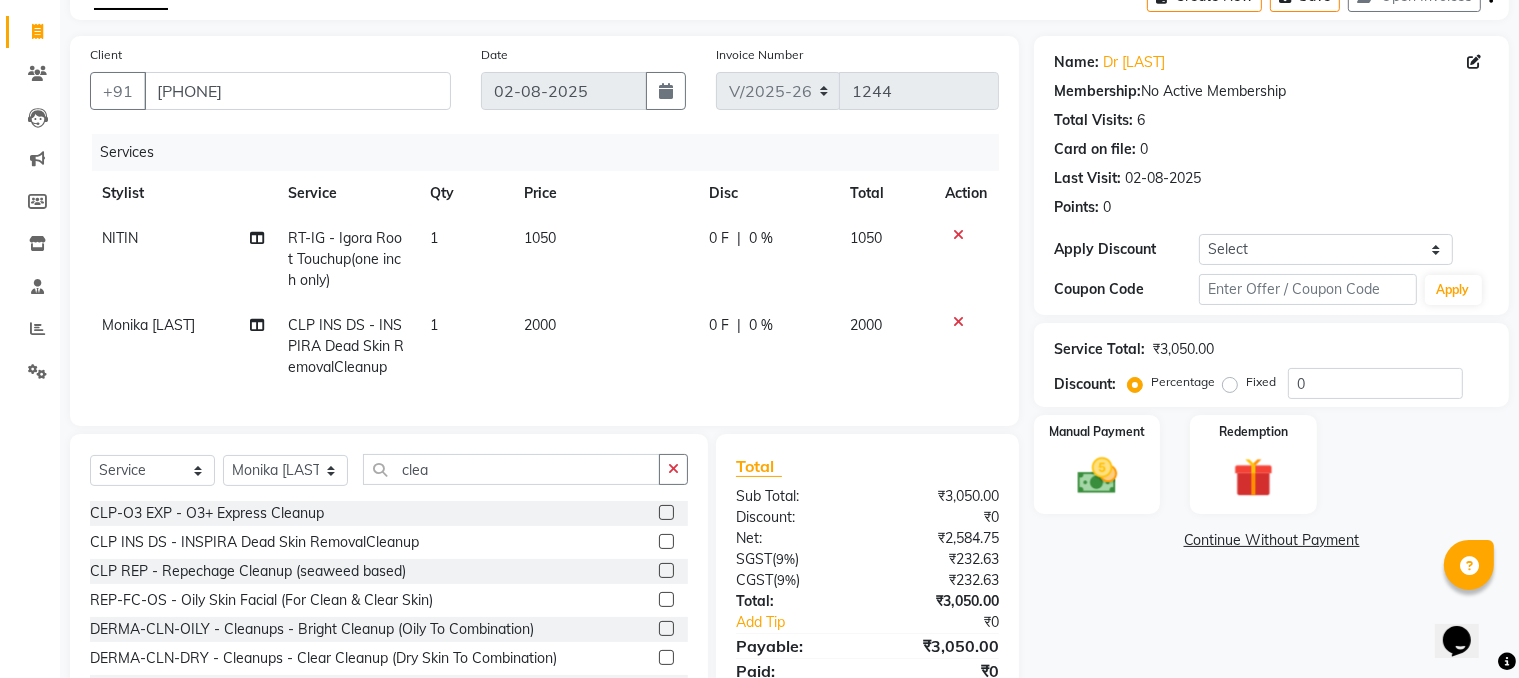 click on "2000" 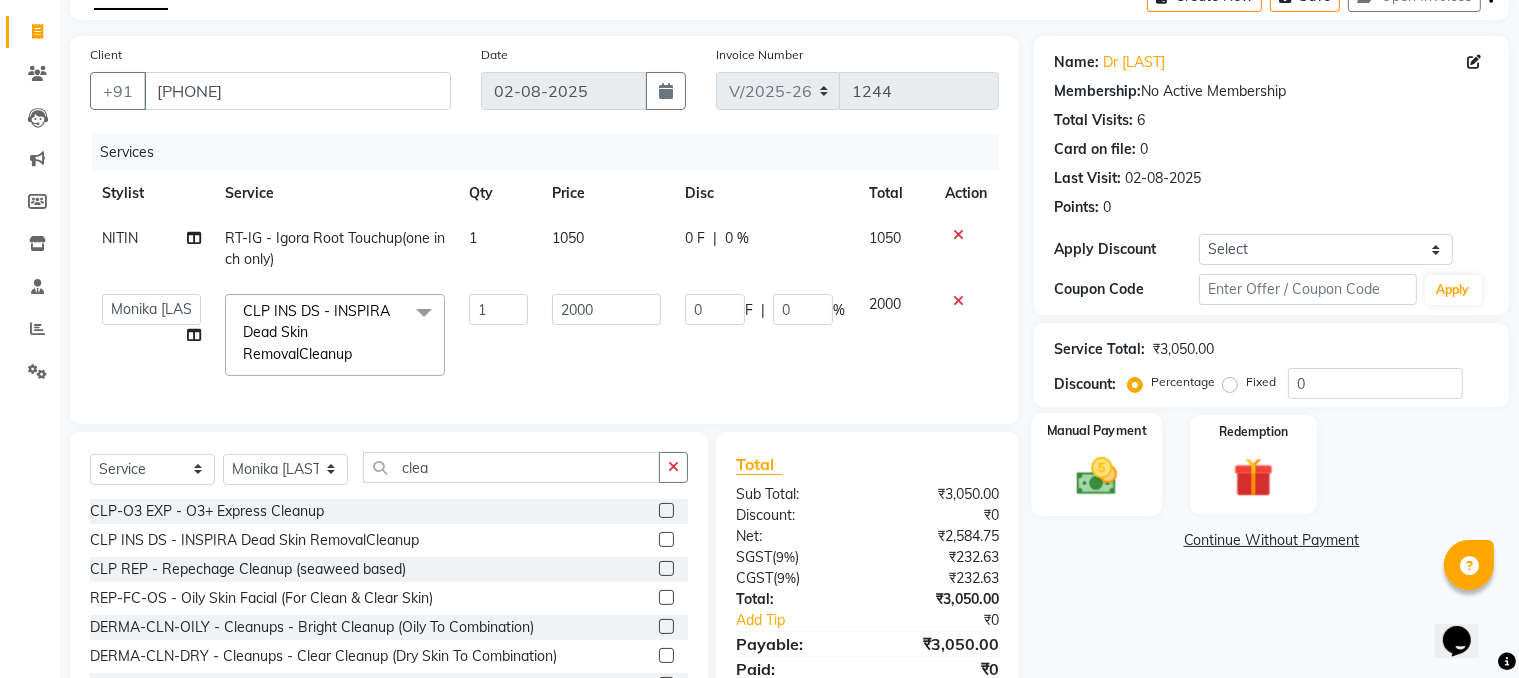 click 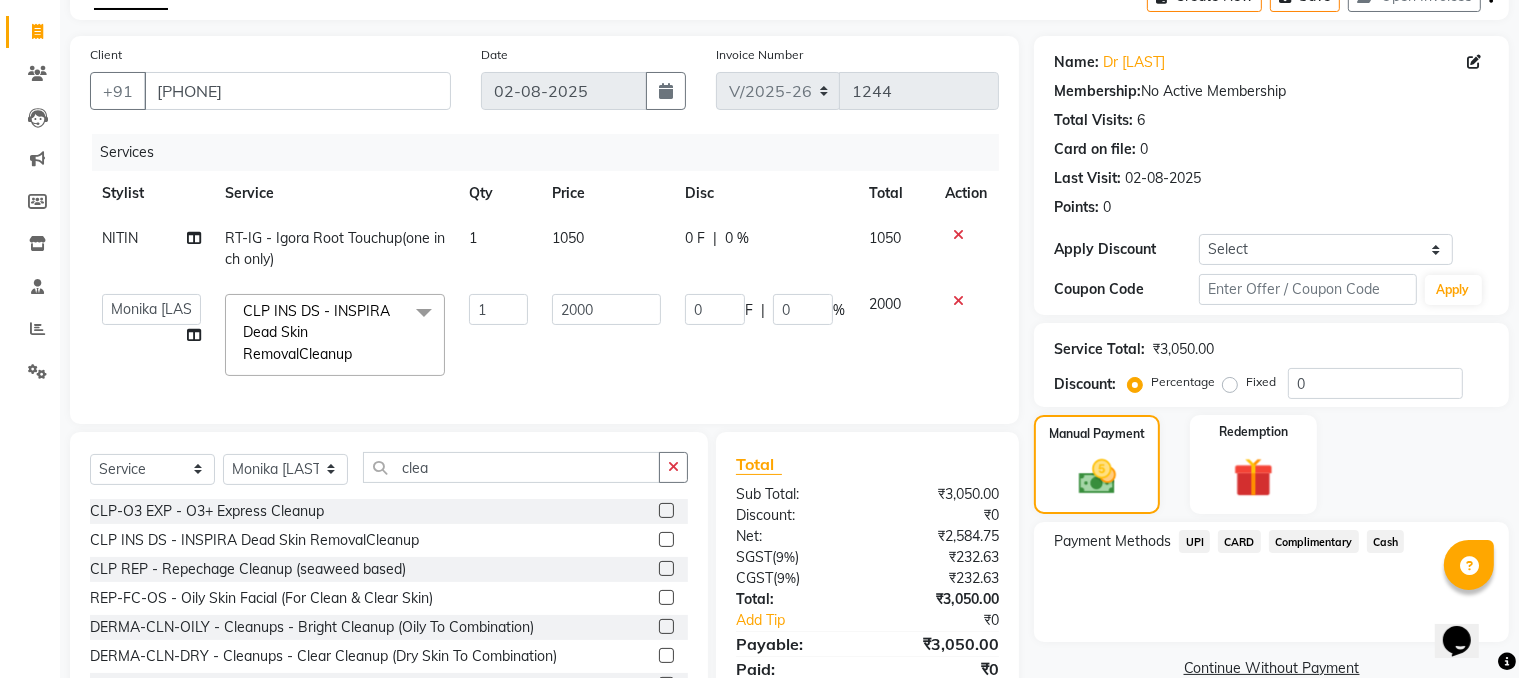 click on "UPI" 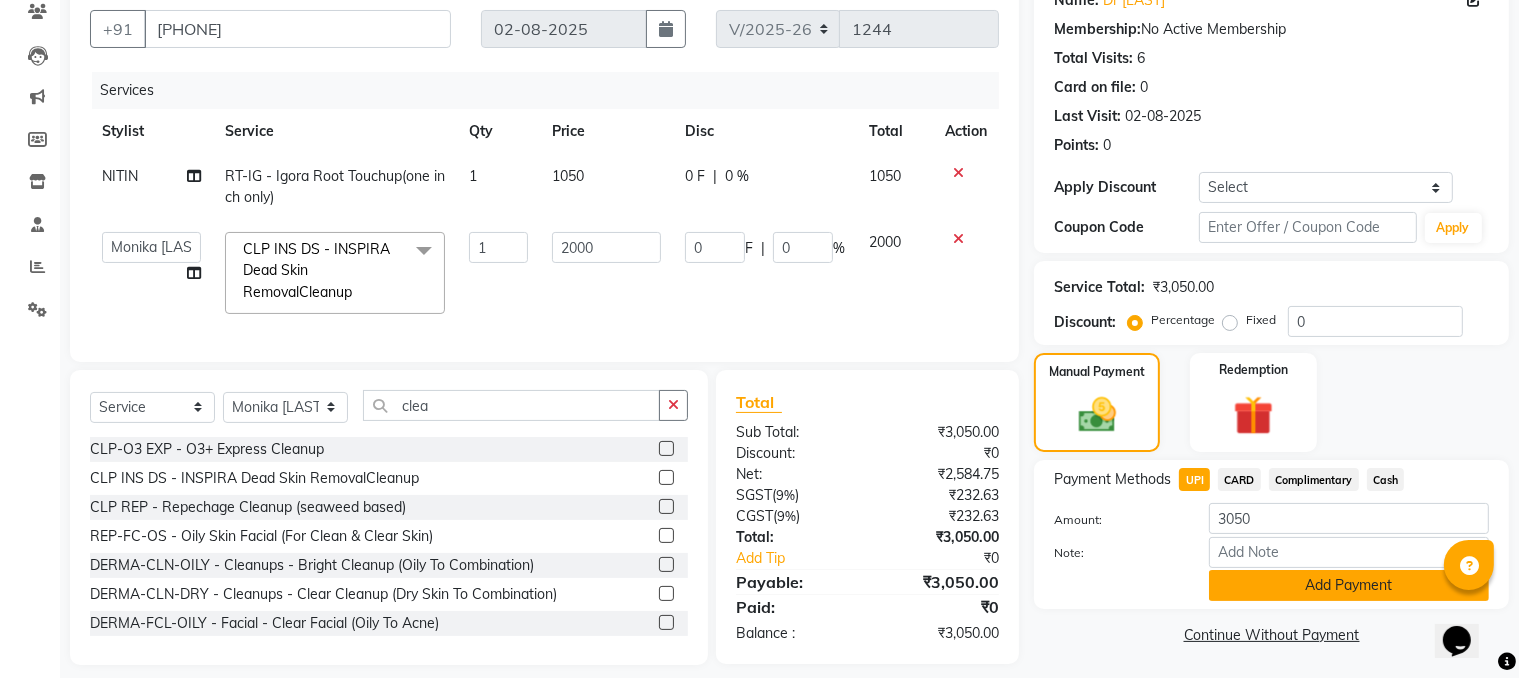 scroll, scrollTop: 210, scrollLeft: 0, axis: vertical 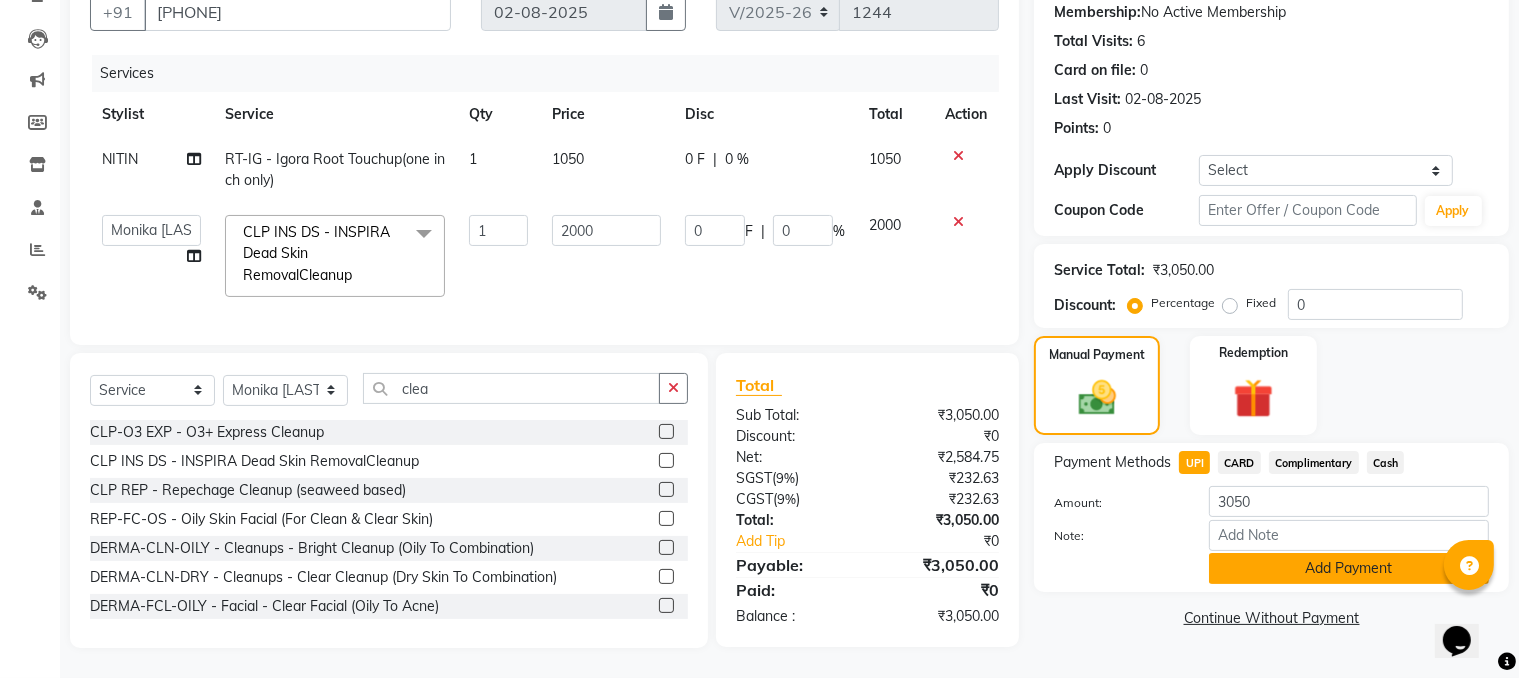 click on "Add Payment" 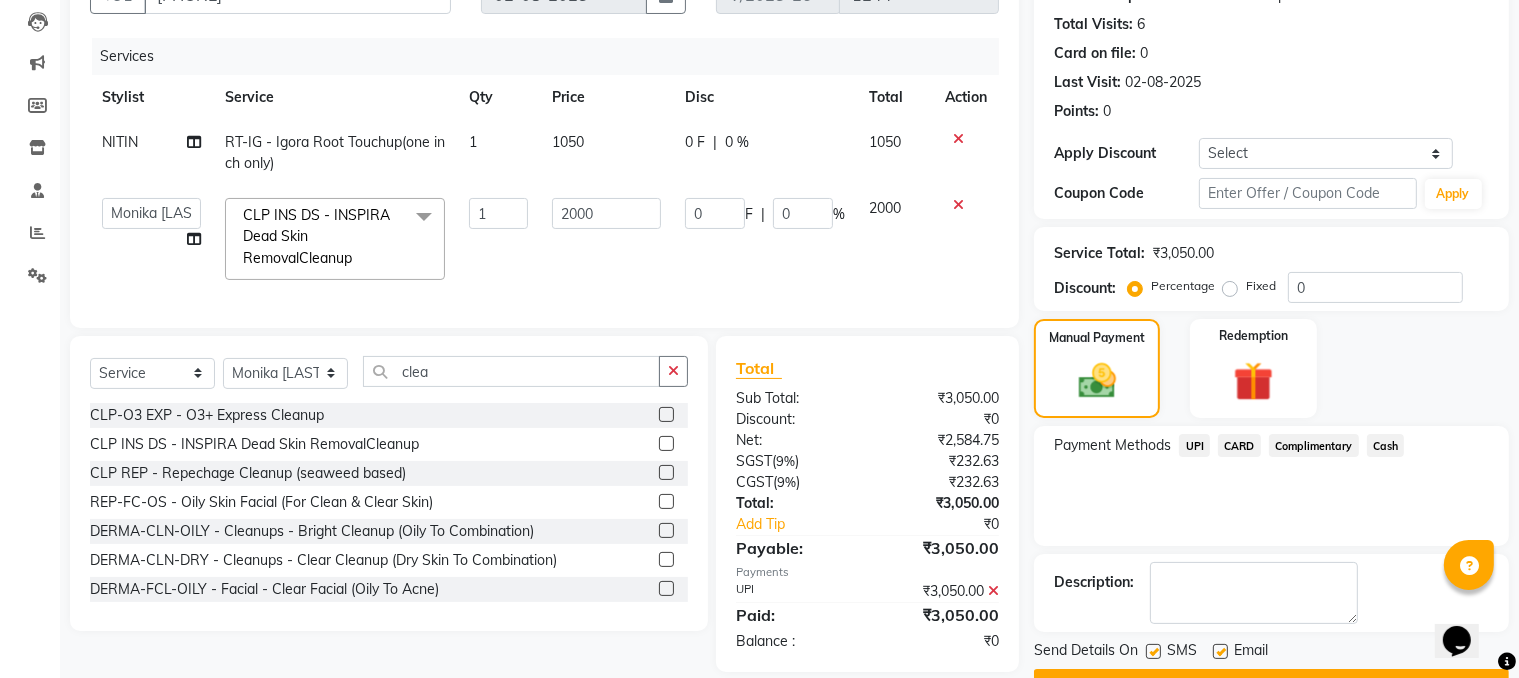 scroll, scrollTop: 260, scrollLeft: 0, axis: vertical 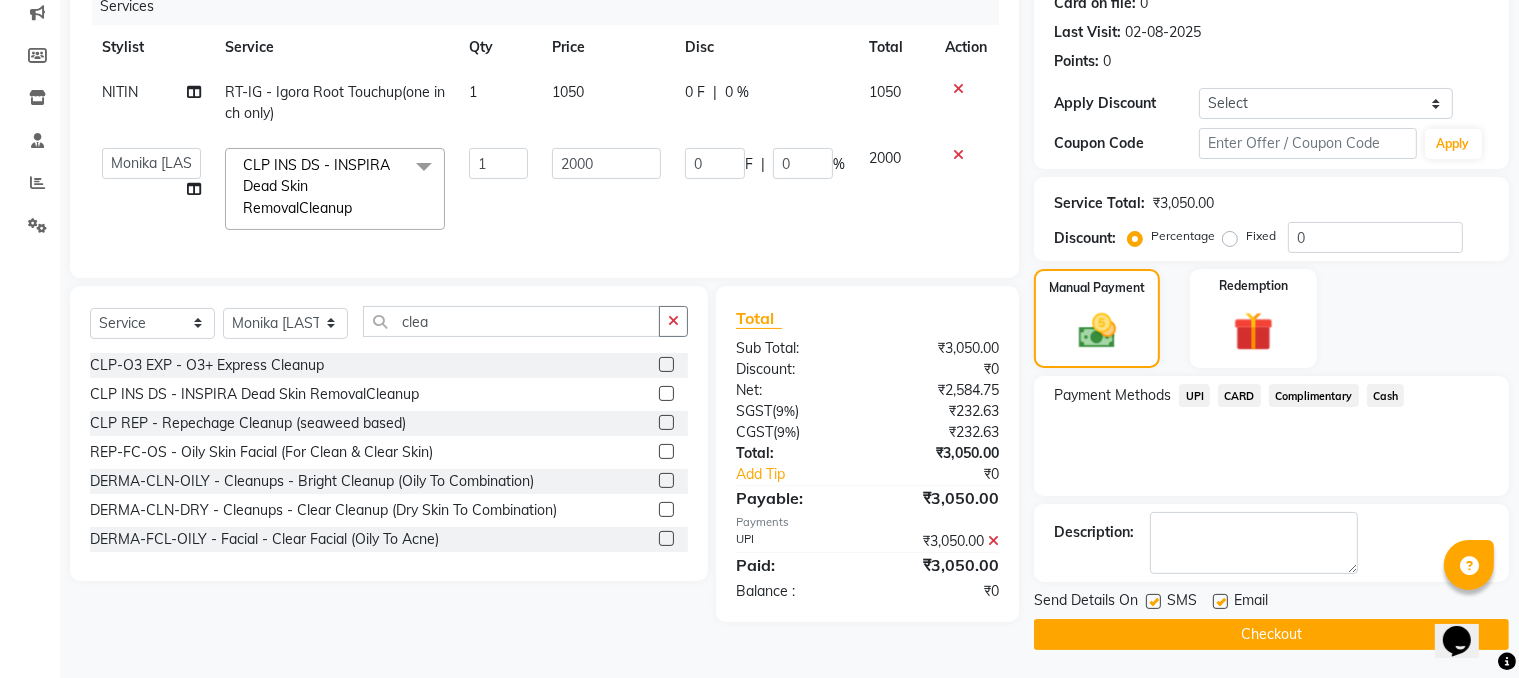 click on "Checkout" 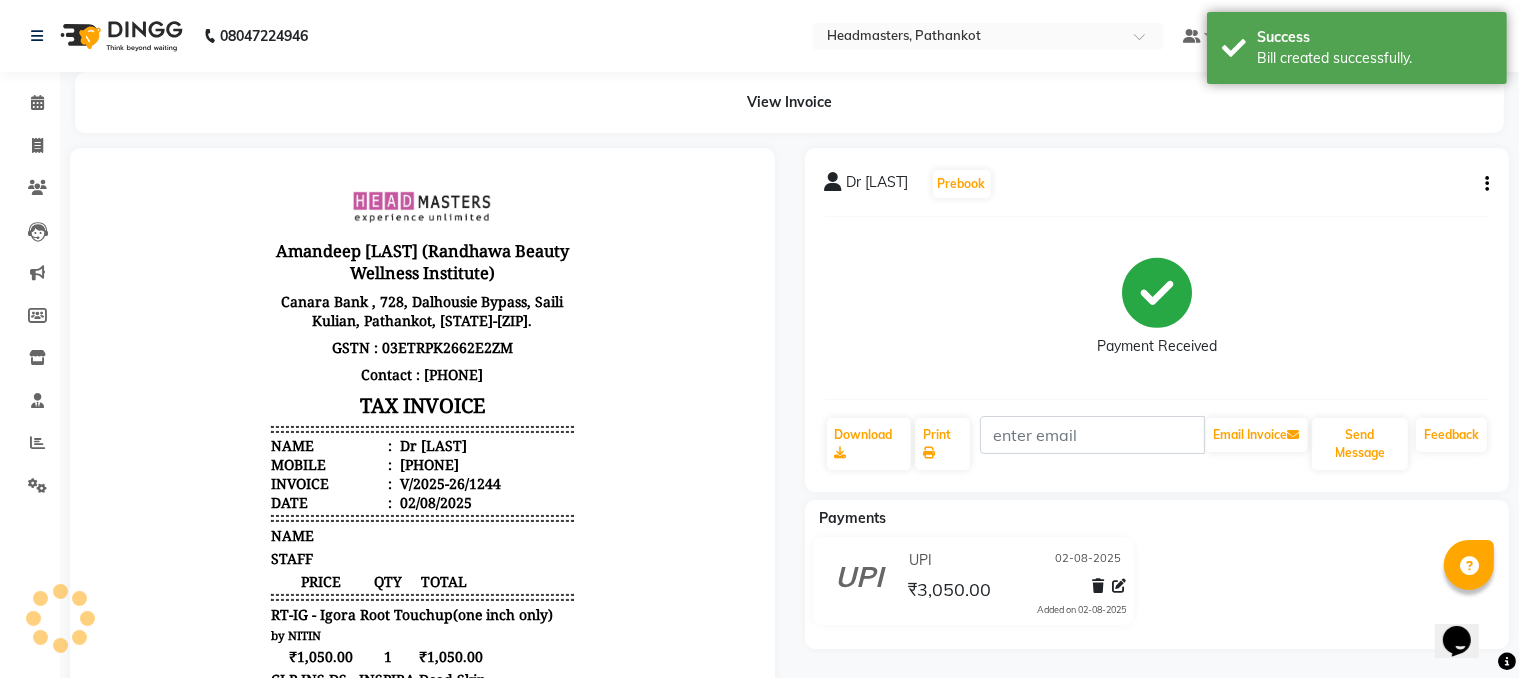 scroll, scrollTop: 0, scrollLeft: 0, axis: both 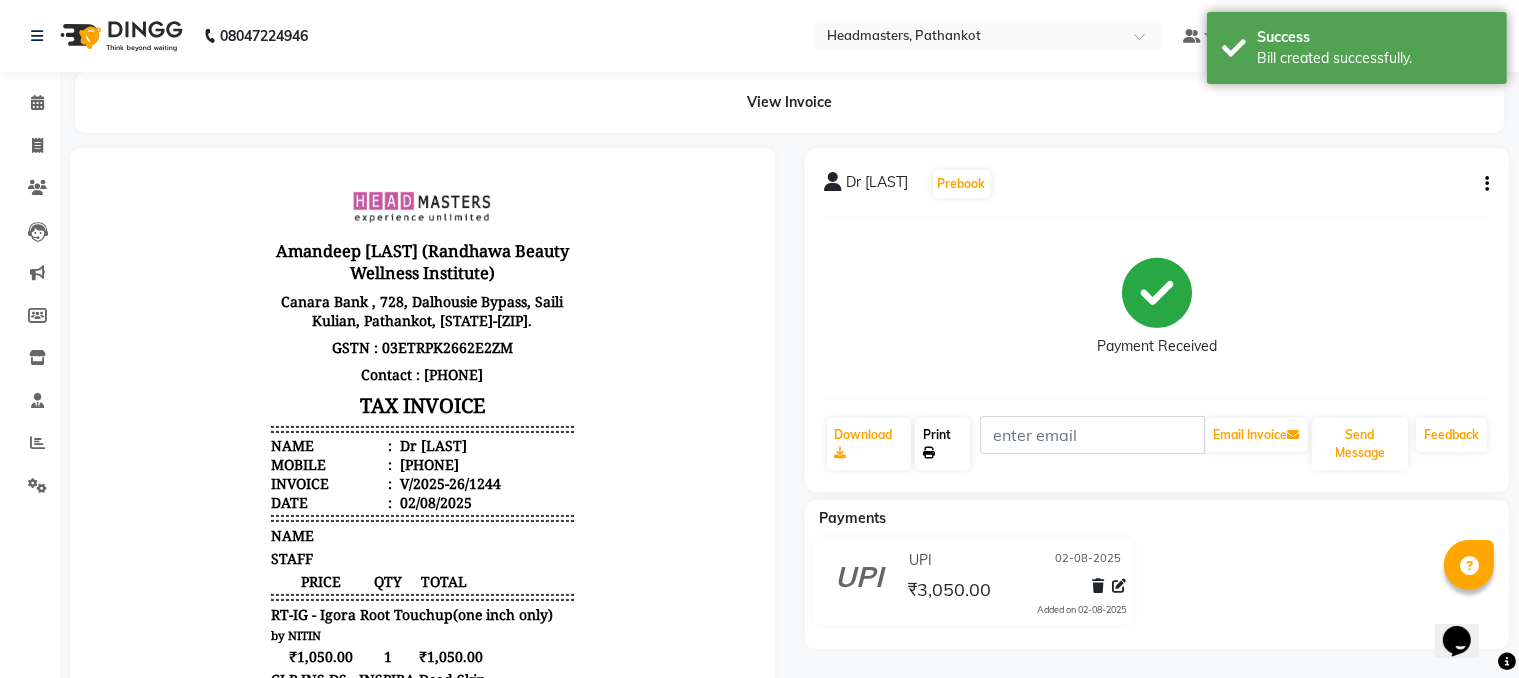click on "Print" 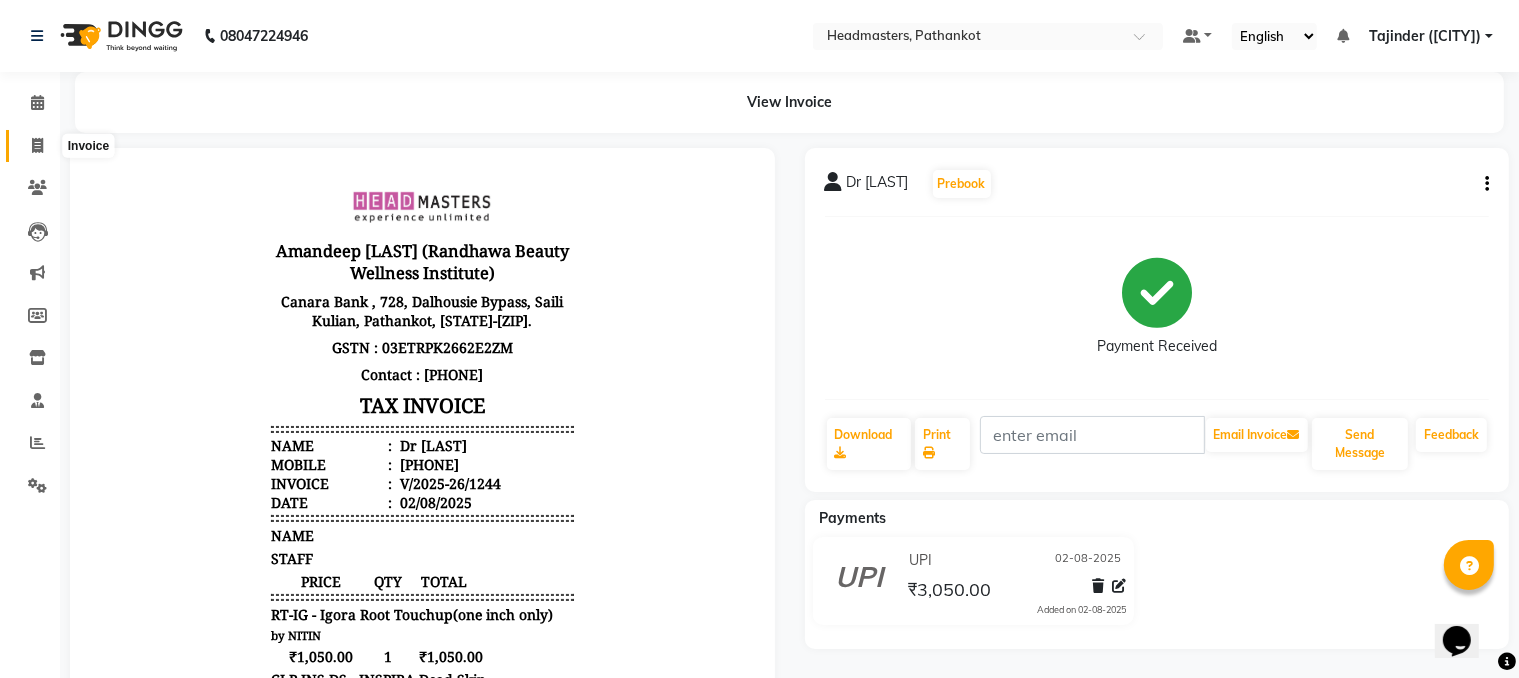 click 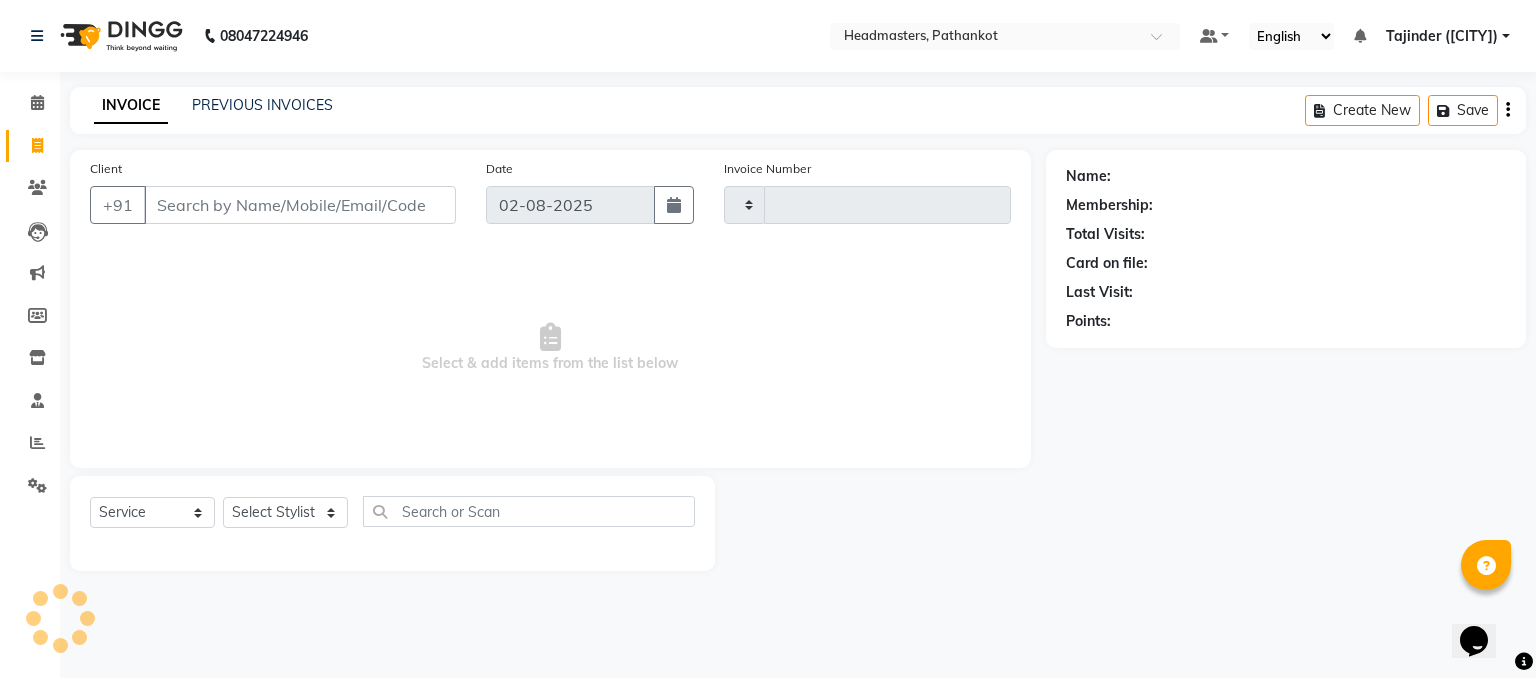 type on "1245" 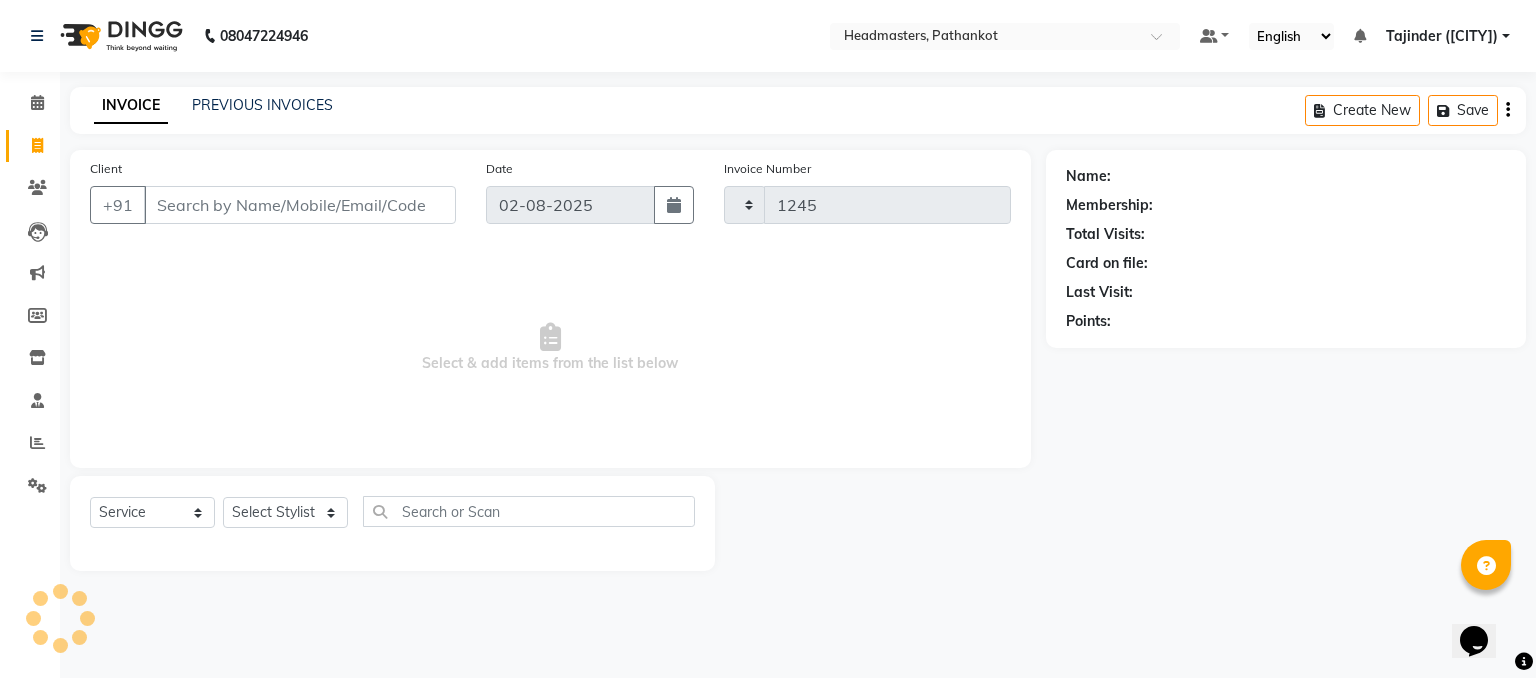 select on "7530" 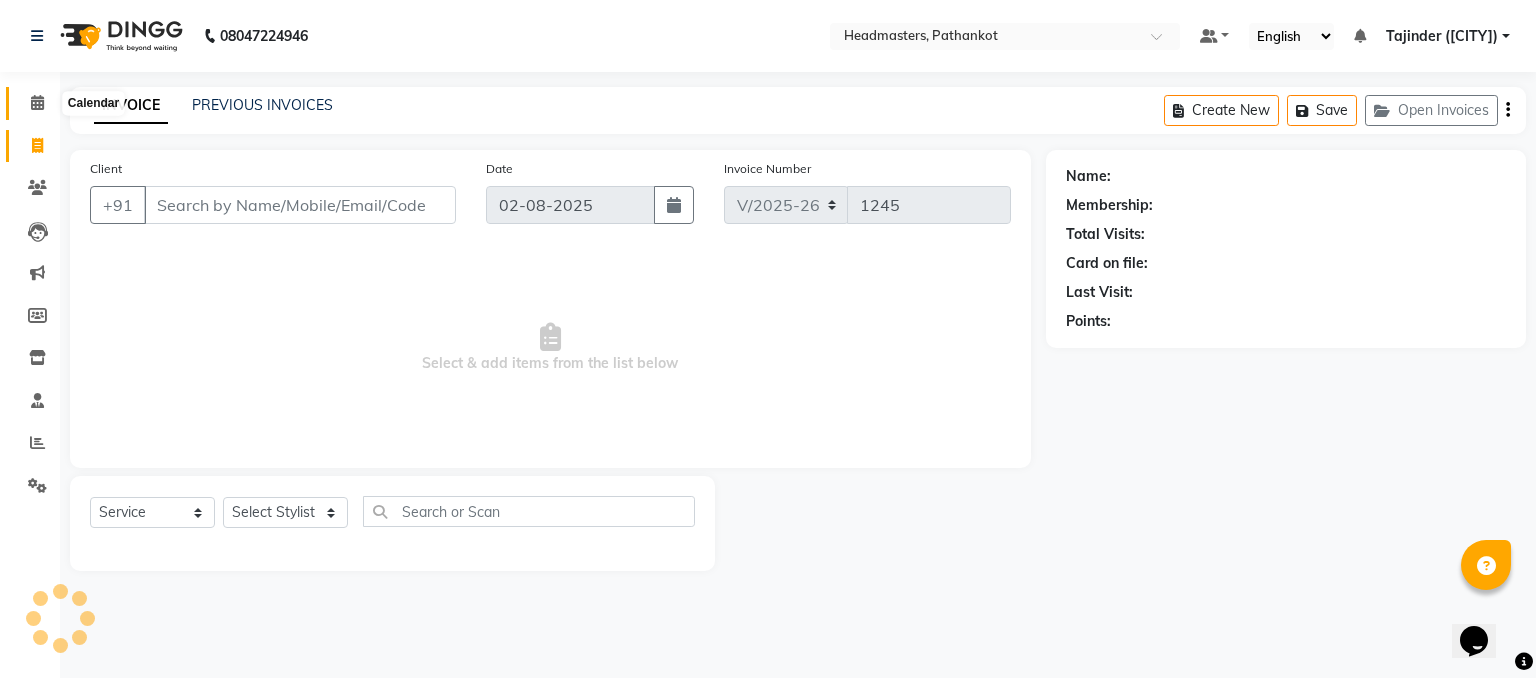 click 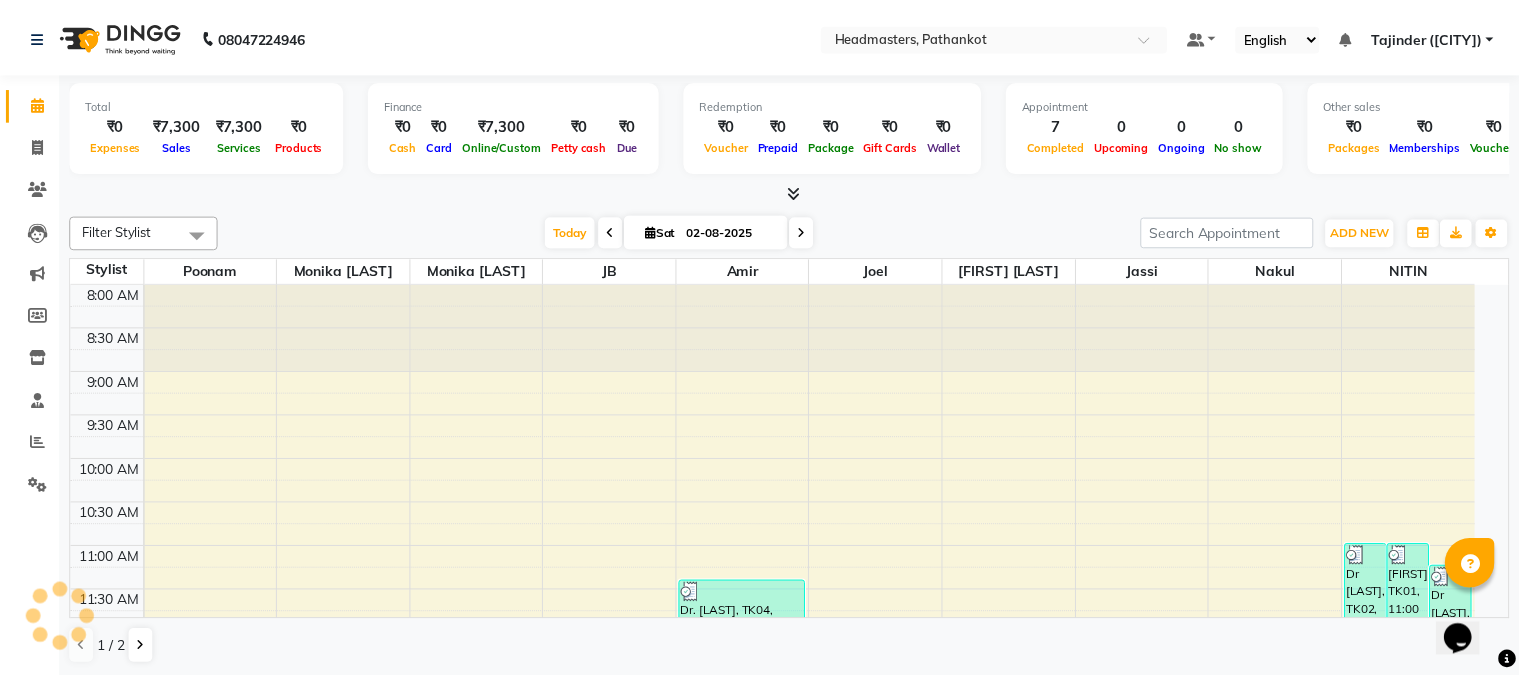 scroll, scrollTop: 0, scrollLeft: 0, axis: both 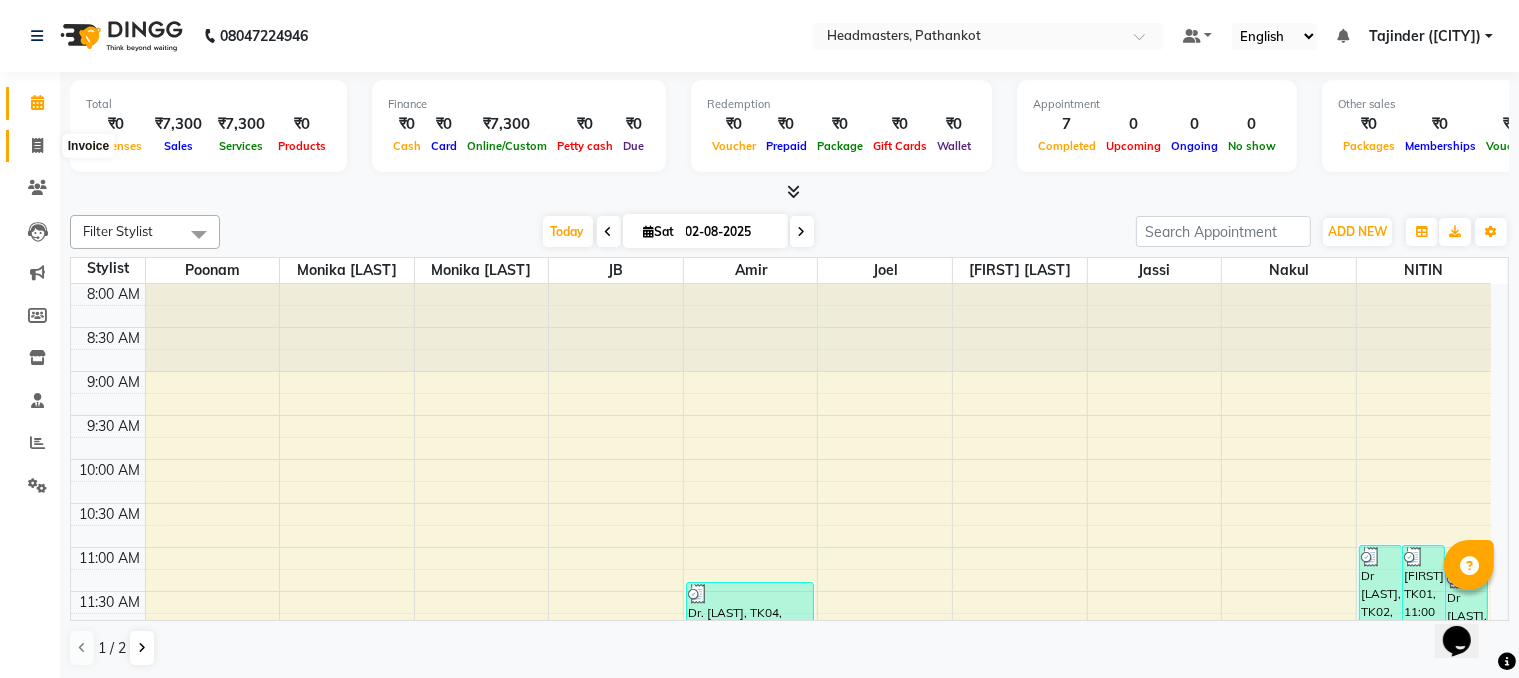 click 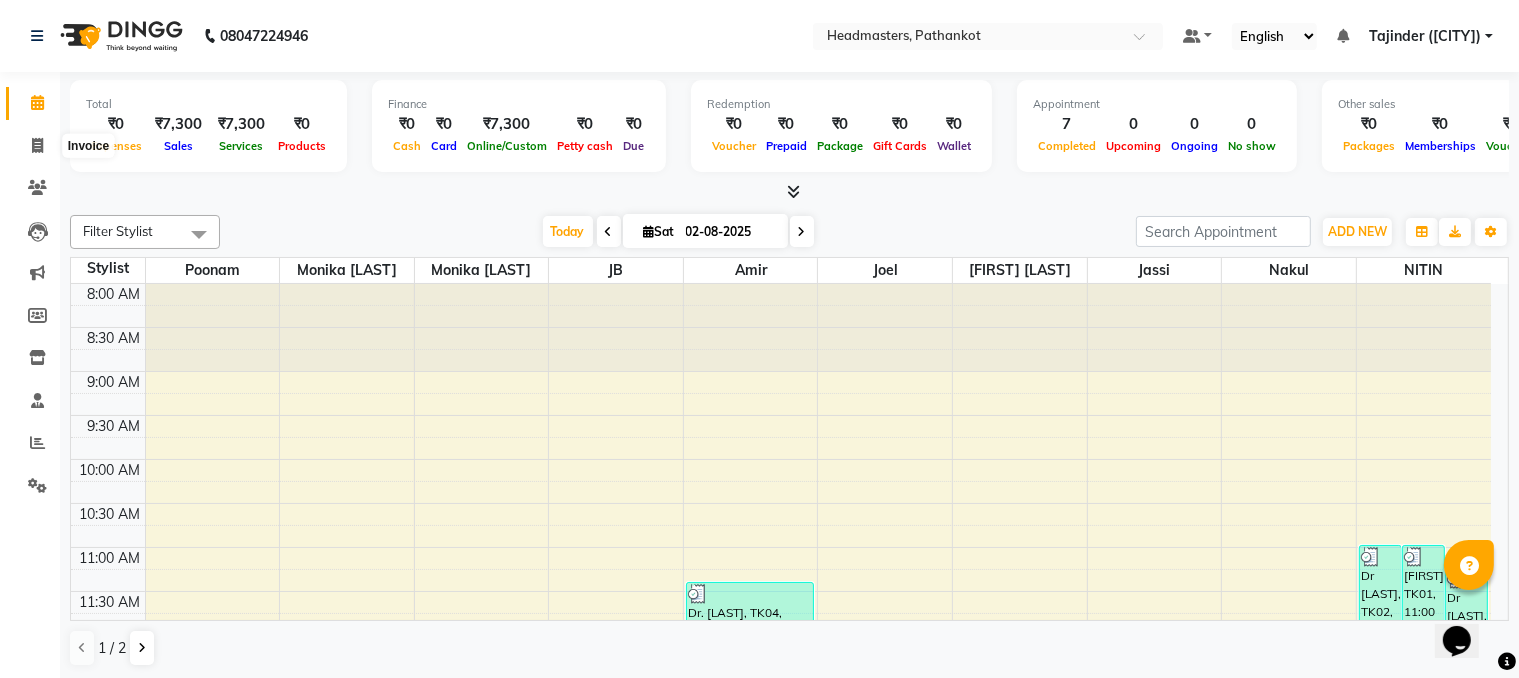 select on "service" 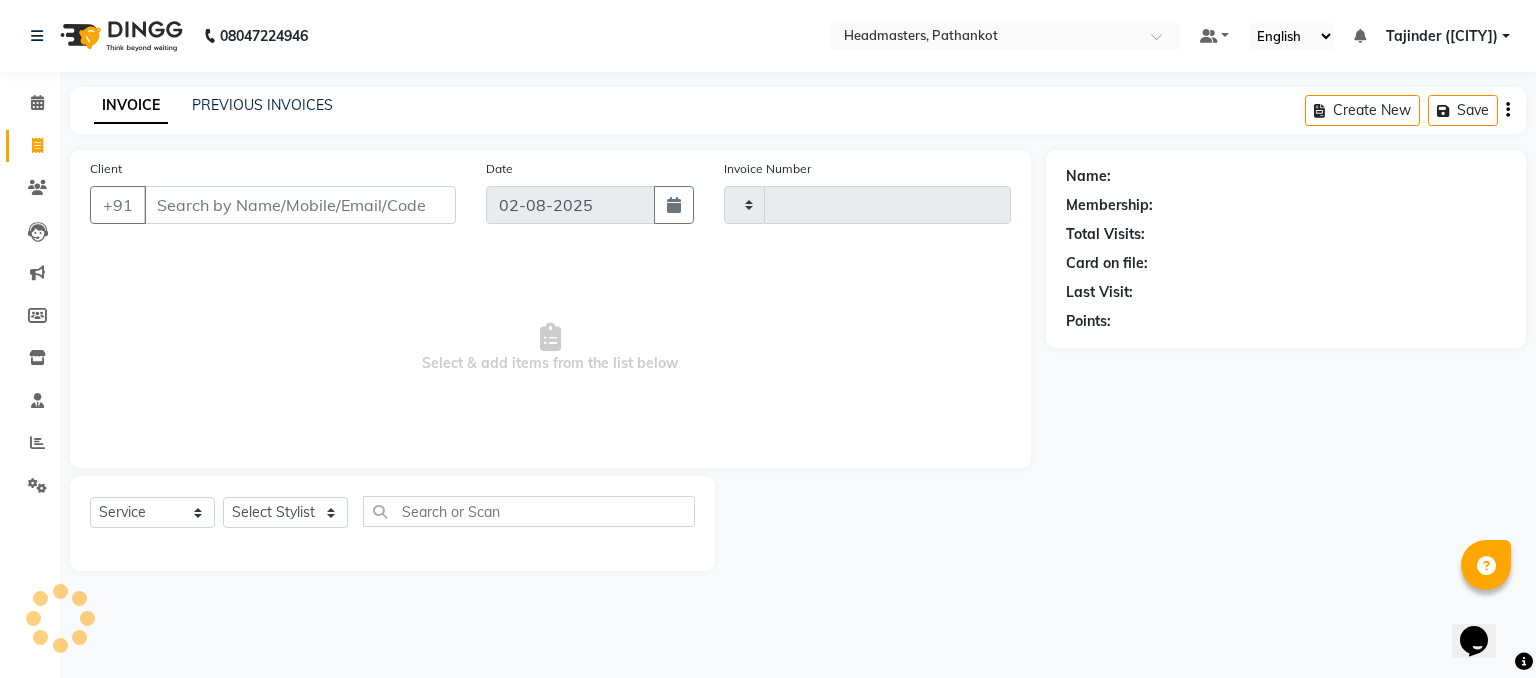 type on "1245" 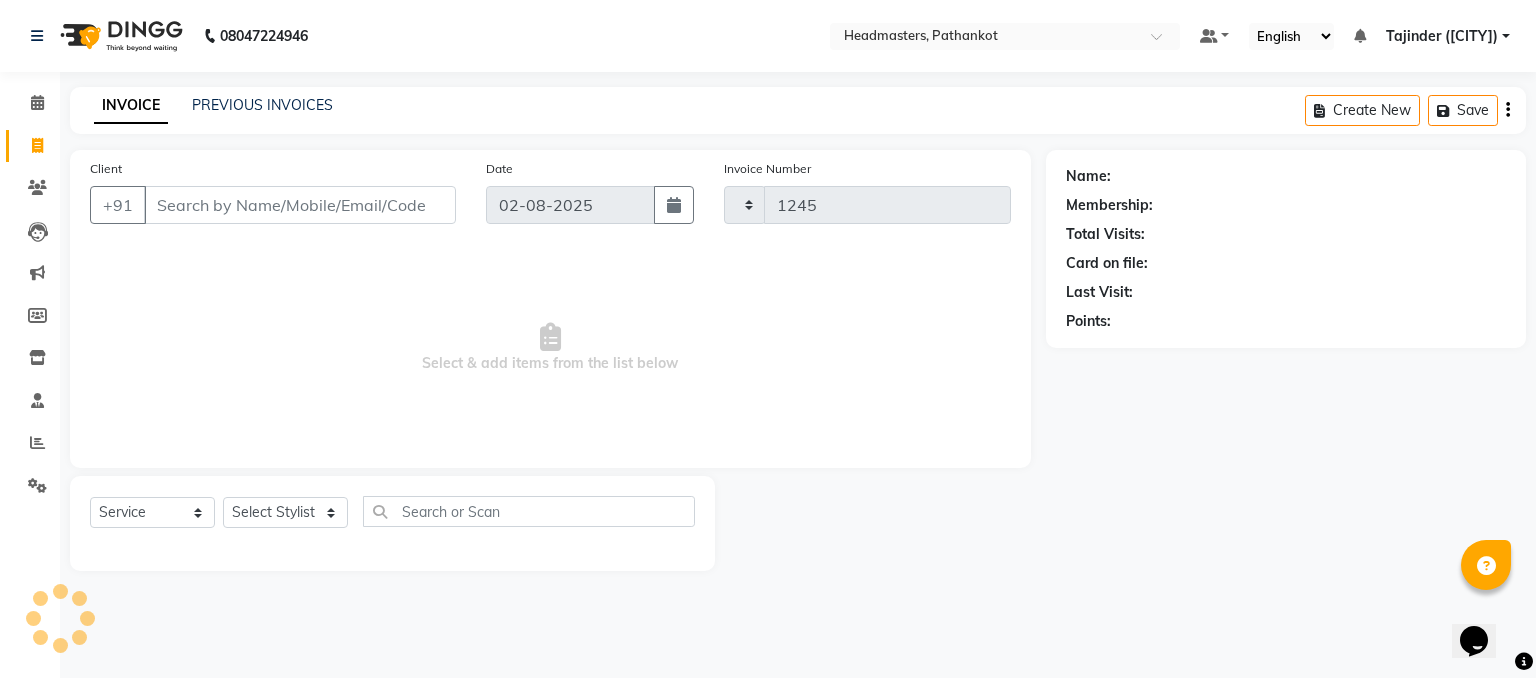 select on "7530" 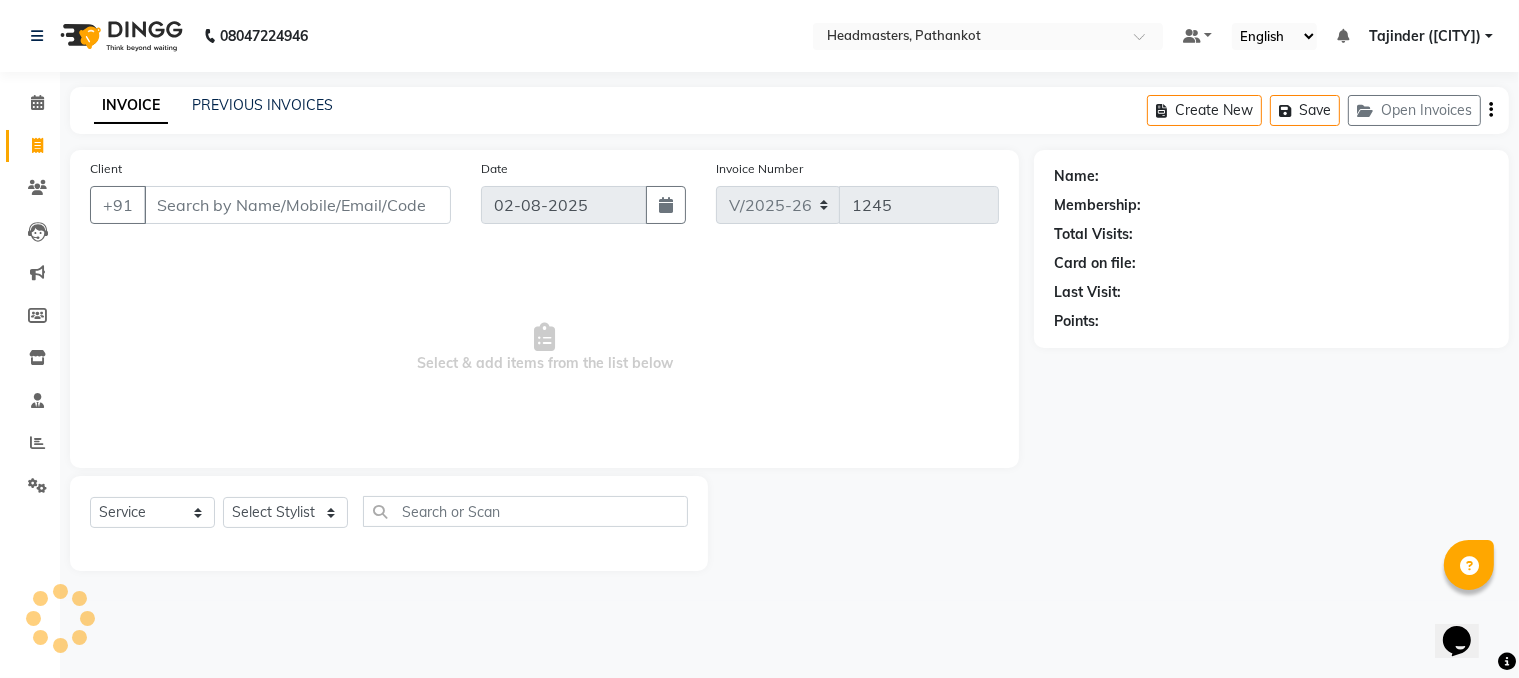 select on "66904" 